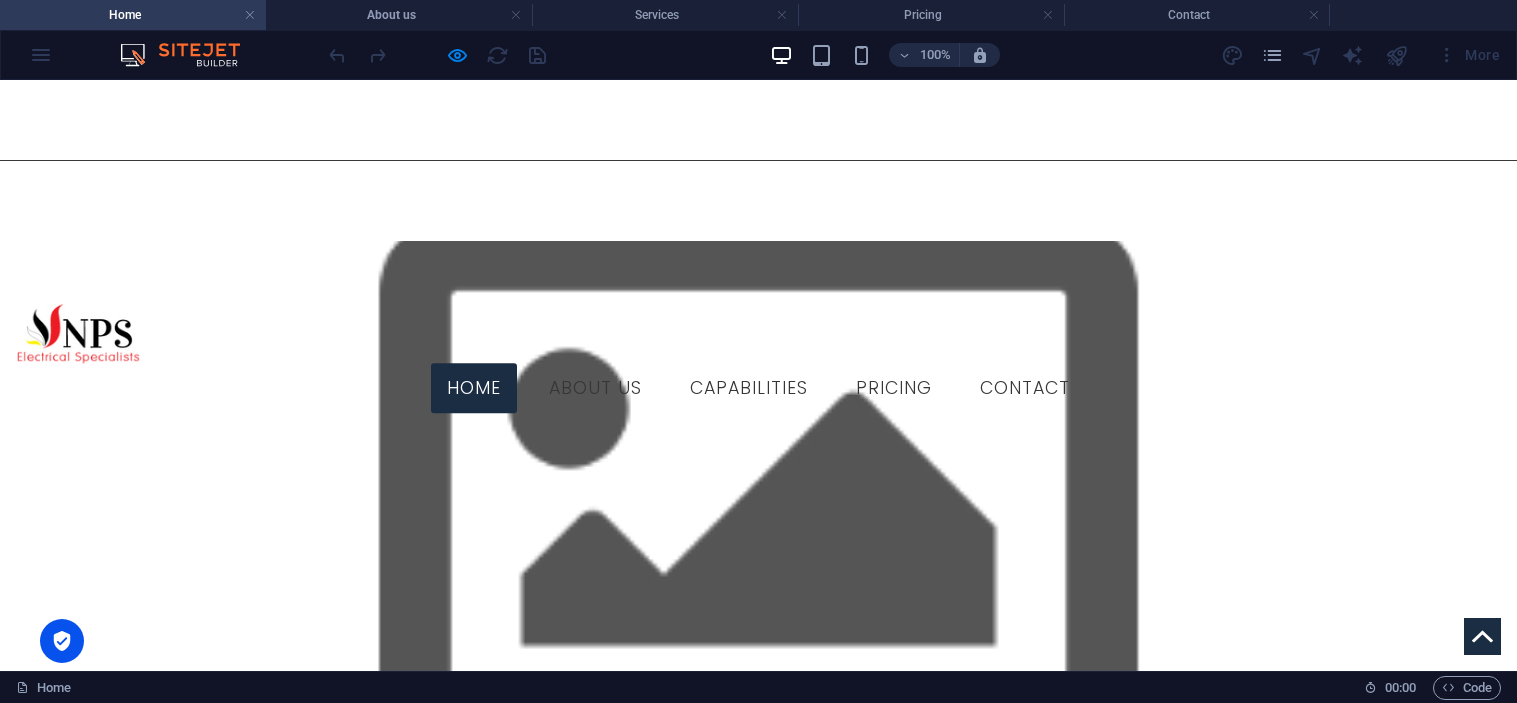 scroll, scrollTop: 0, scrollLeft: 0, axis: both 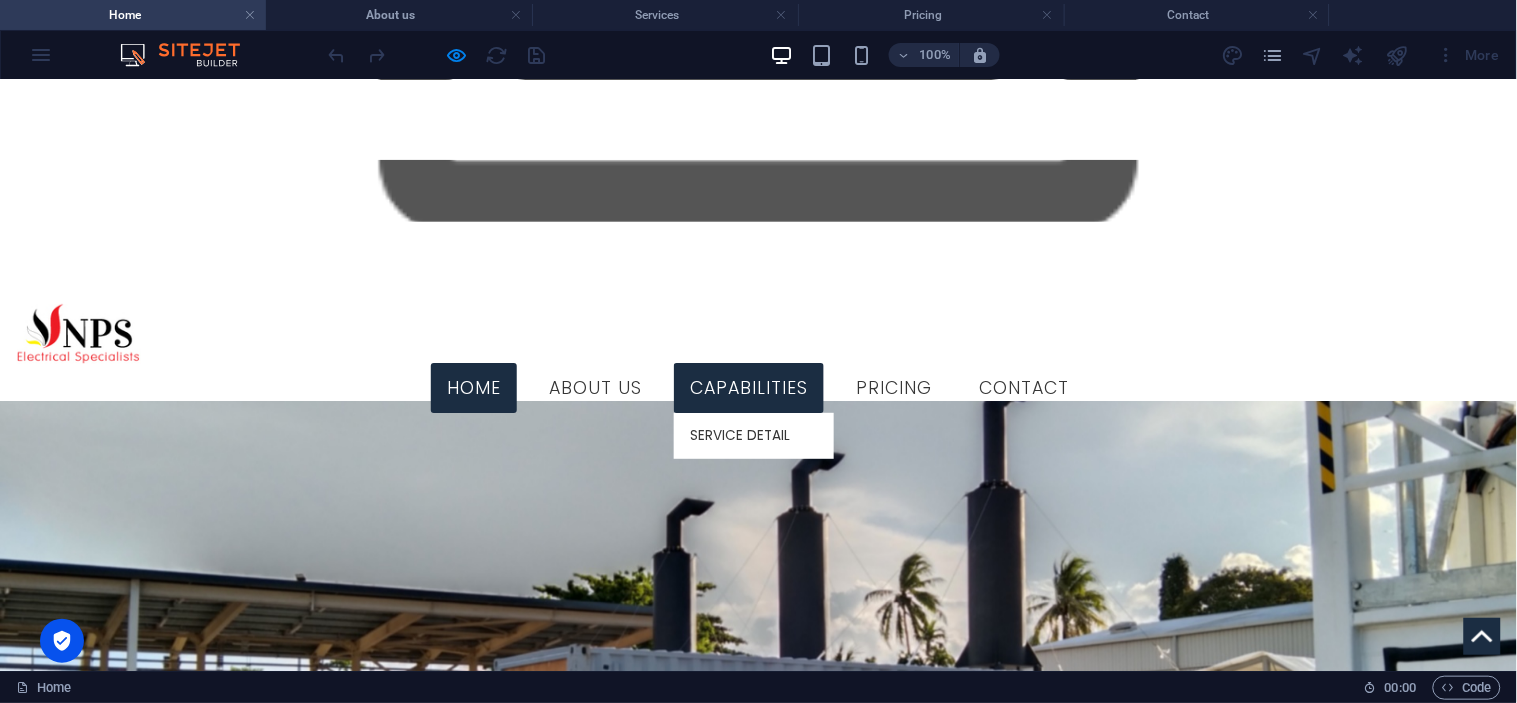 click on "capabilities" at bounding box center [749, 388] 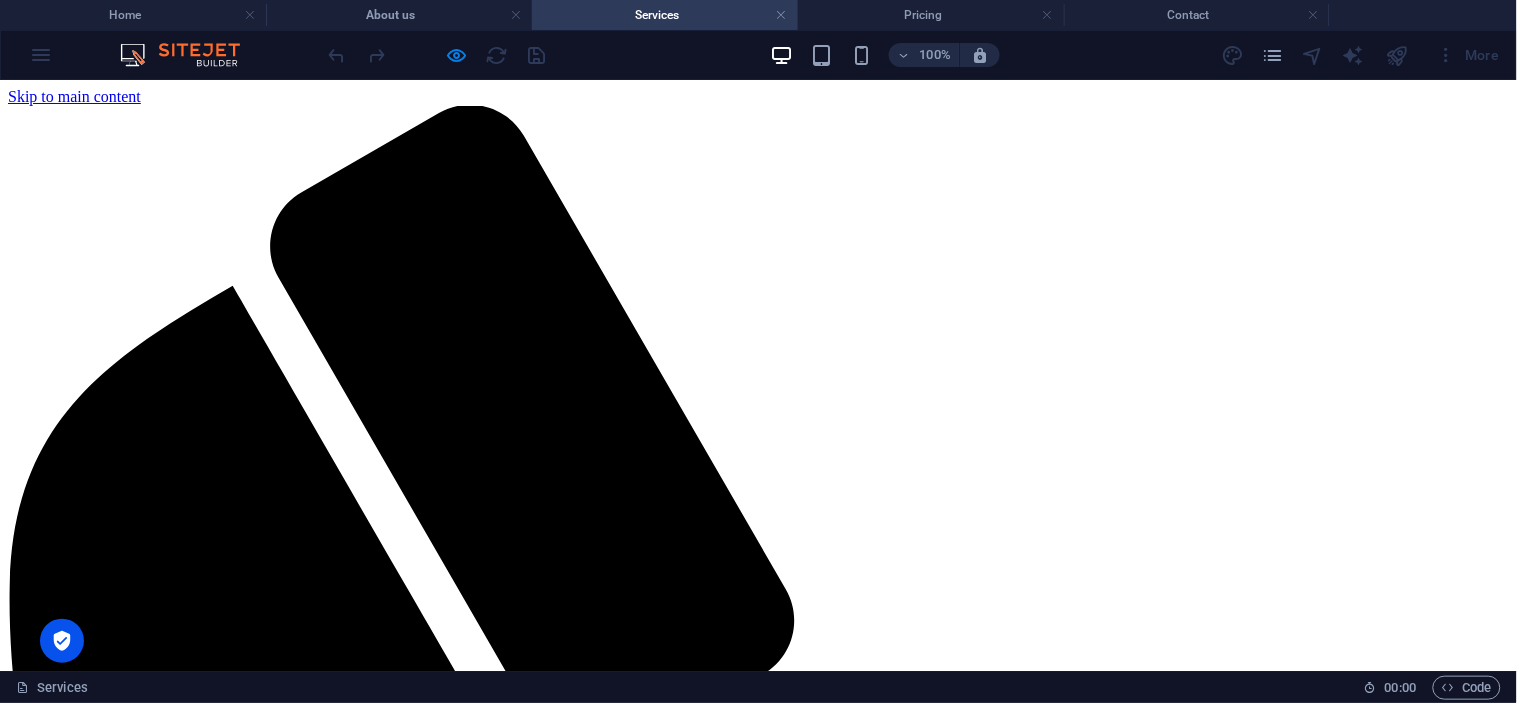 scroll, scrollTop: 1222, scrollLeft: 0, axis: vertical 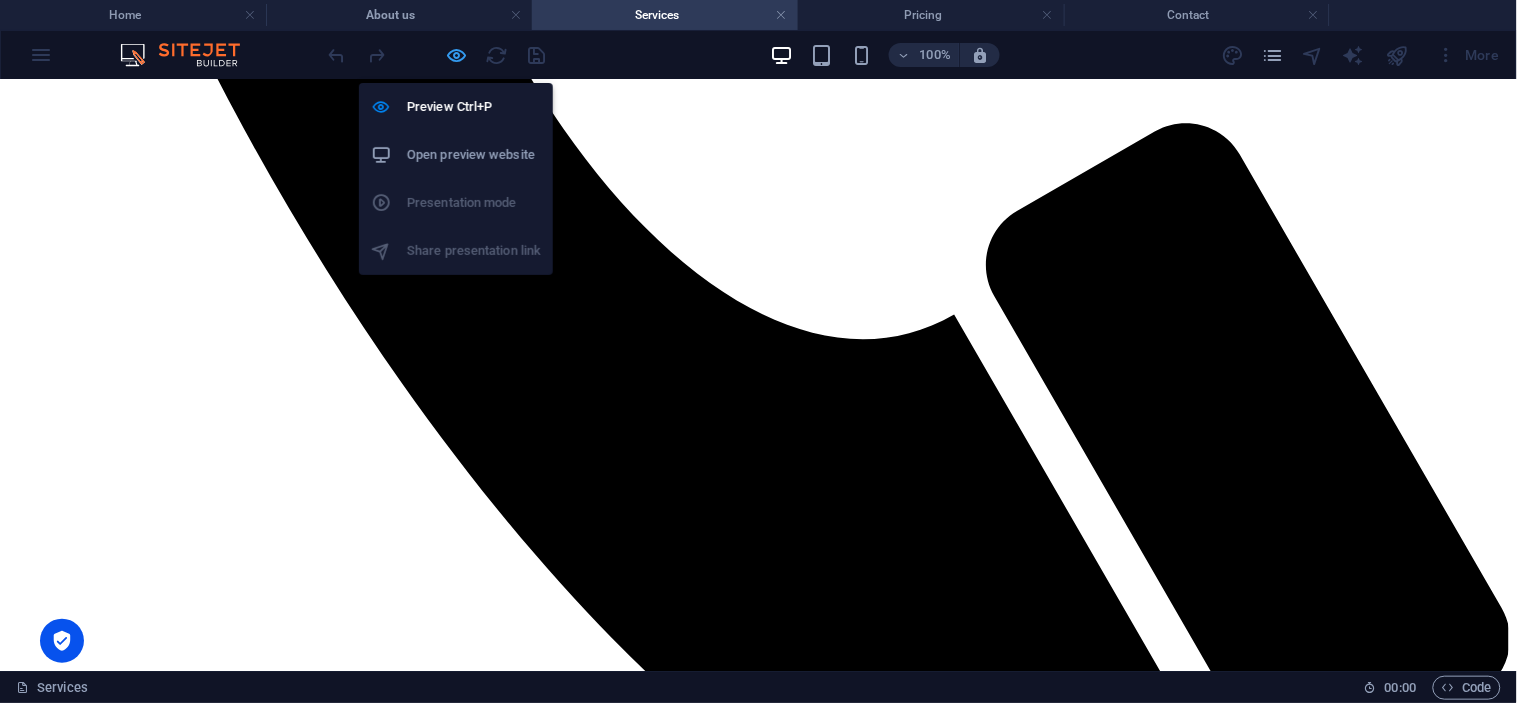 click at bounding box center (457, 55) 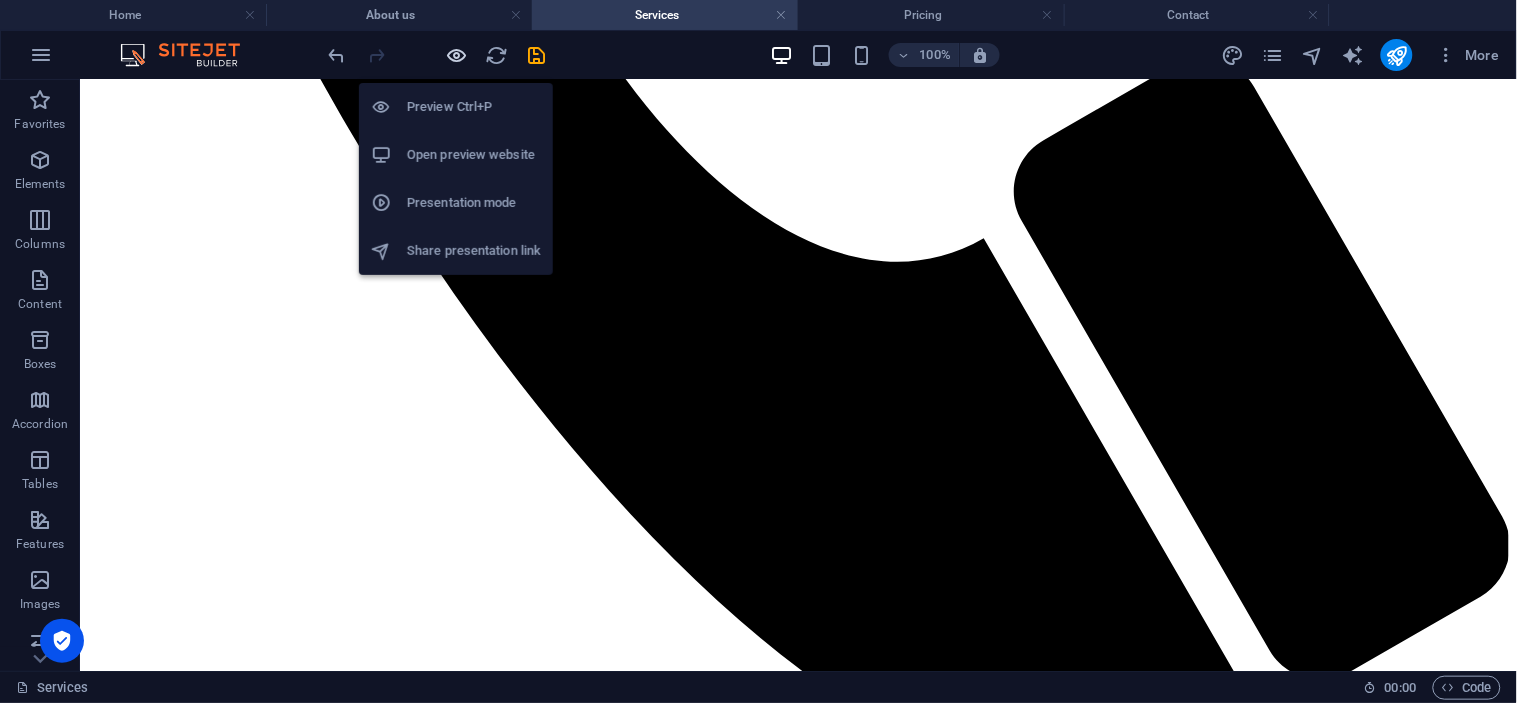 scroll, scrollTop: 1227, scrollLeft: 0, axis: vertical 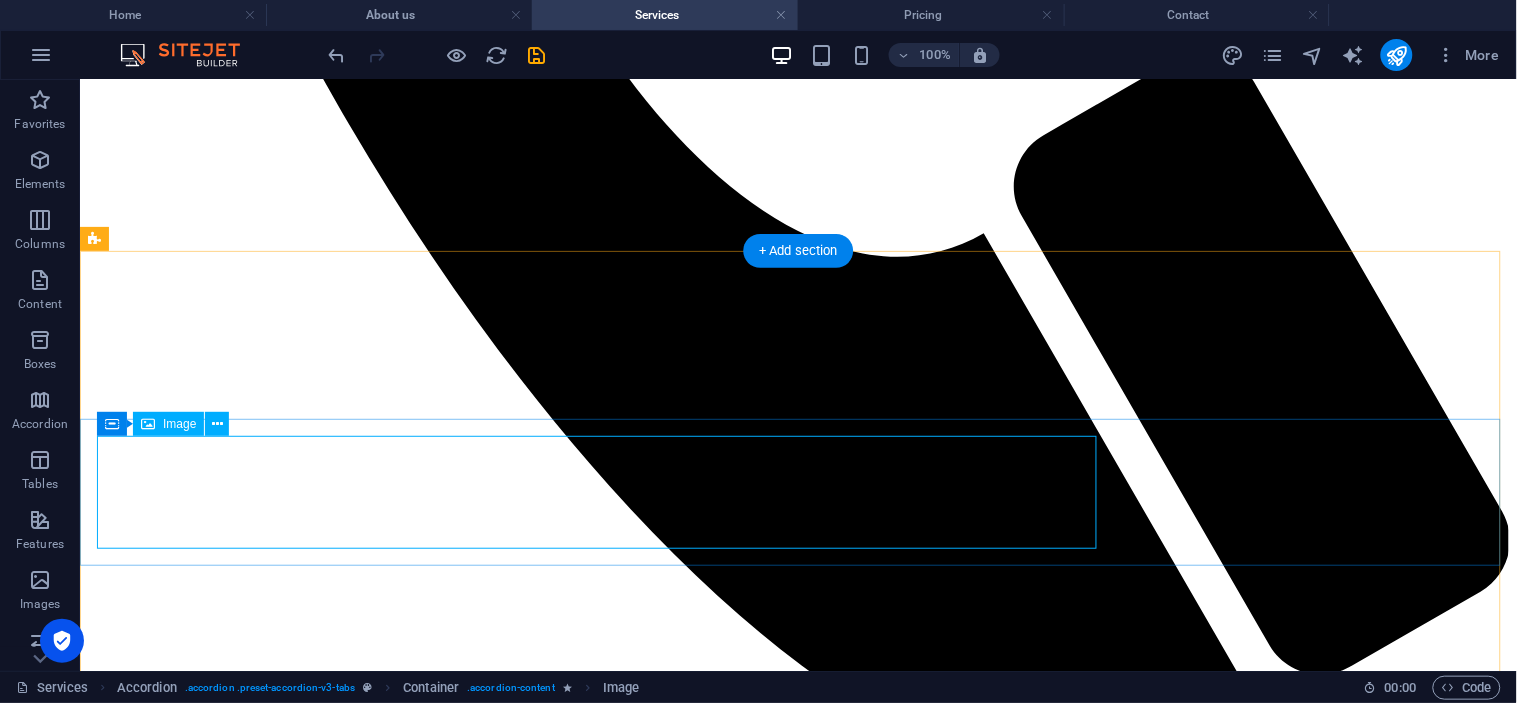 click at bounding box center (797, 12451) 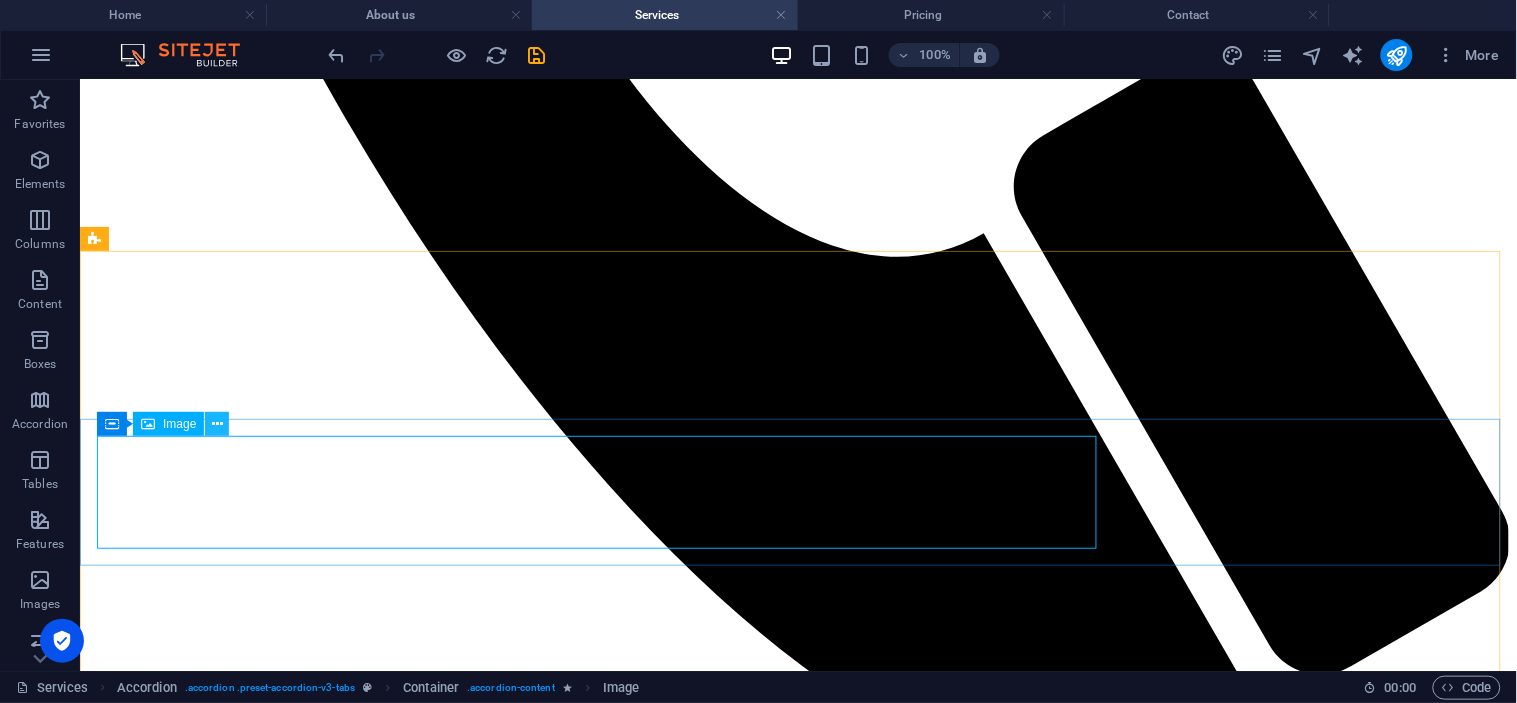 click at bounding box center (217, 424) 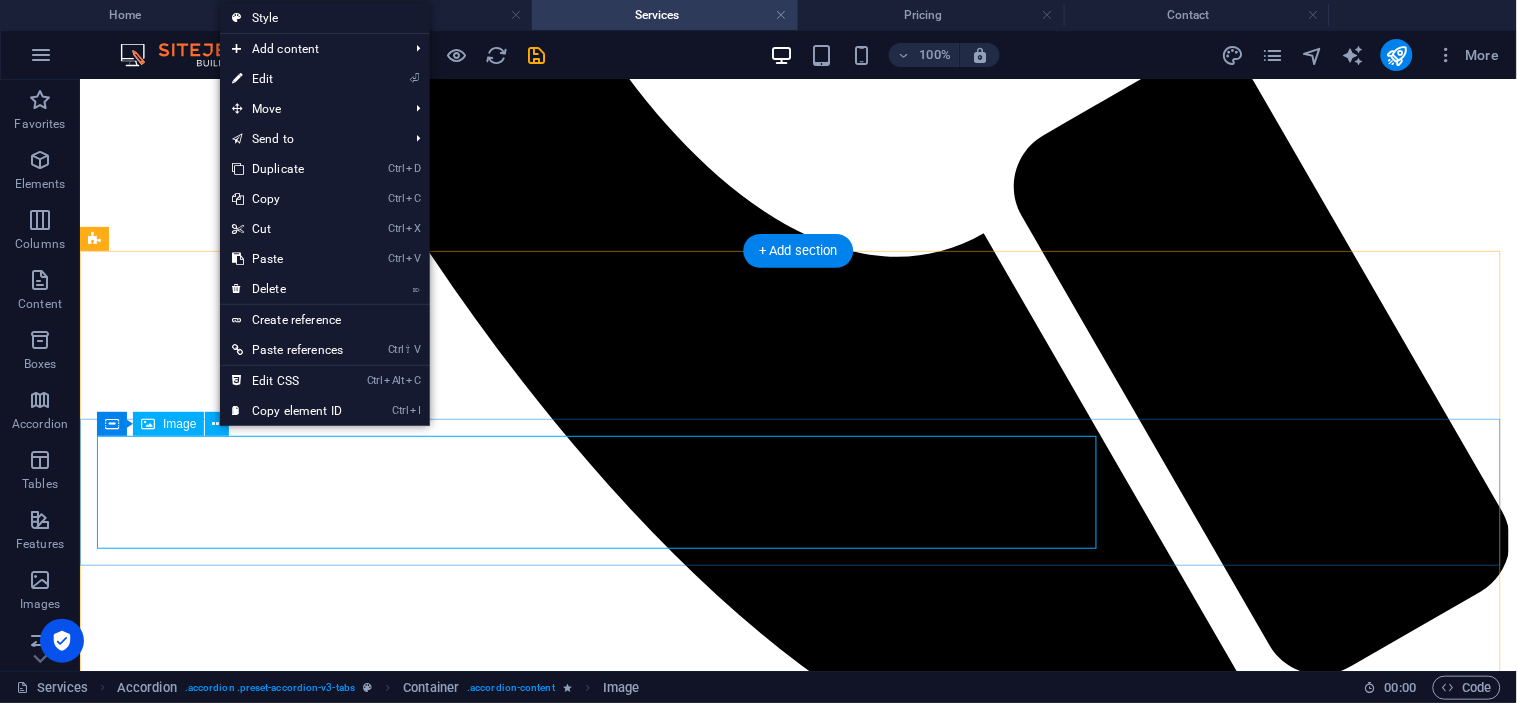click at bounding box center [797, 12451] 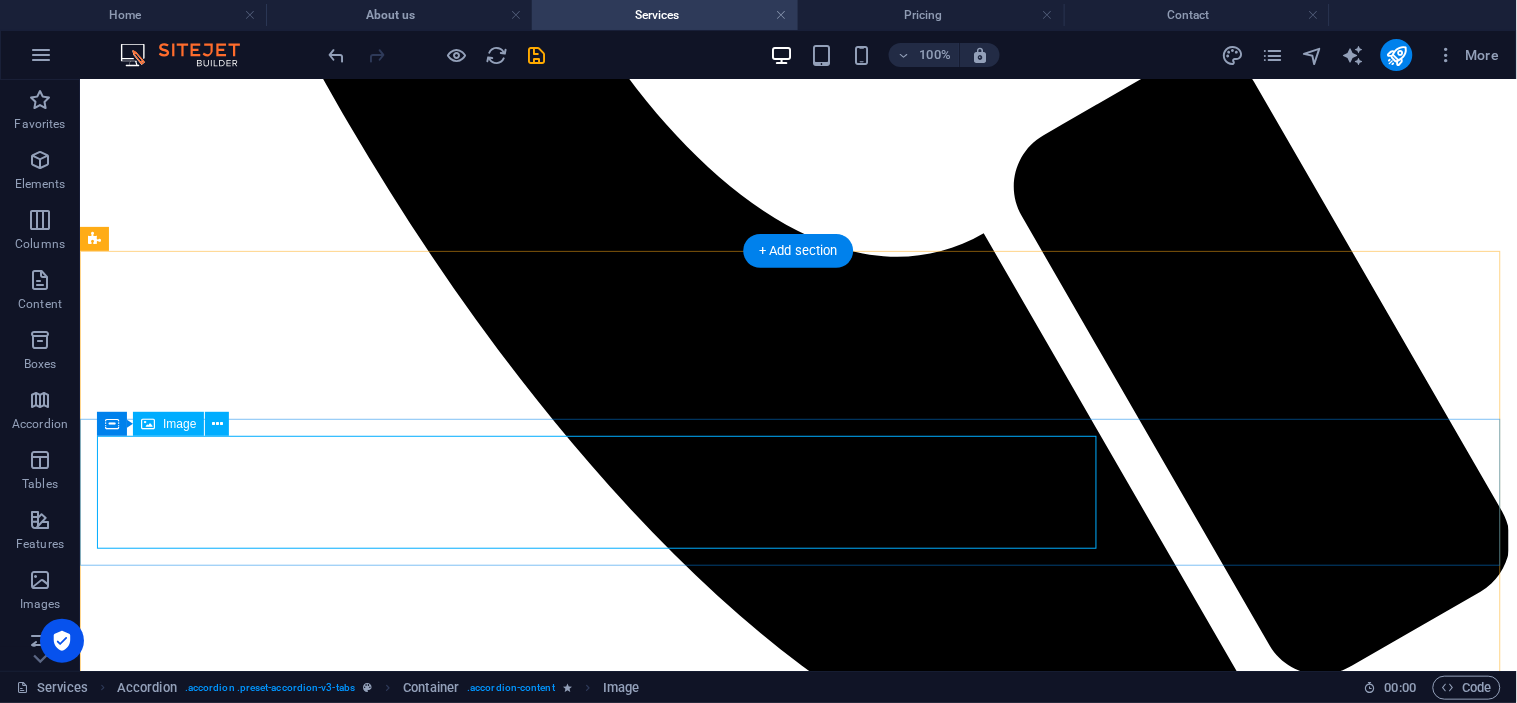 click at bounding box center (797, 12451) 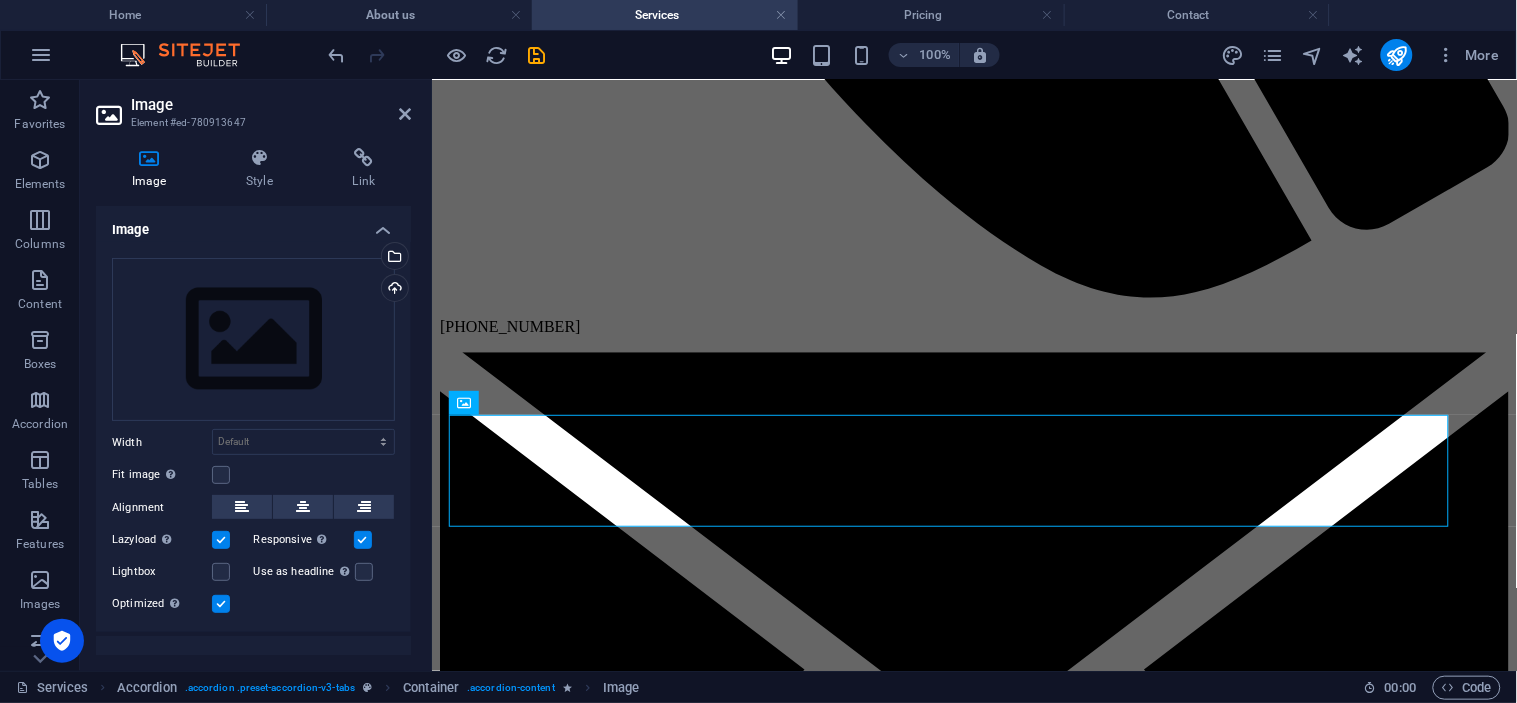scroll, scrollTop: 1248, scrollLeft: 0, axis: vertical 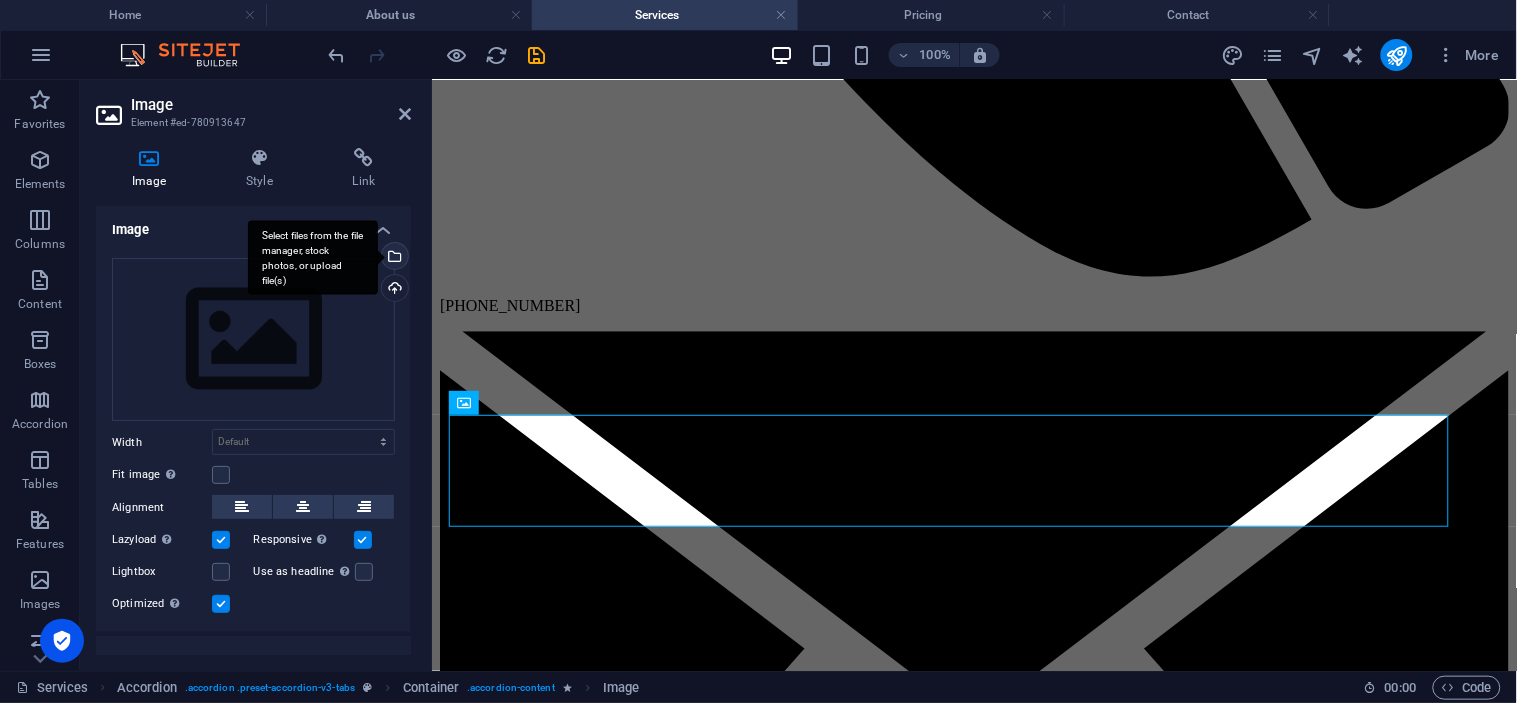 click on "Select files from the file manager, stock photos, or upload file(s)" at bounding box center [393, 258] 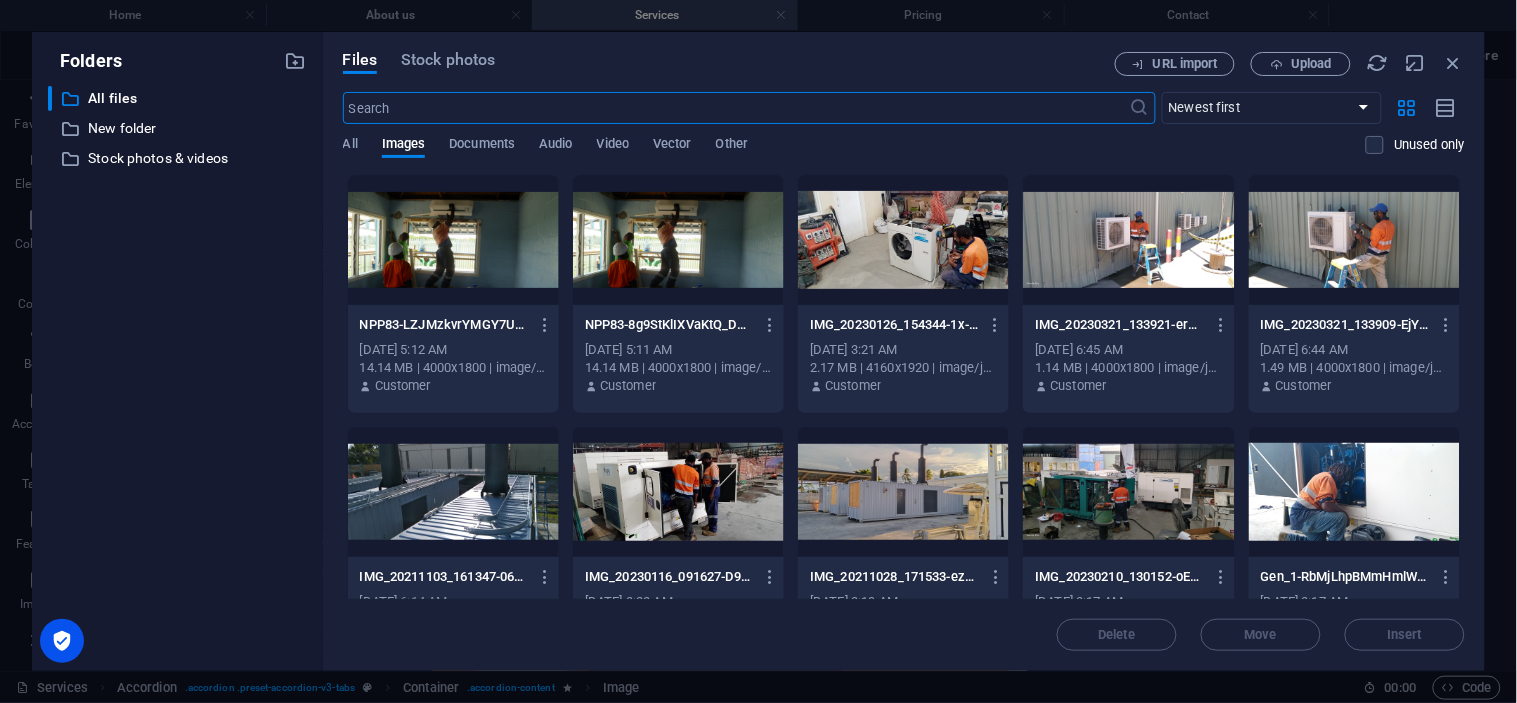 scroll, scrollTop: 1392, scrollLeft: 0, axis: vertical 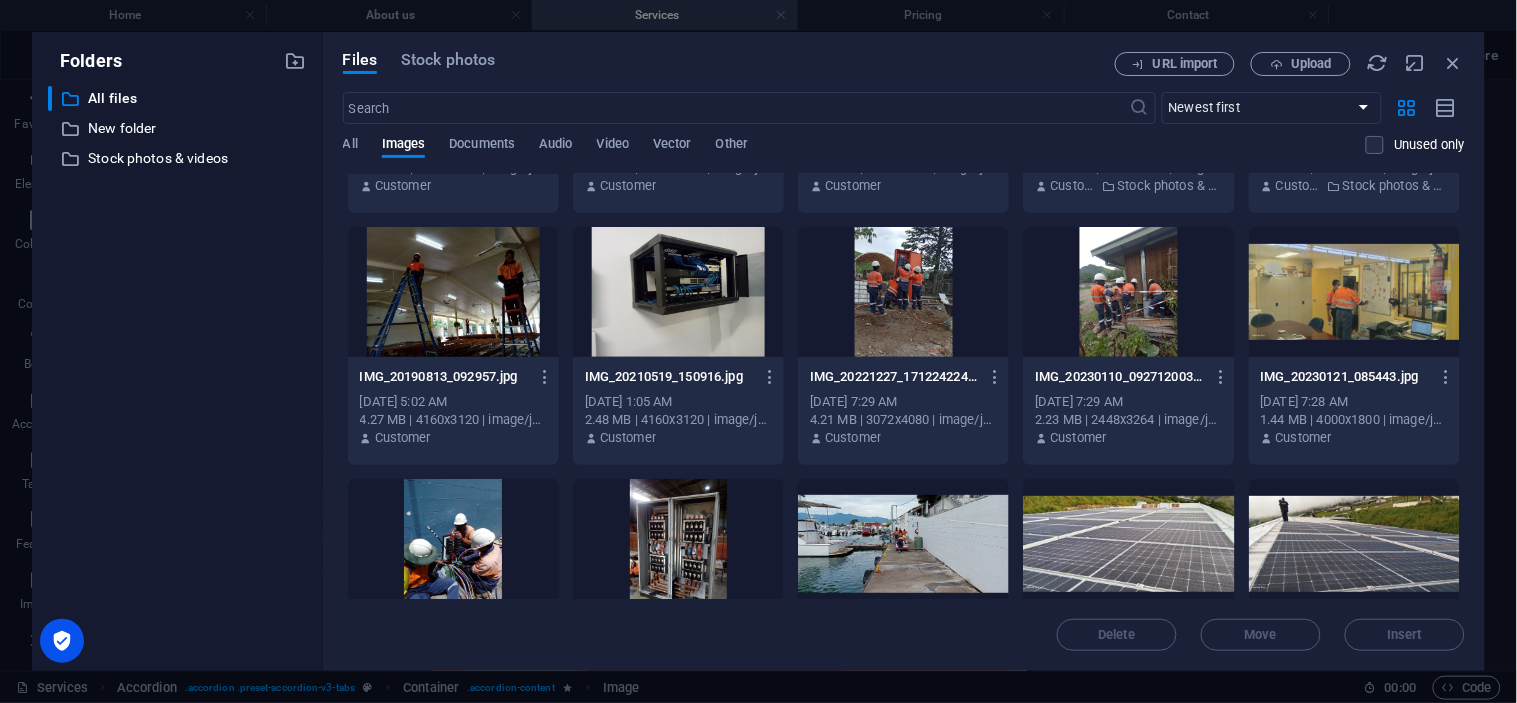 click at bounding box center [903, 292] 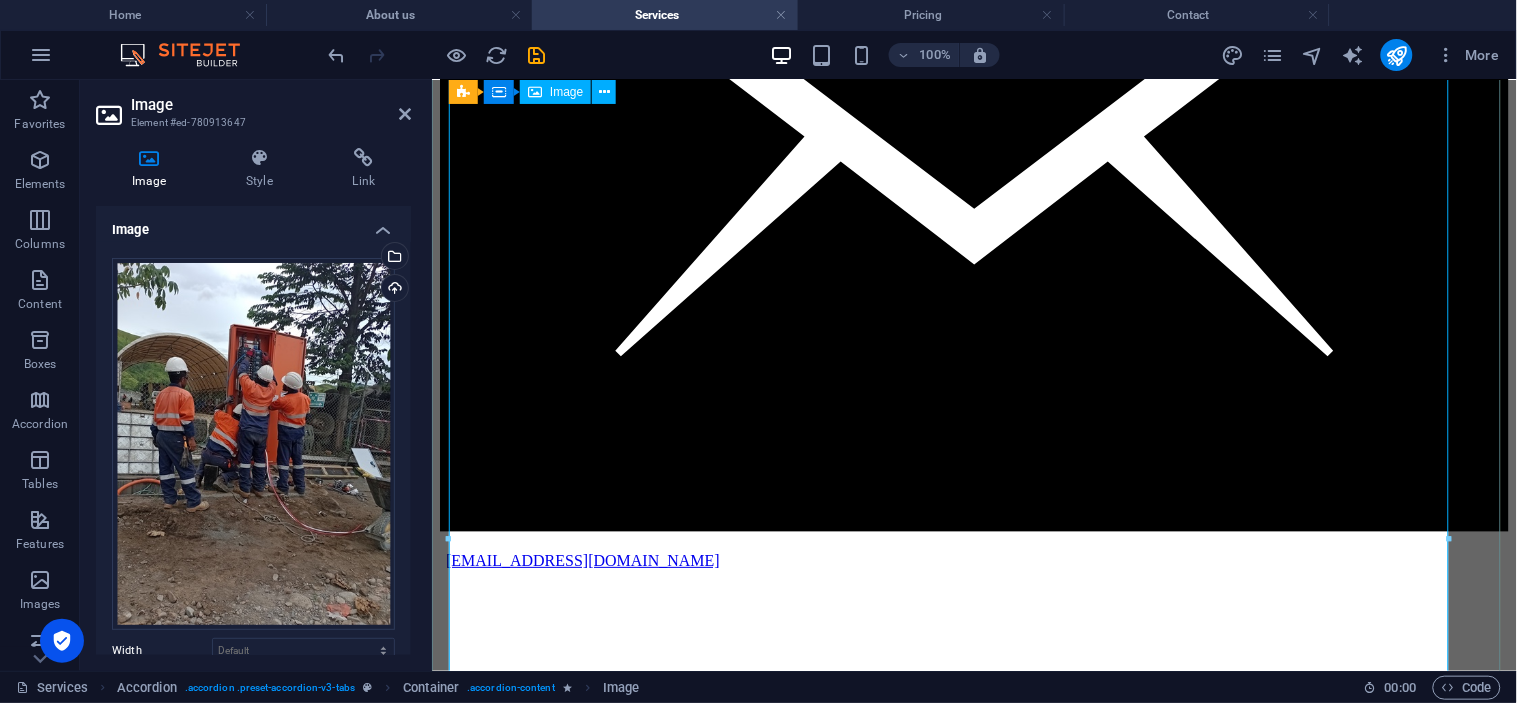 scroll, scrollTop: 1804, scrollLeft: 0, axis: vertical 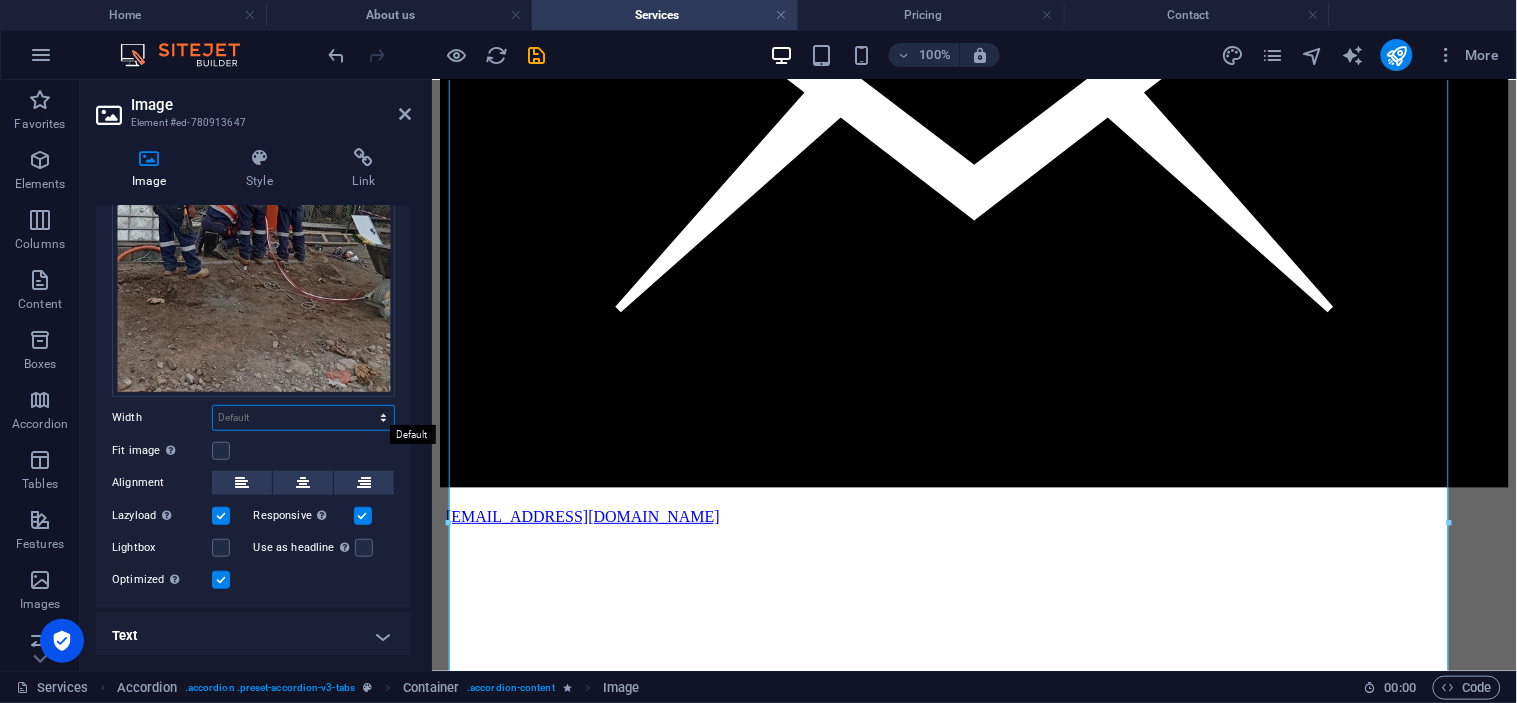 click on "Default auto px rem % em vh vw" at bounding box center (303, 418) 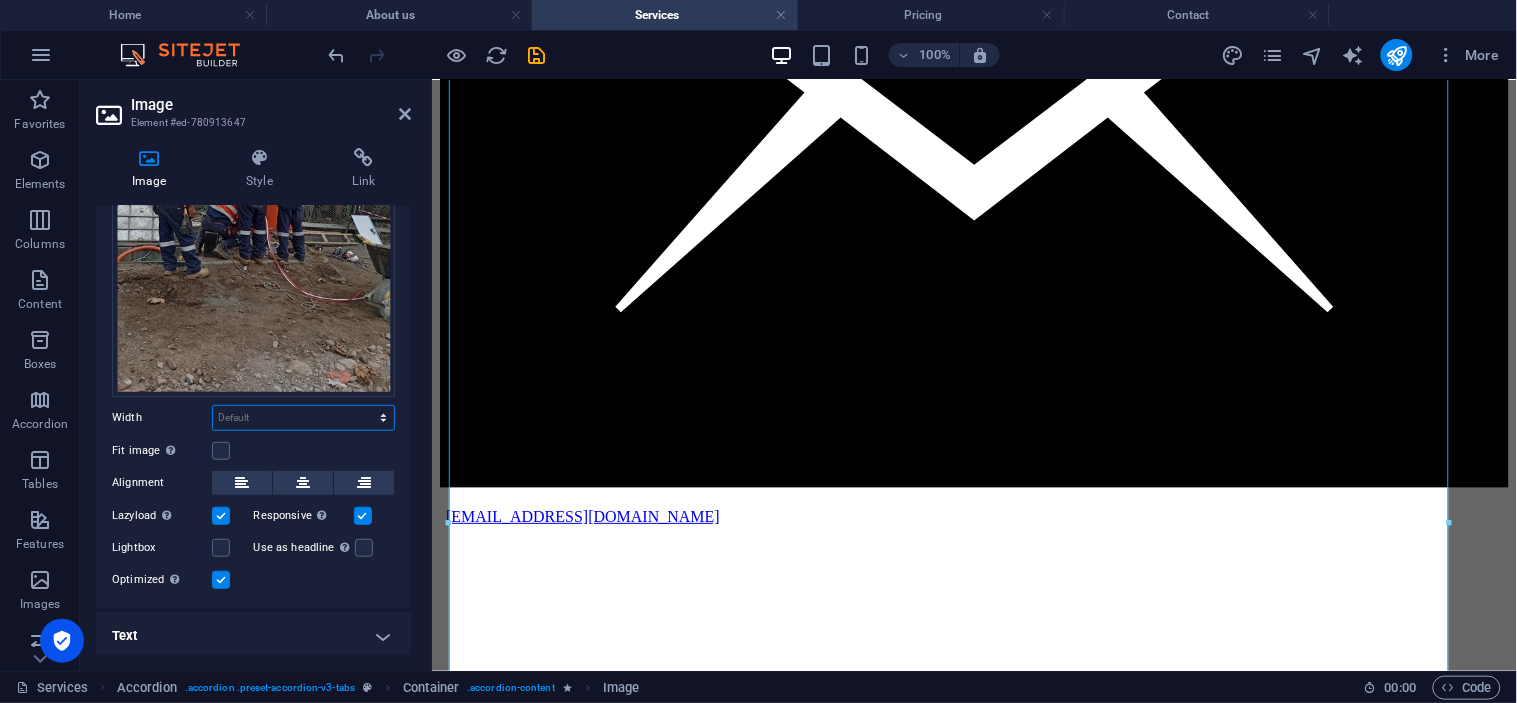 select on "px" 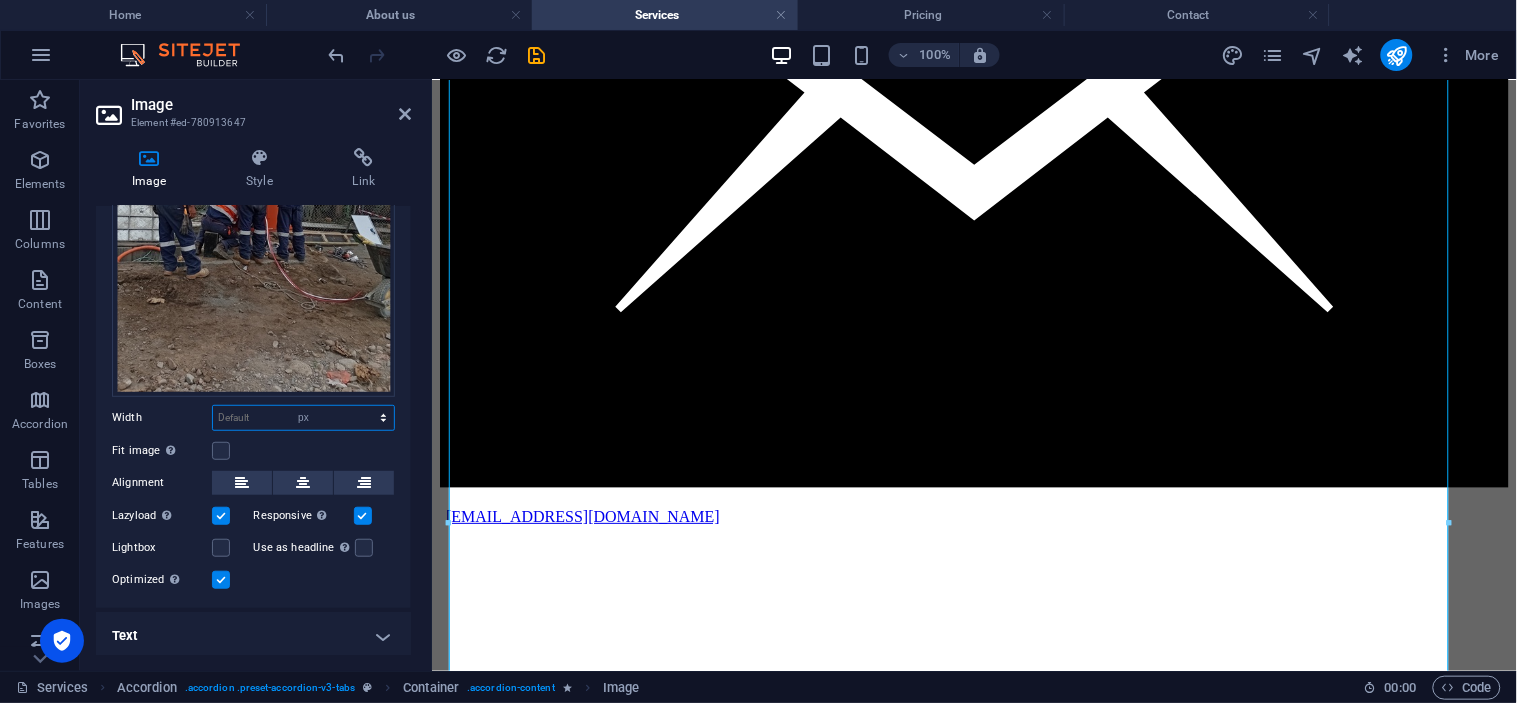 click on "Default auto px rem % em vh vw" at bounding box center [303, 418] 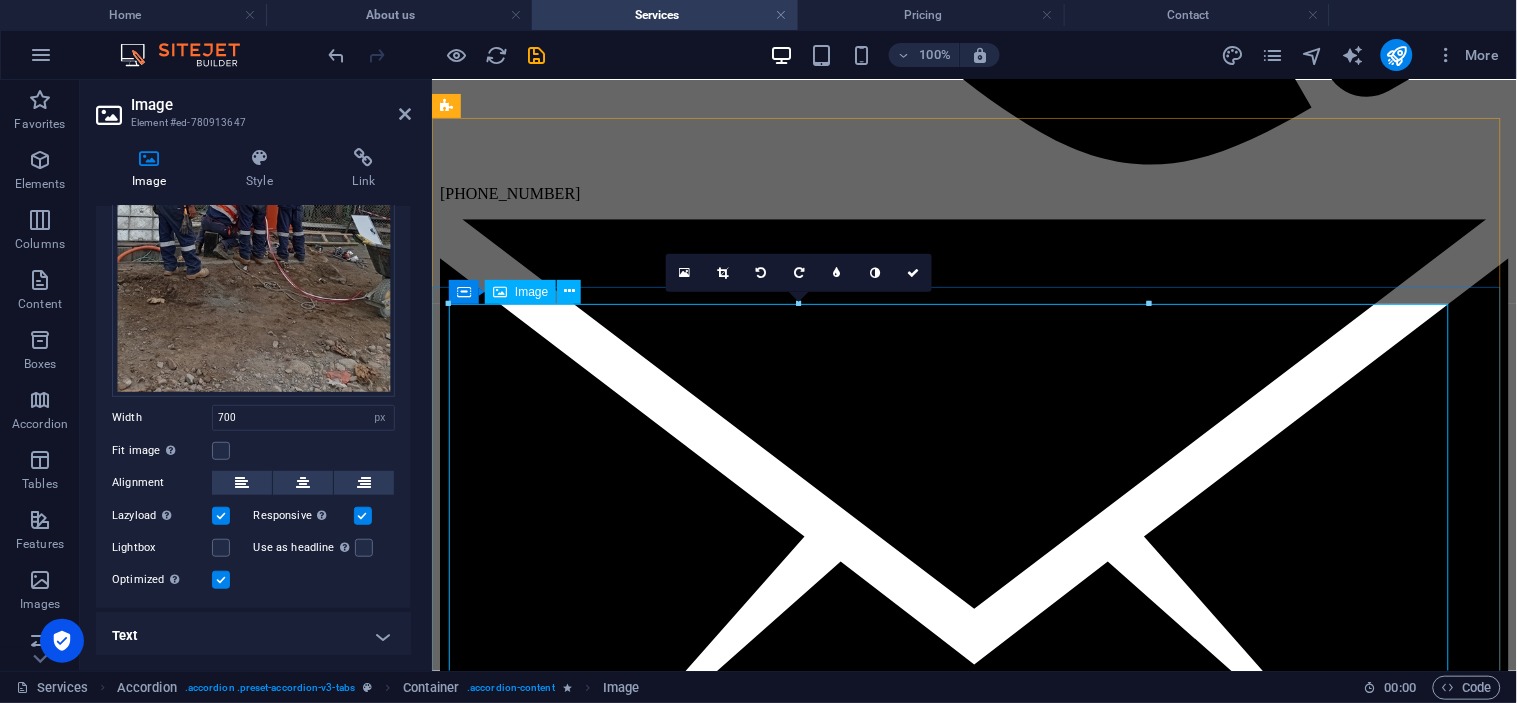 scroll, scrollTop: 1471, scrollLeft: 0, axis: vertical 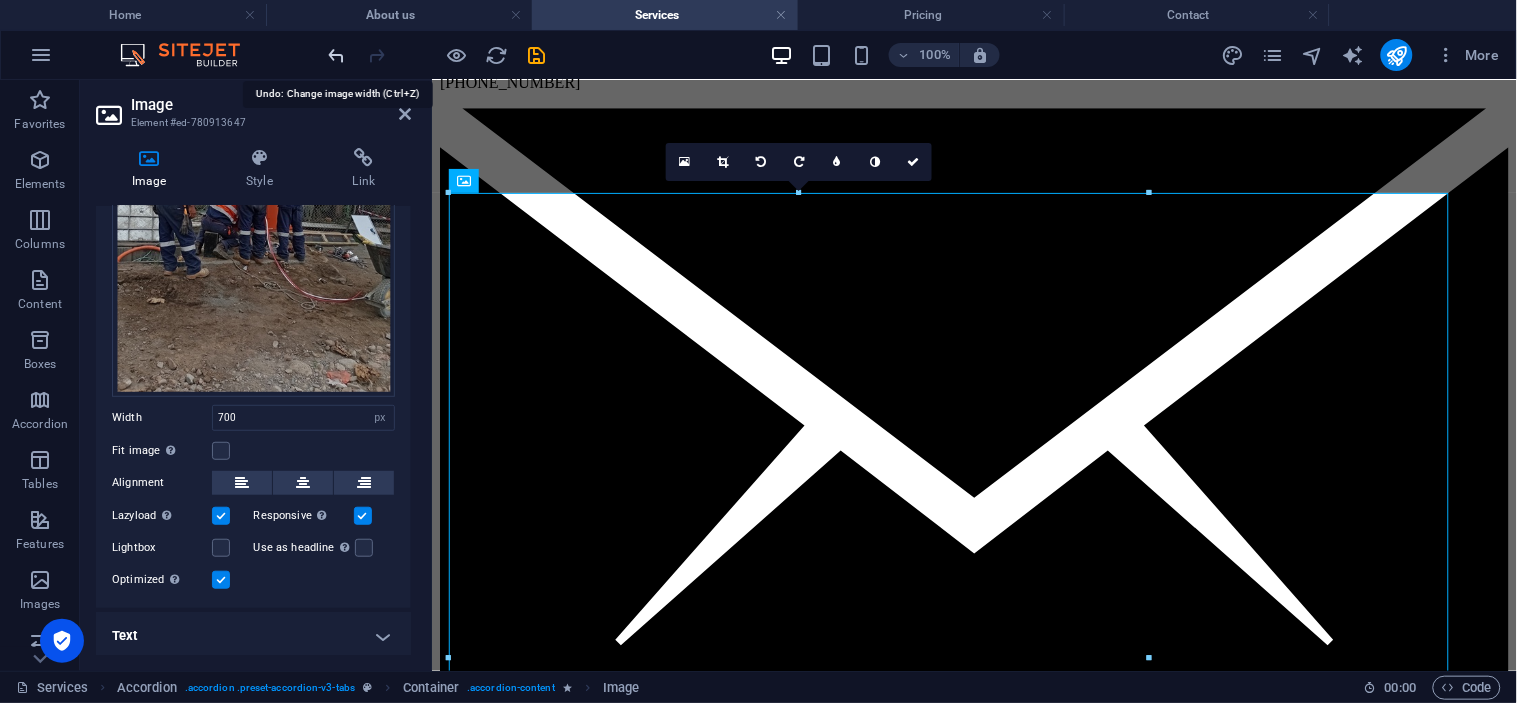 click at bounding box center [337, 55] 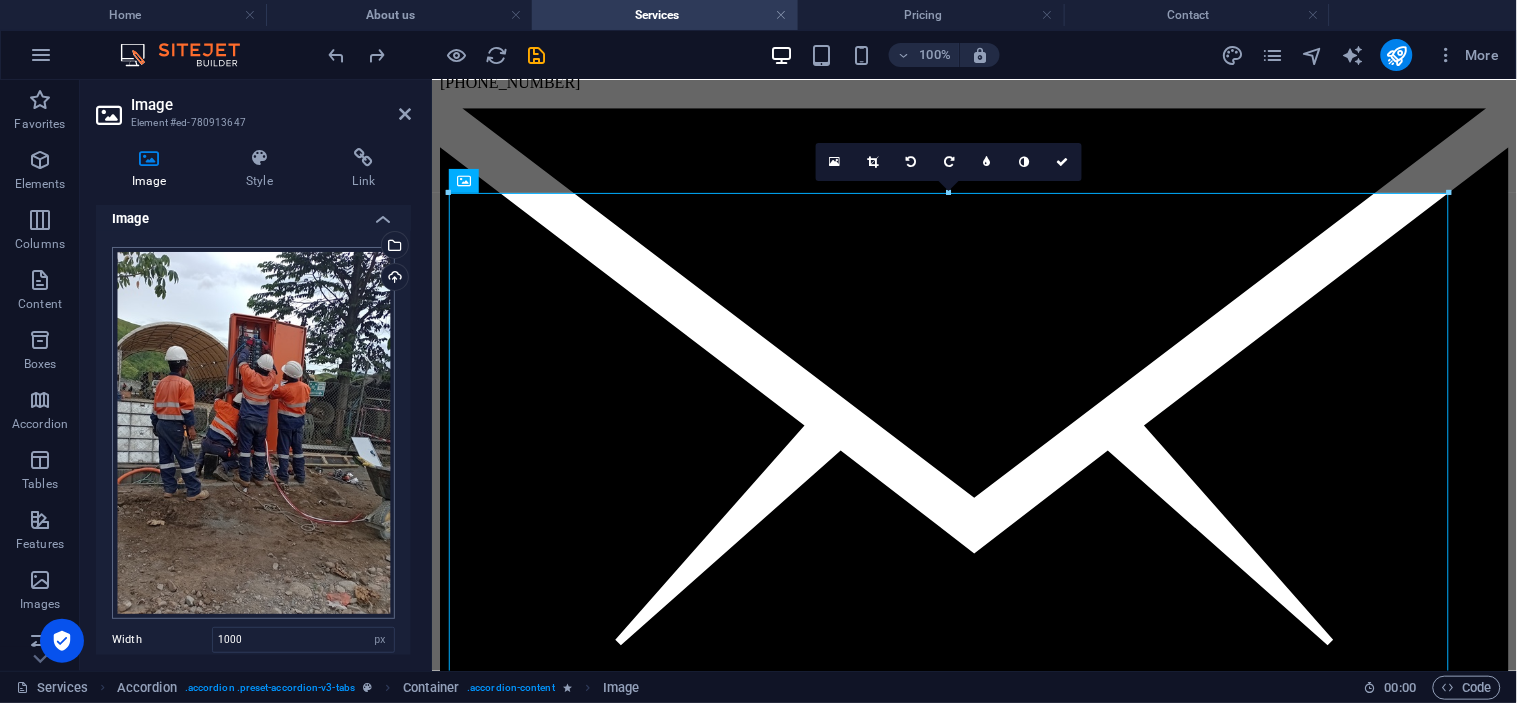 scroll, scrollTop: 0, scrollLeft: 0, axis: both 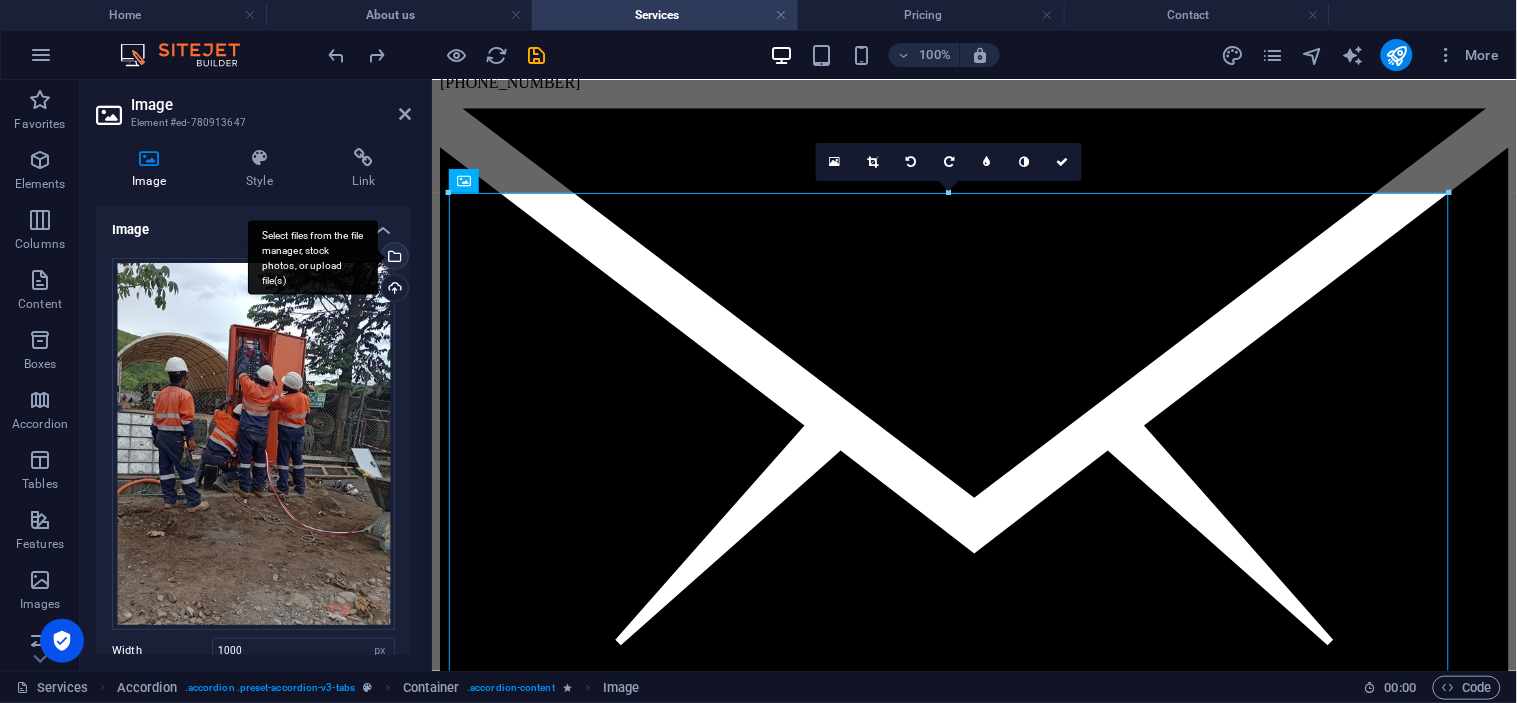 click on "Select files from the file manager, stock photos, or upload file(s)" at bounding box center [313, 257] 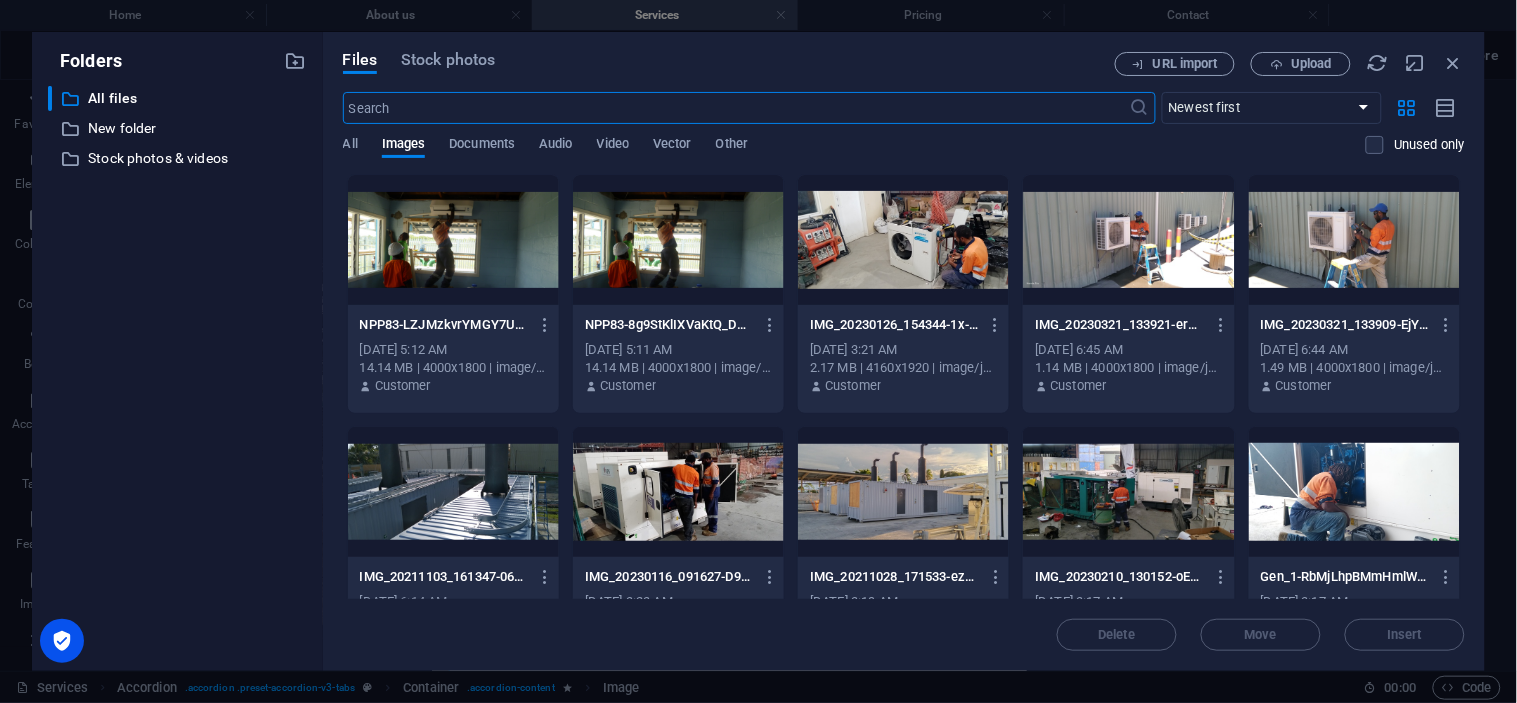 scroll, scrollTop: 1467, scrollLeft: 0, axis: vertical 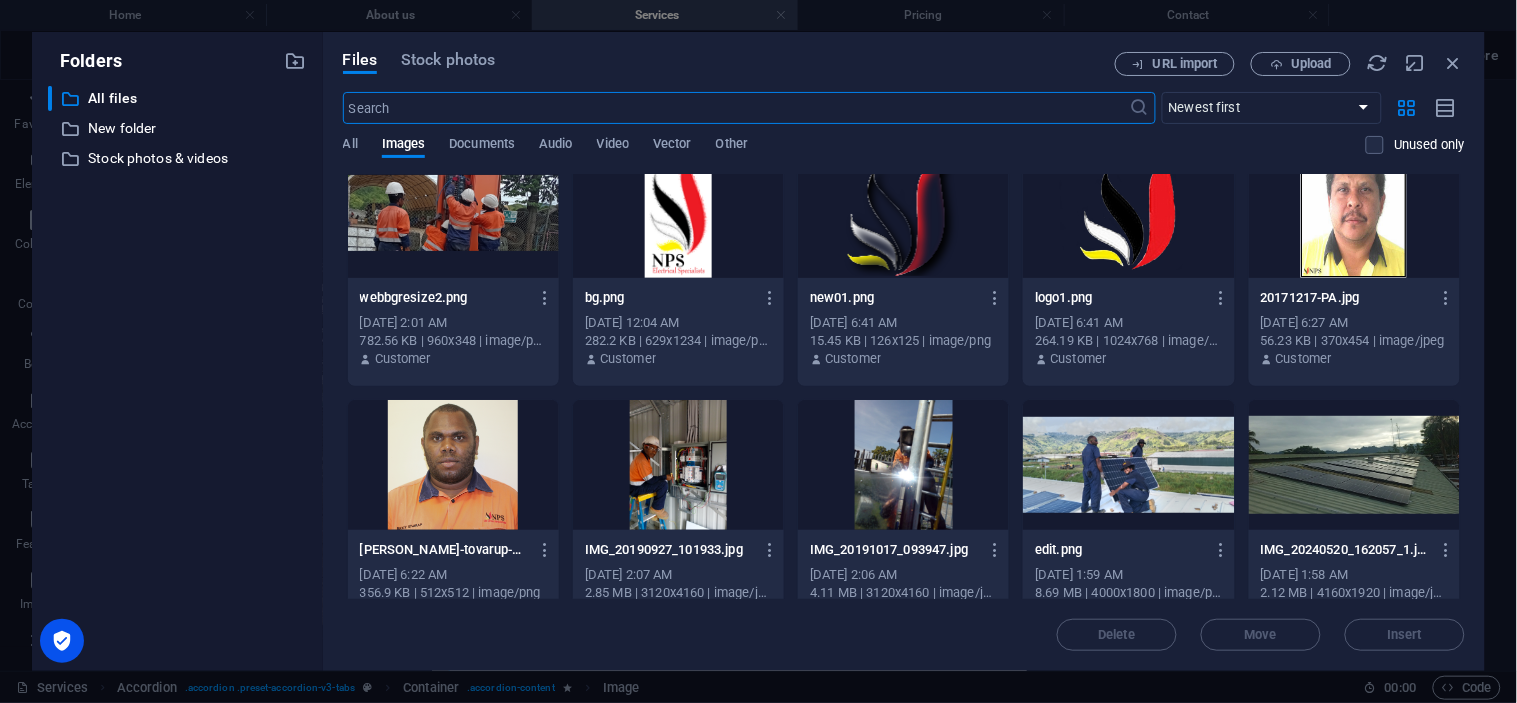 click at bounding box center (453, 213) 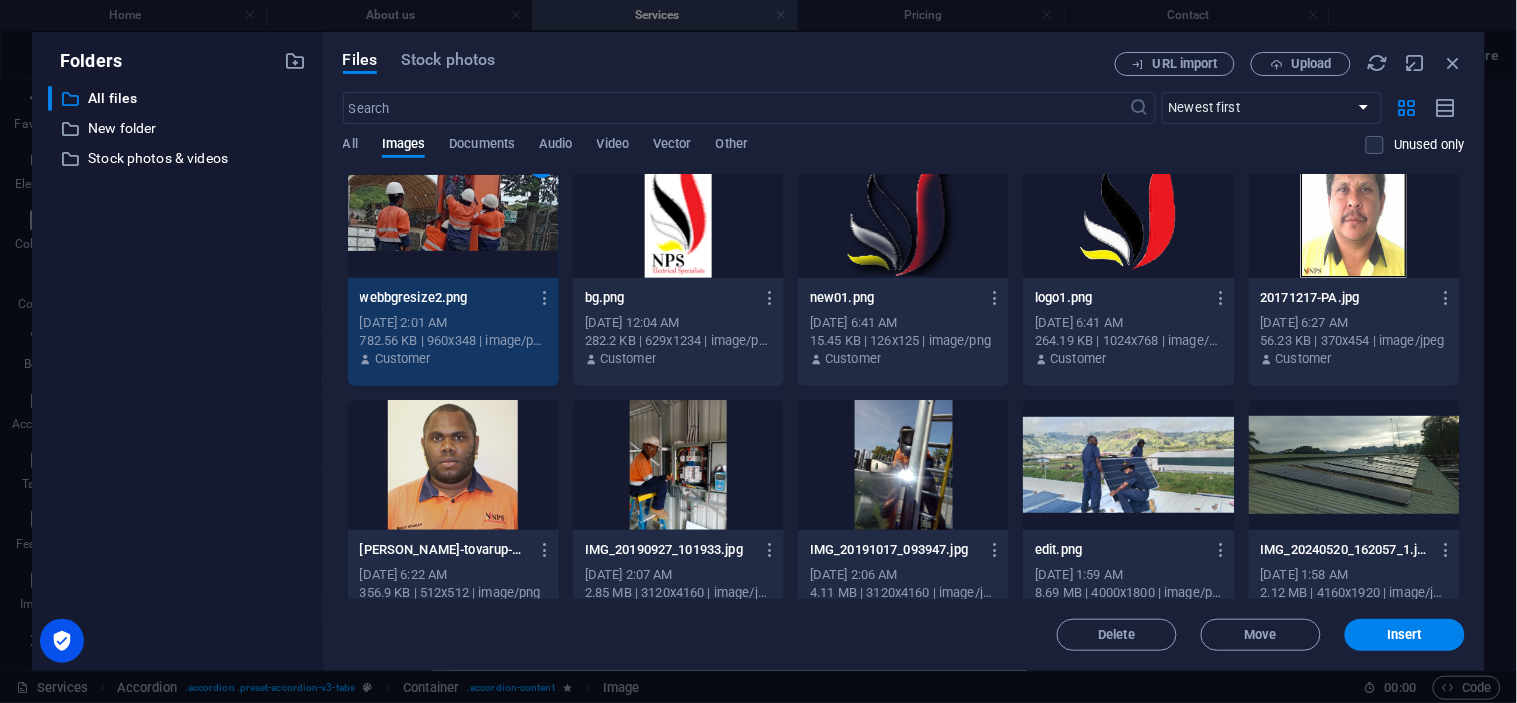 click on "1" at bounding box center [453, 213] 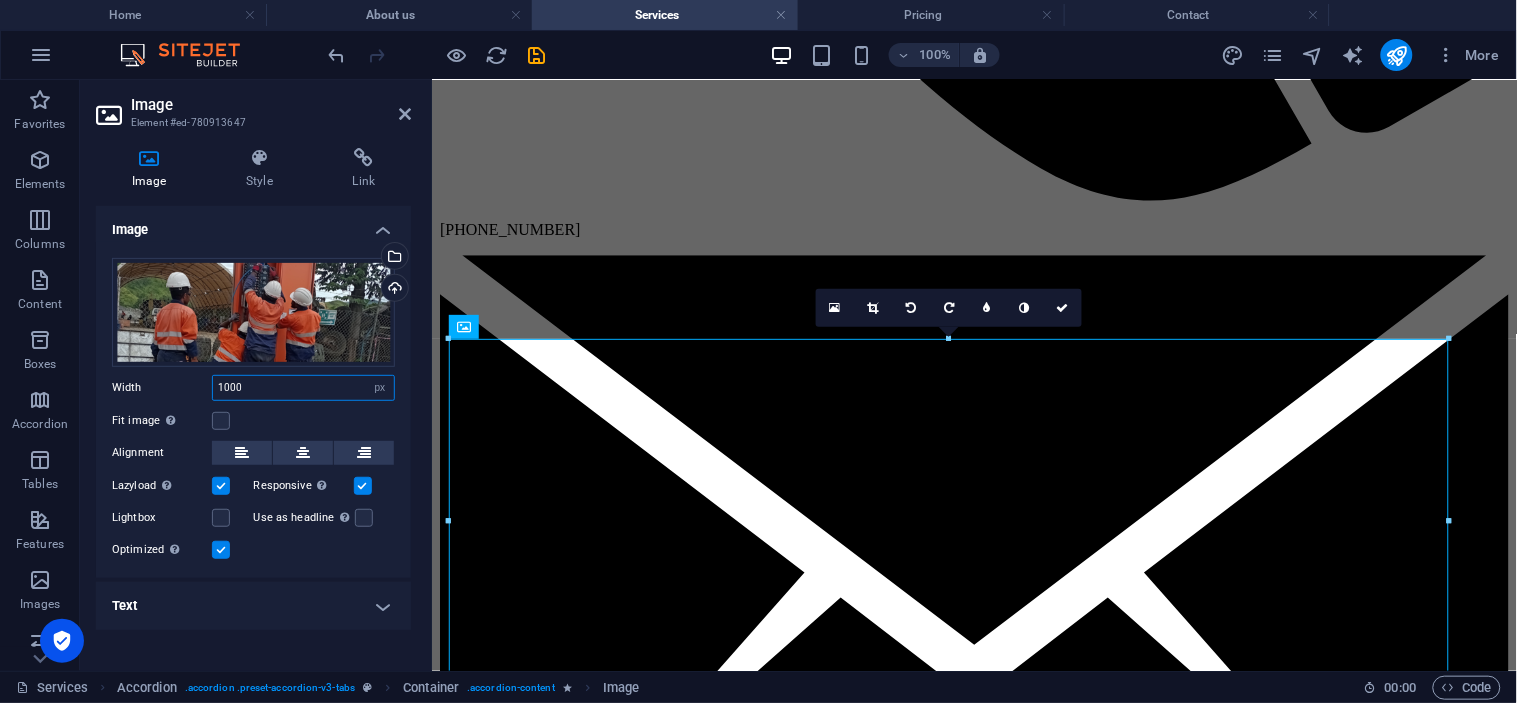 click on "1000" at bounding box center (303, 388) 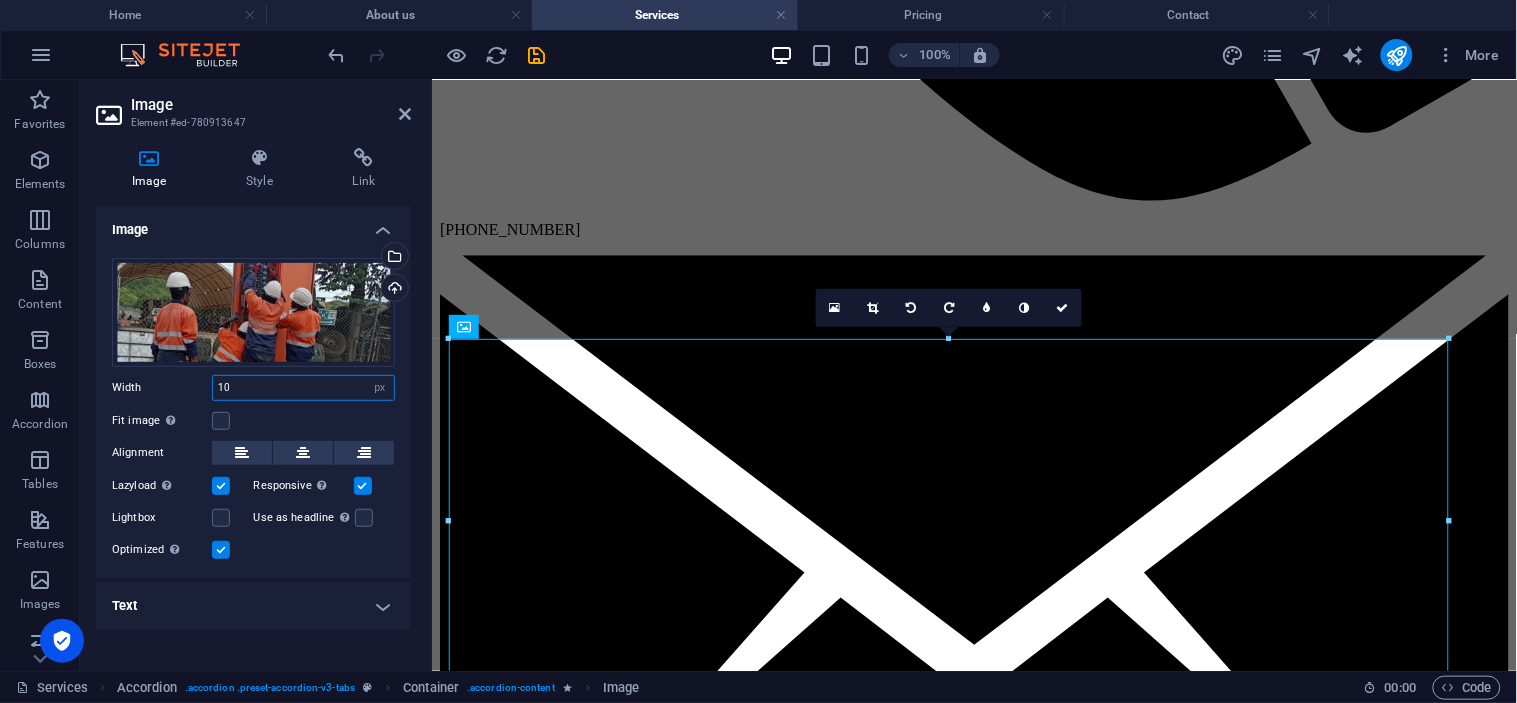 type on "1" 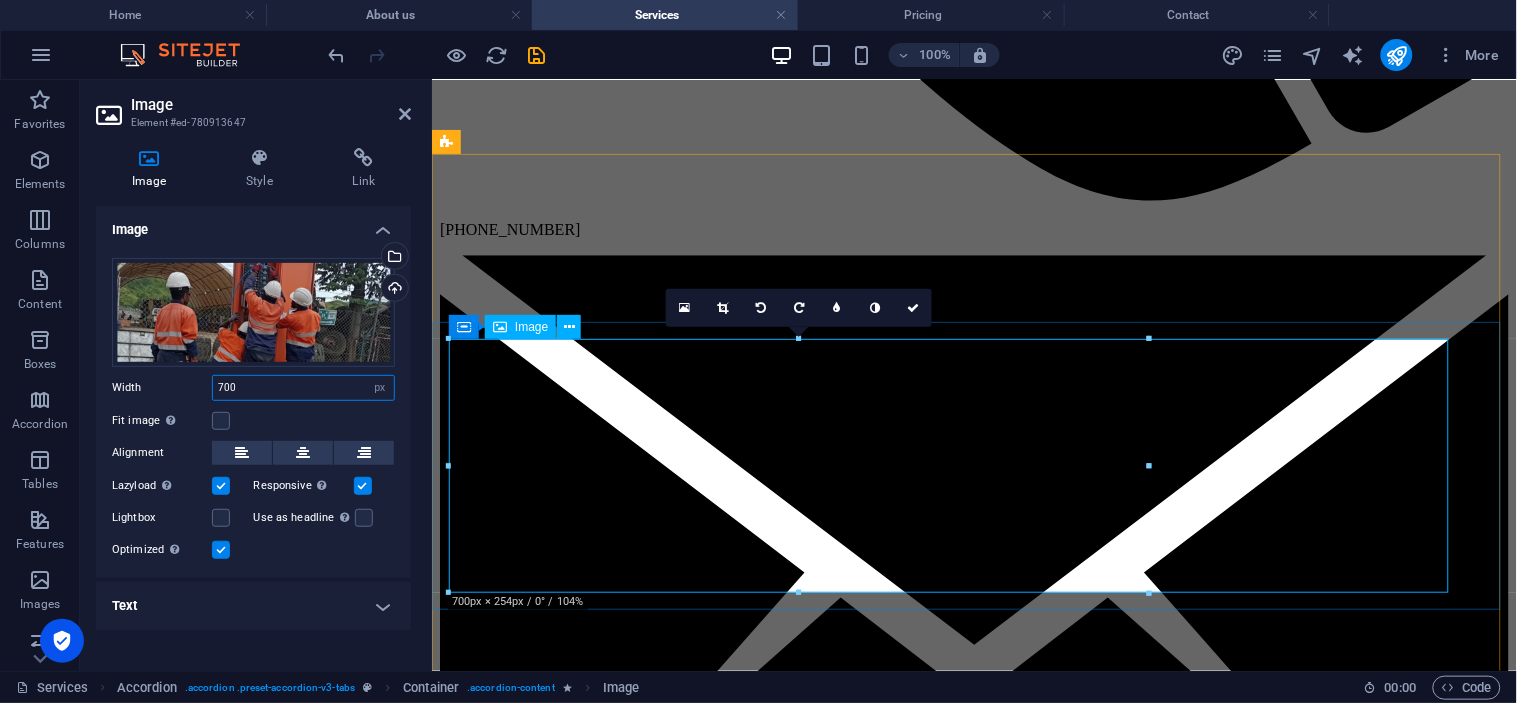 type on "700" 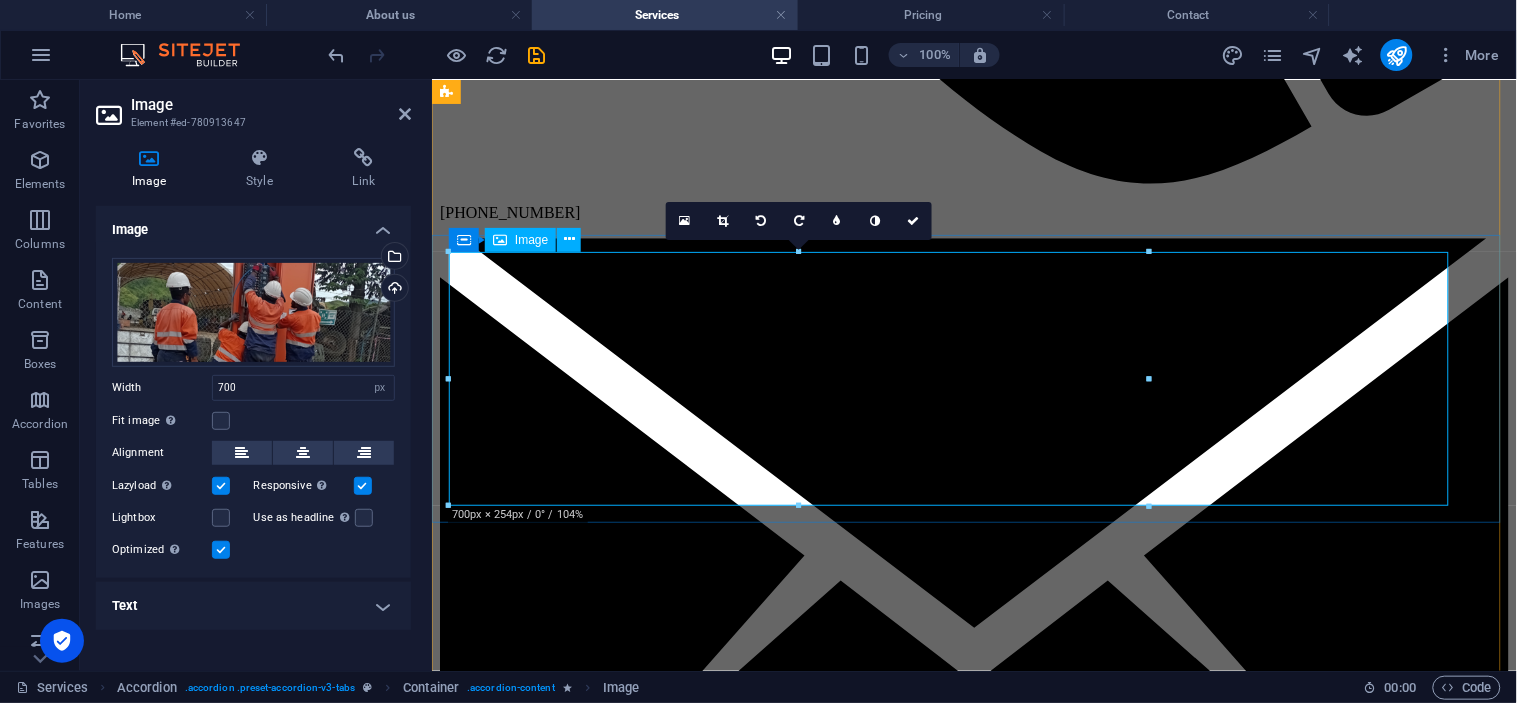 scroll, scrollTop: 1324, scrollLeft: 0, axis: vertical 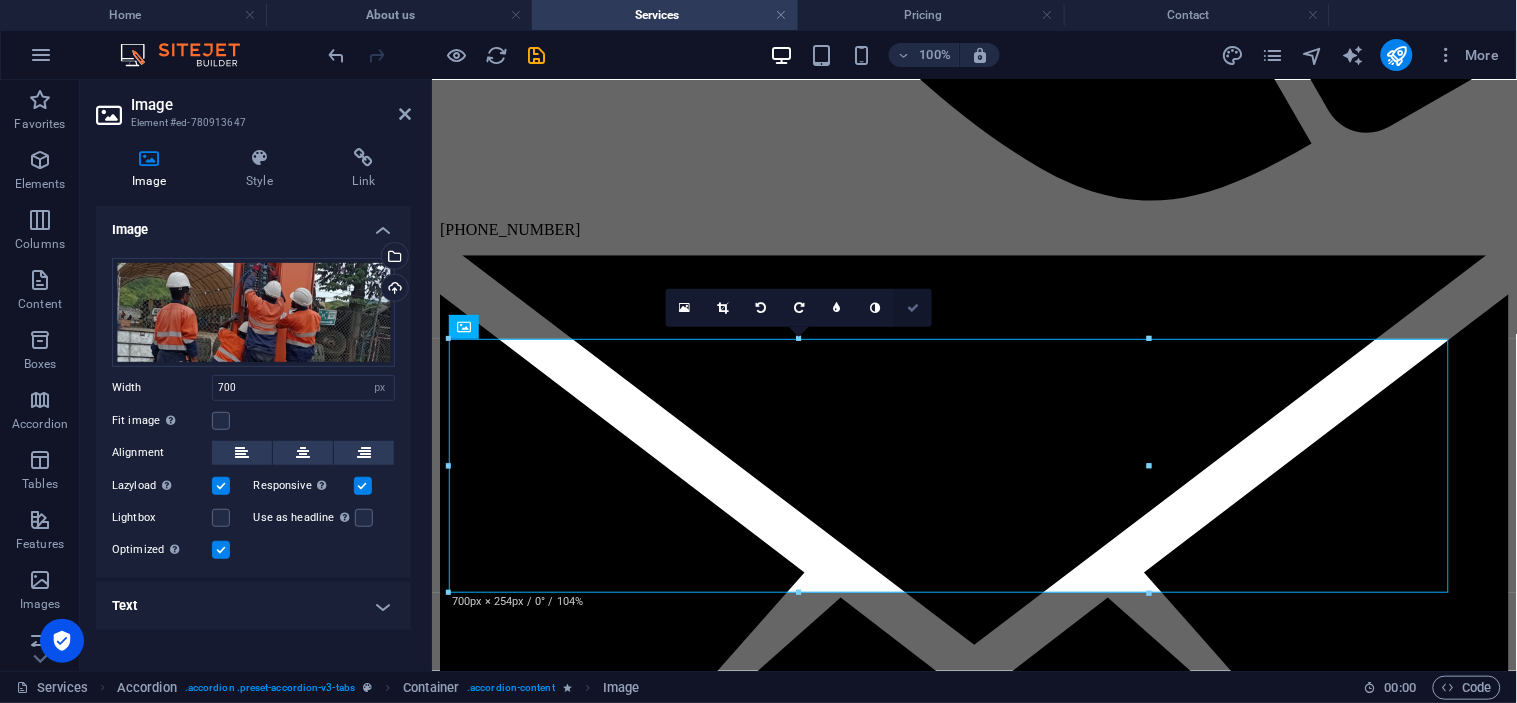 click at bounding box center (913, 308) 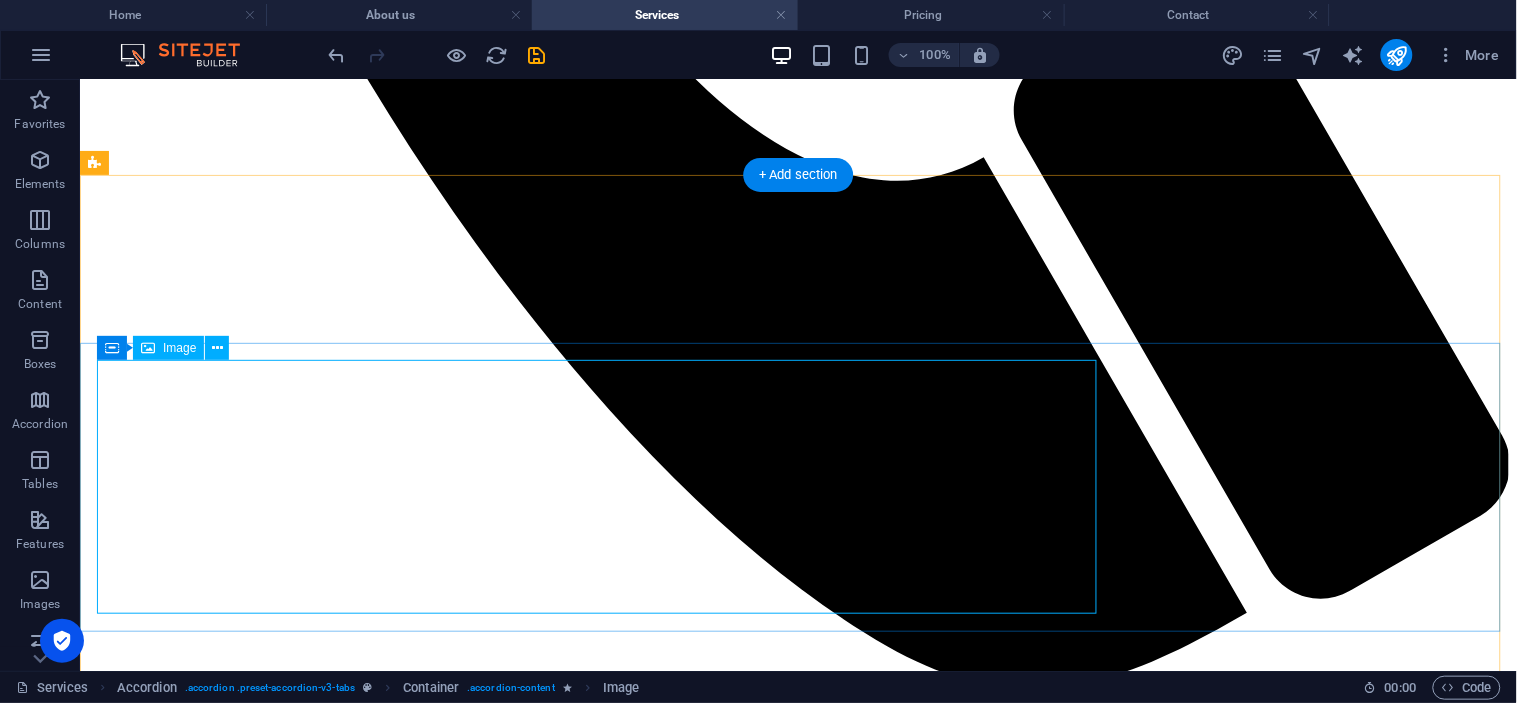 click at bounding box center [797, 12390] 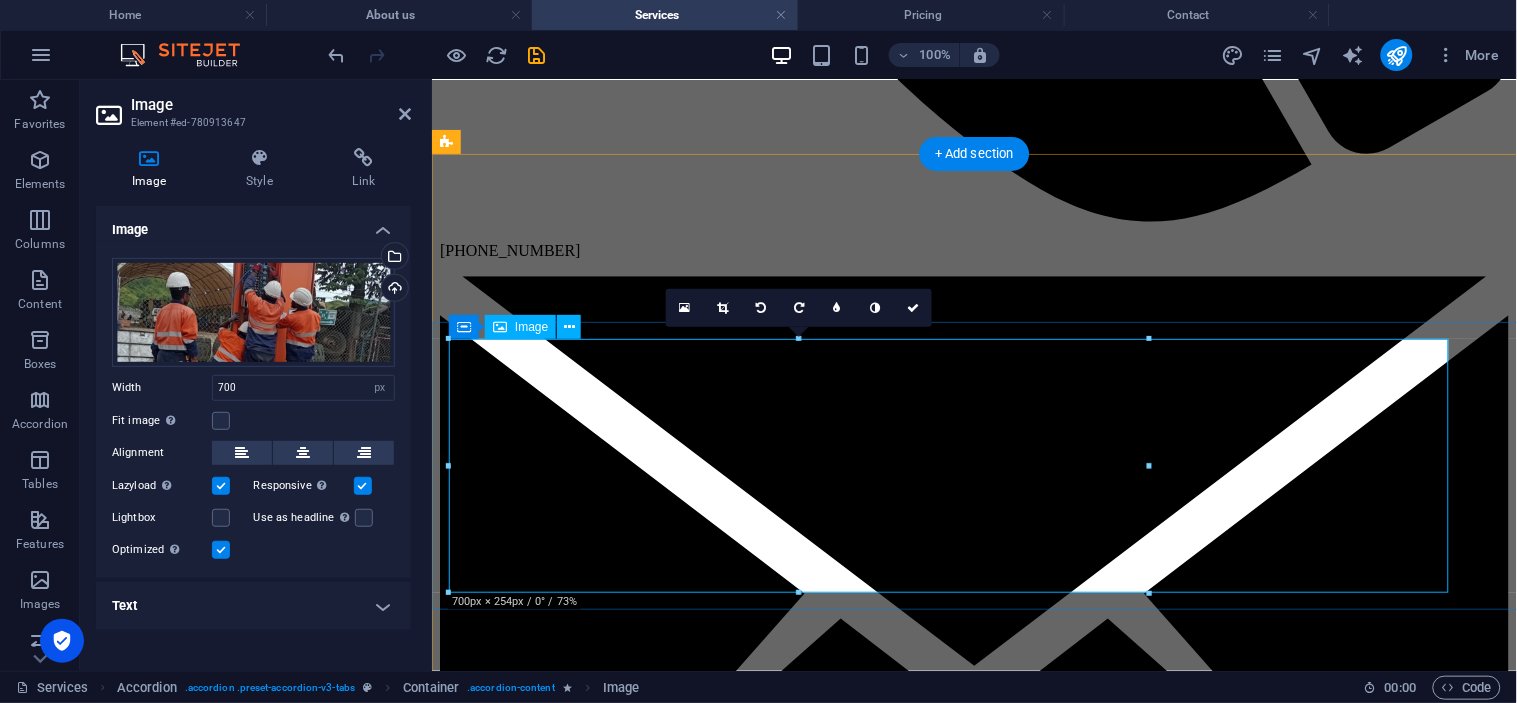 scroll, scrollTop: 1324, scrollLeft: 0, axis: vertical 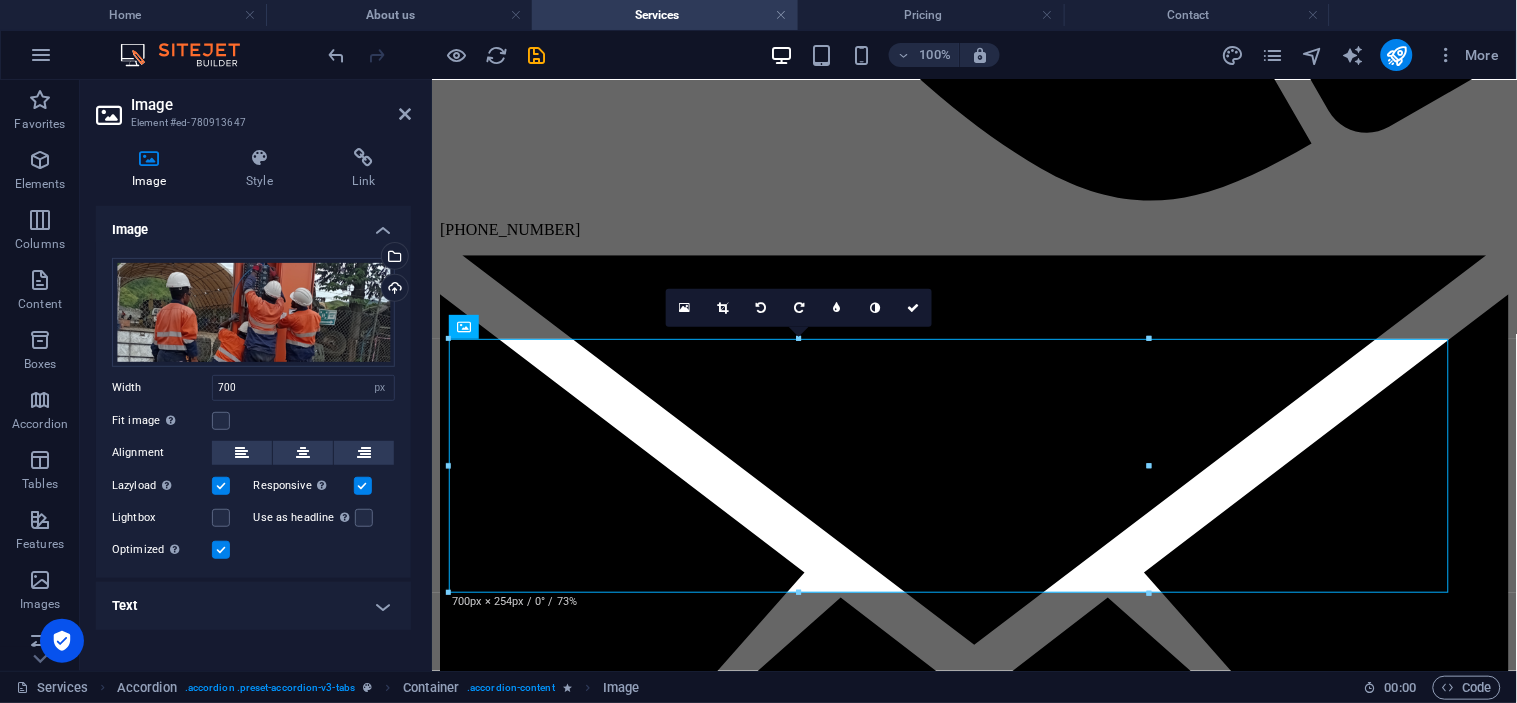 click on "Text" at bounding box center (253, 606) 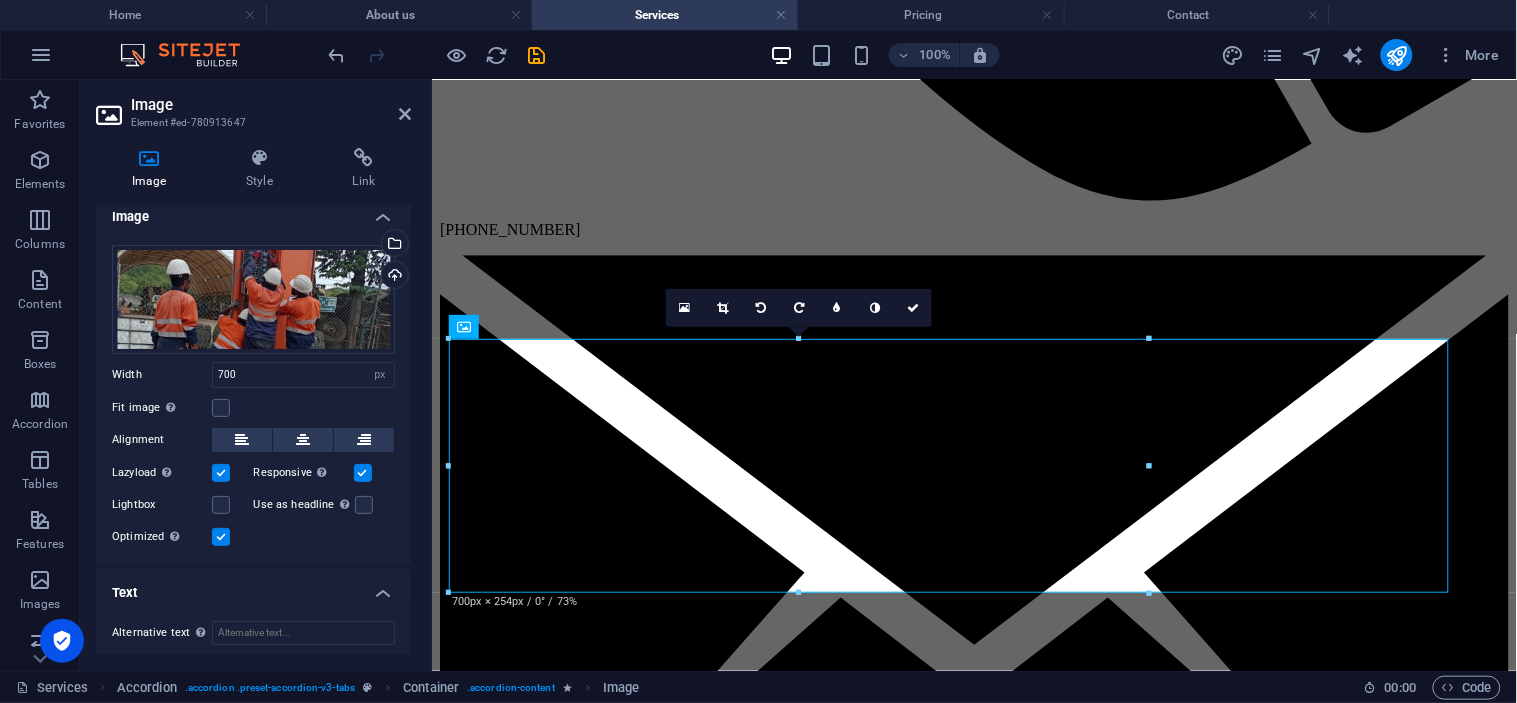 scroll, scrollTop: 0, scrollLeft: 0, axis: both 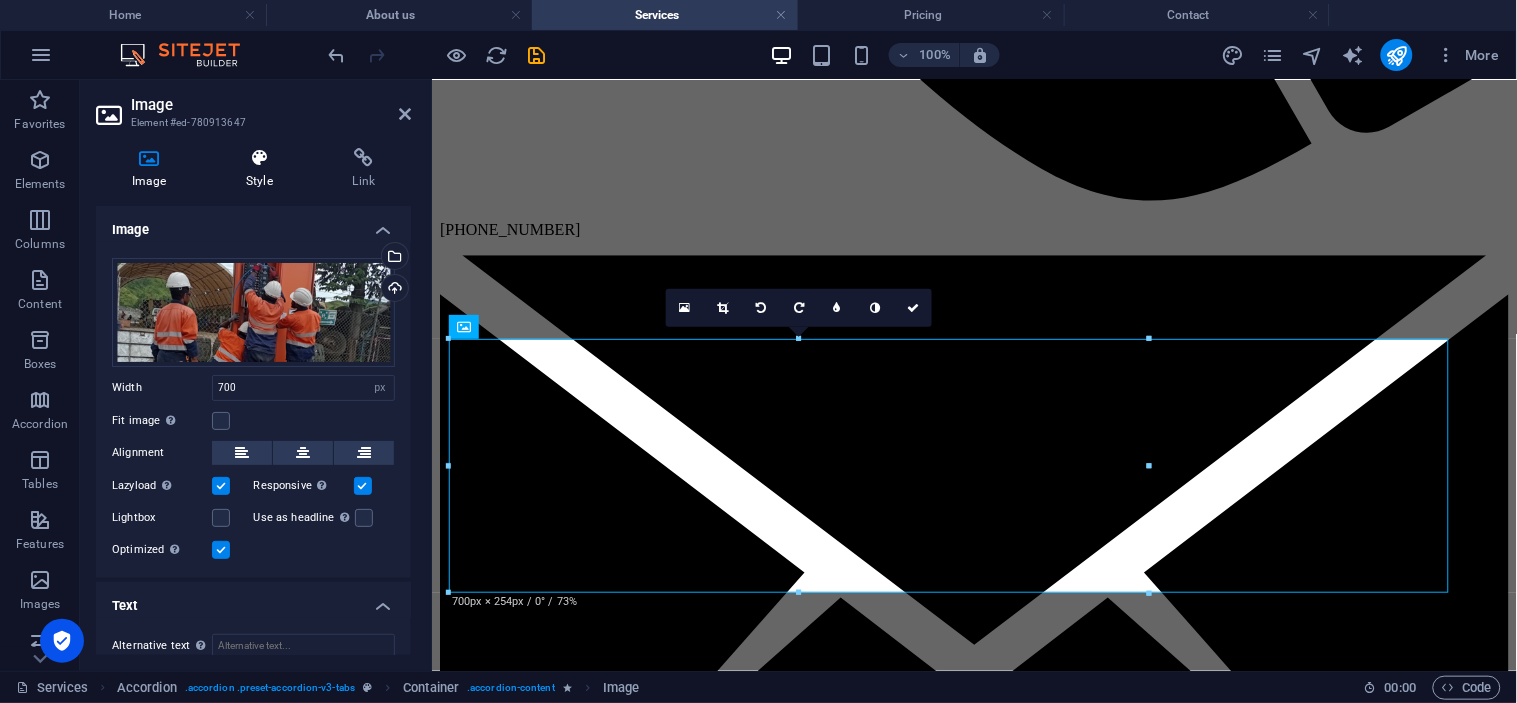 click at bounding box center (259, 158) 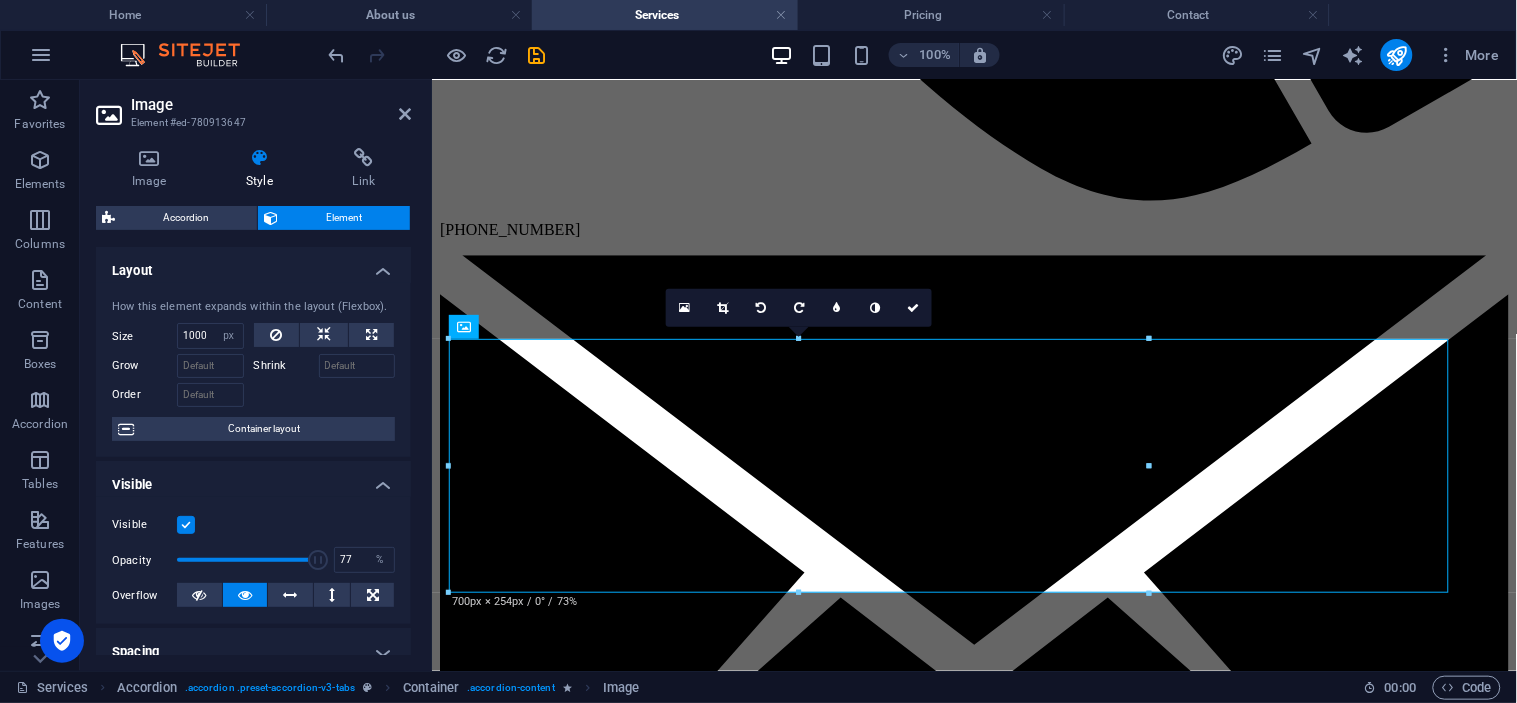 click at bounding box center [247, 560] 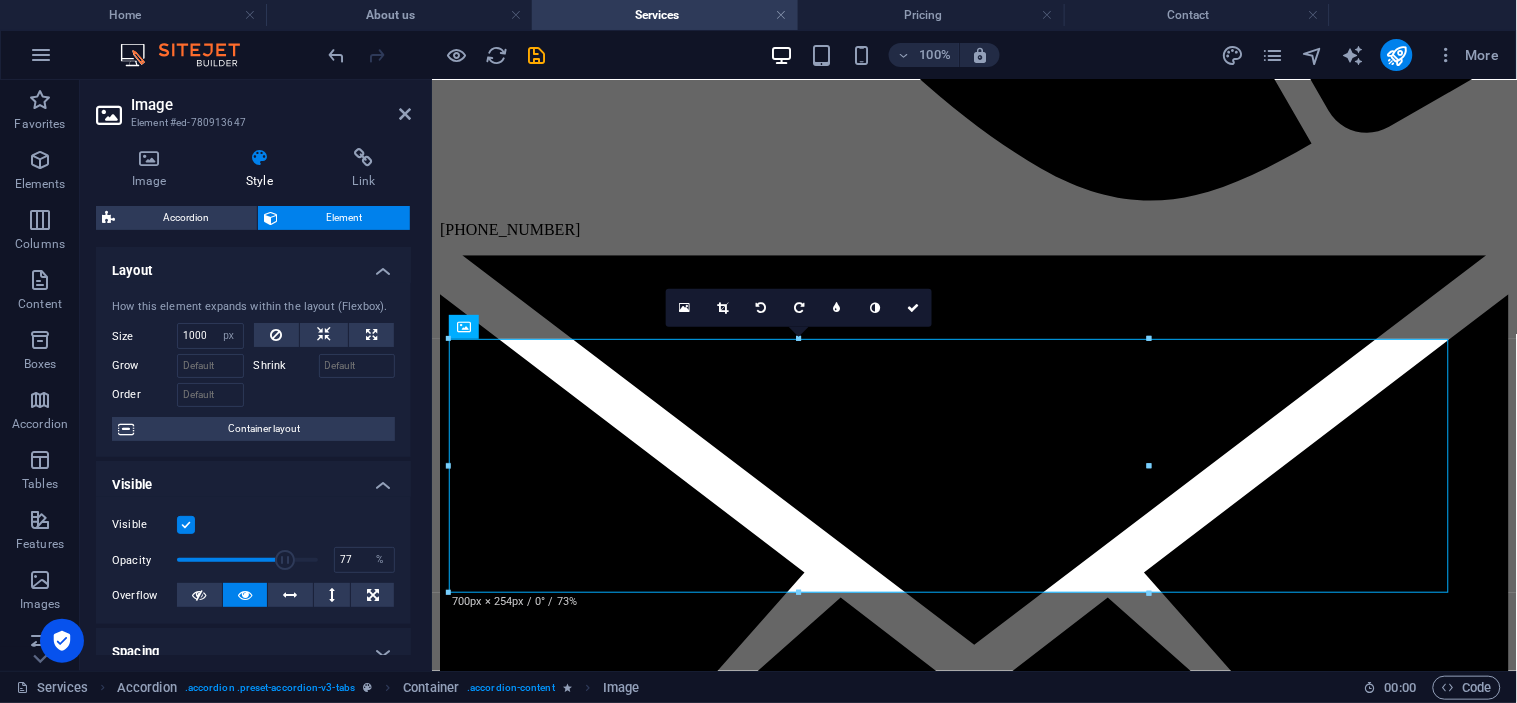 type on "85" 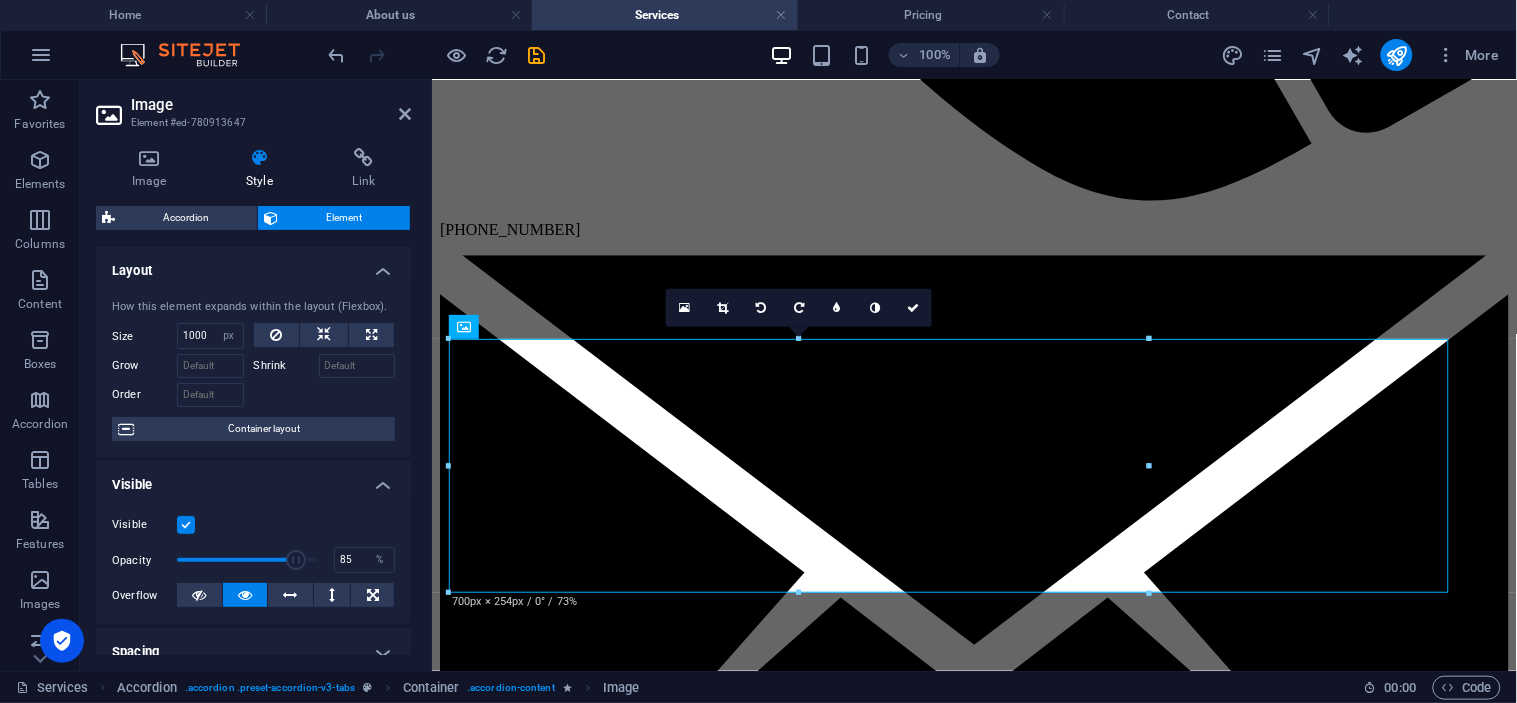click at bounding box center [247, 560] 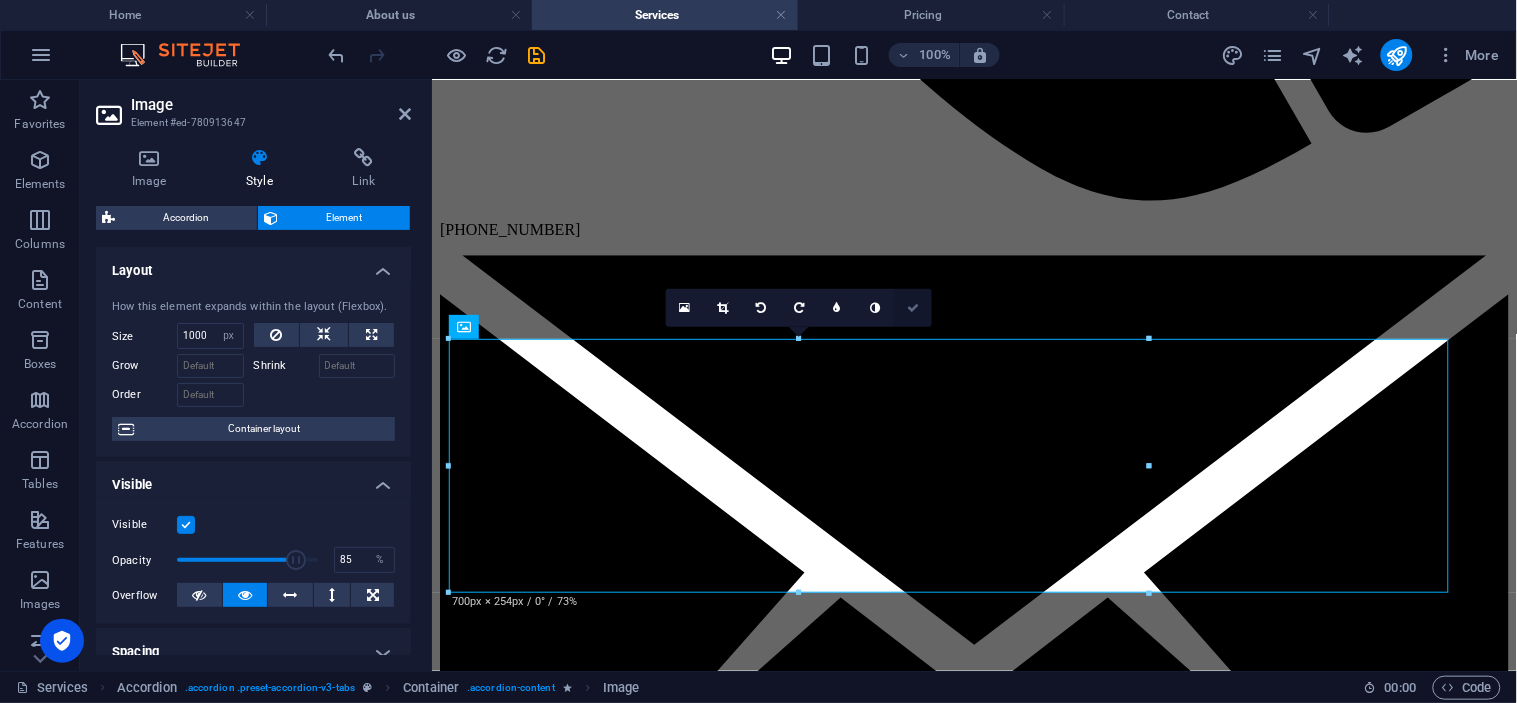 click at bounding box center (913, 308) 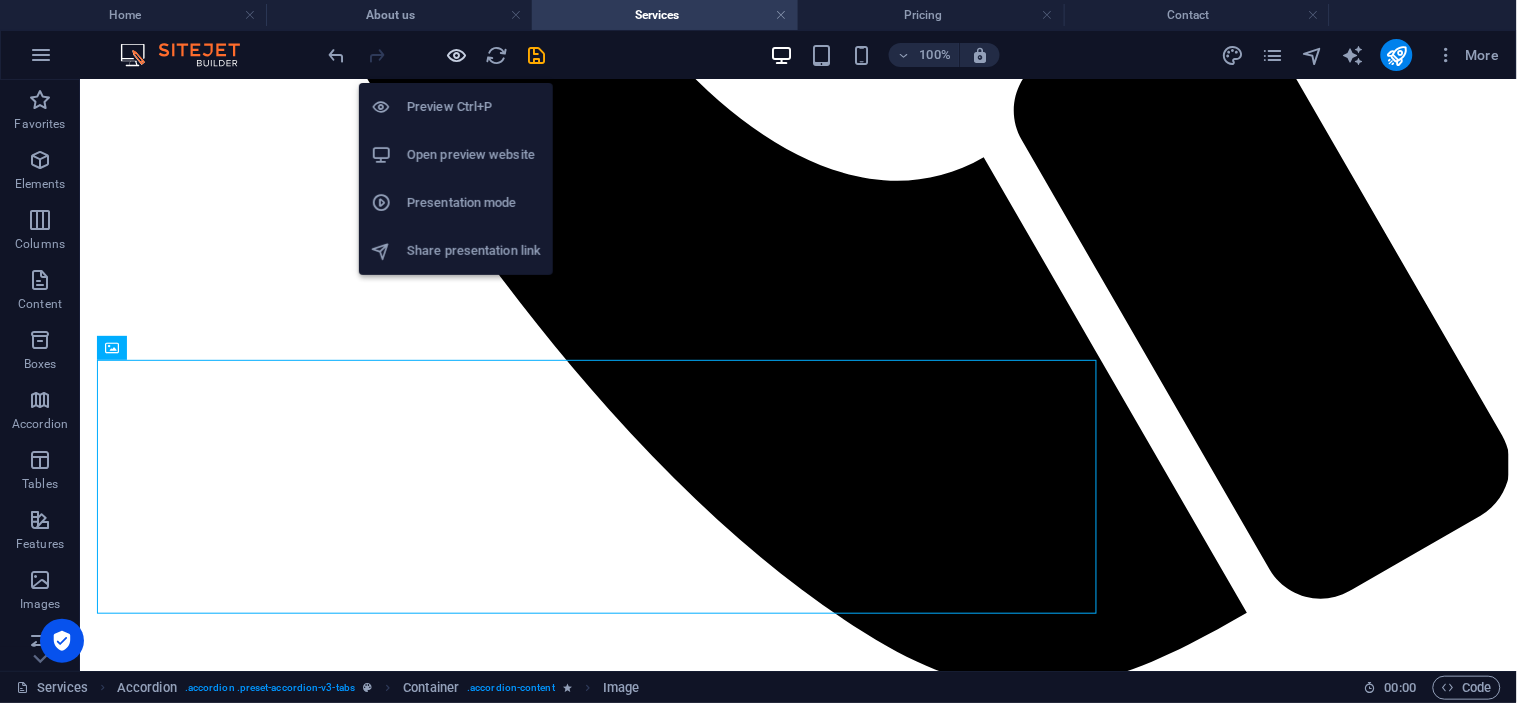 click at bounding box center (457, 55) 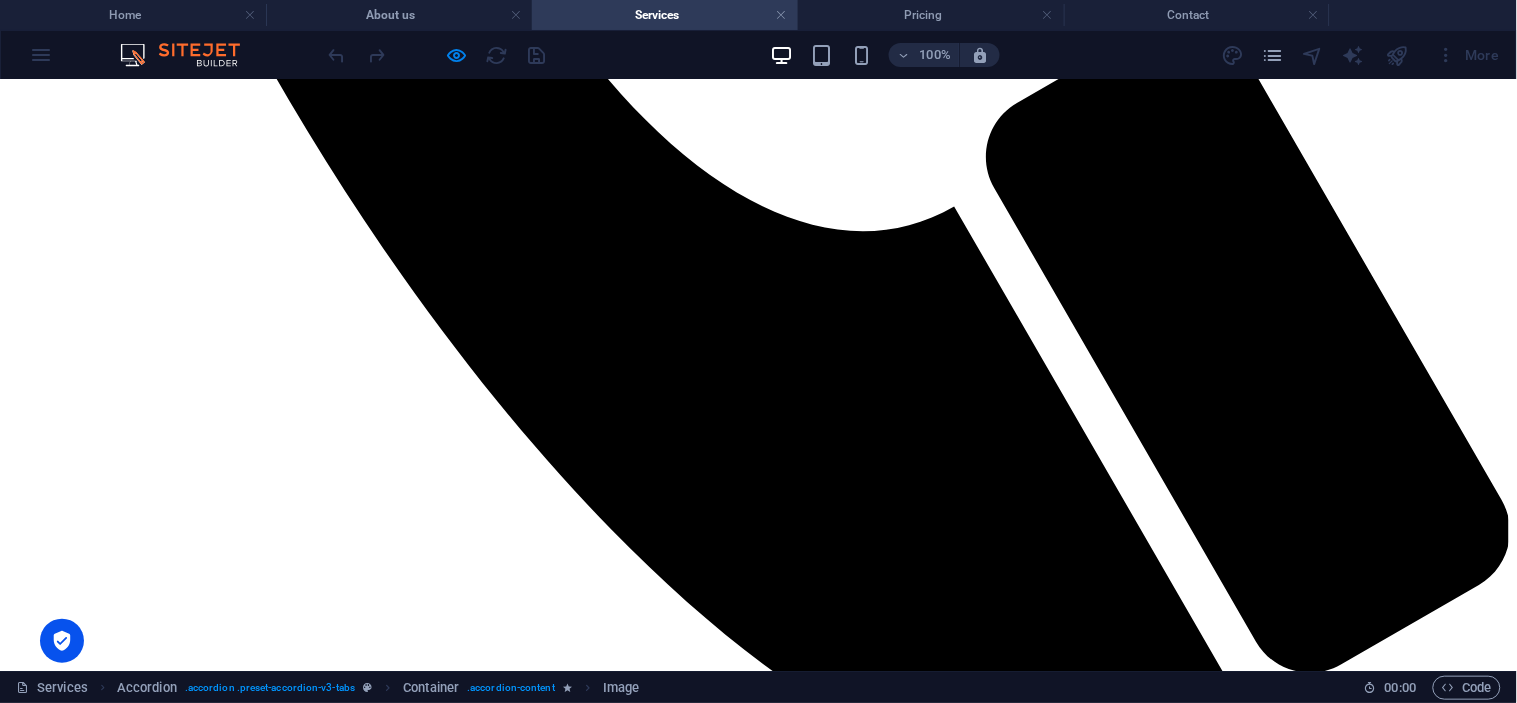 scroll, scrollTop: 1297, scrollLeft: 0, axis: vertical 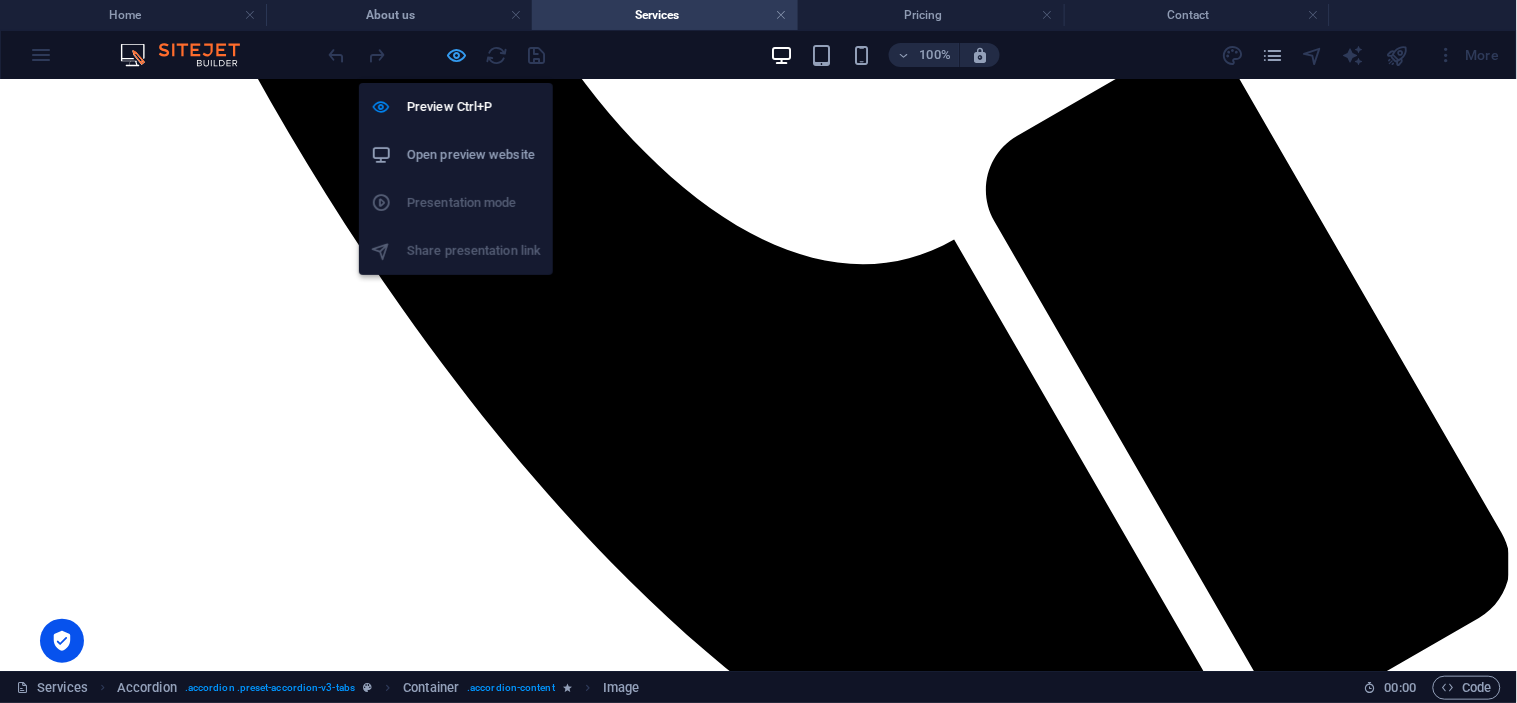 click at bounding box center (457, 55) 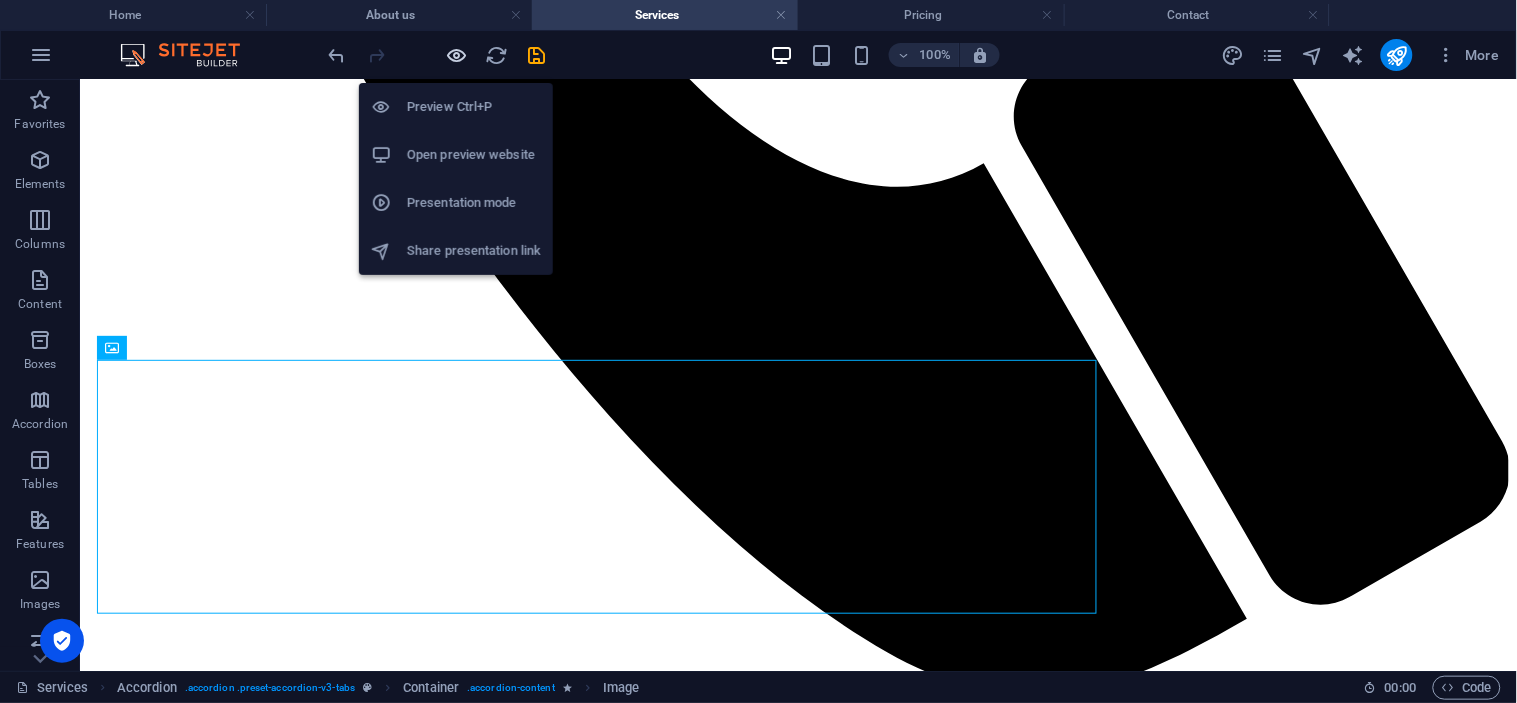 scroll, scrollTop: 1303, scrollLeft: 0, axis: vertical 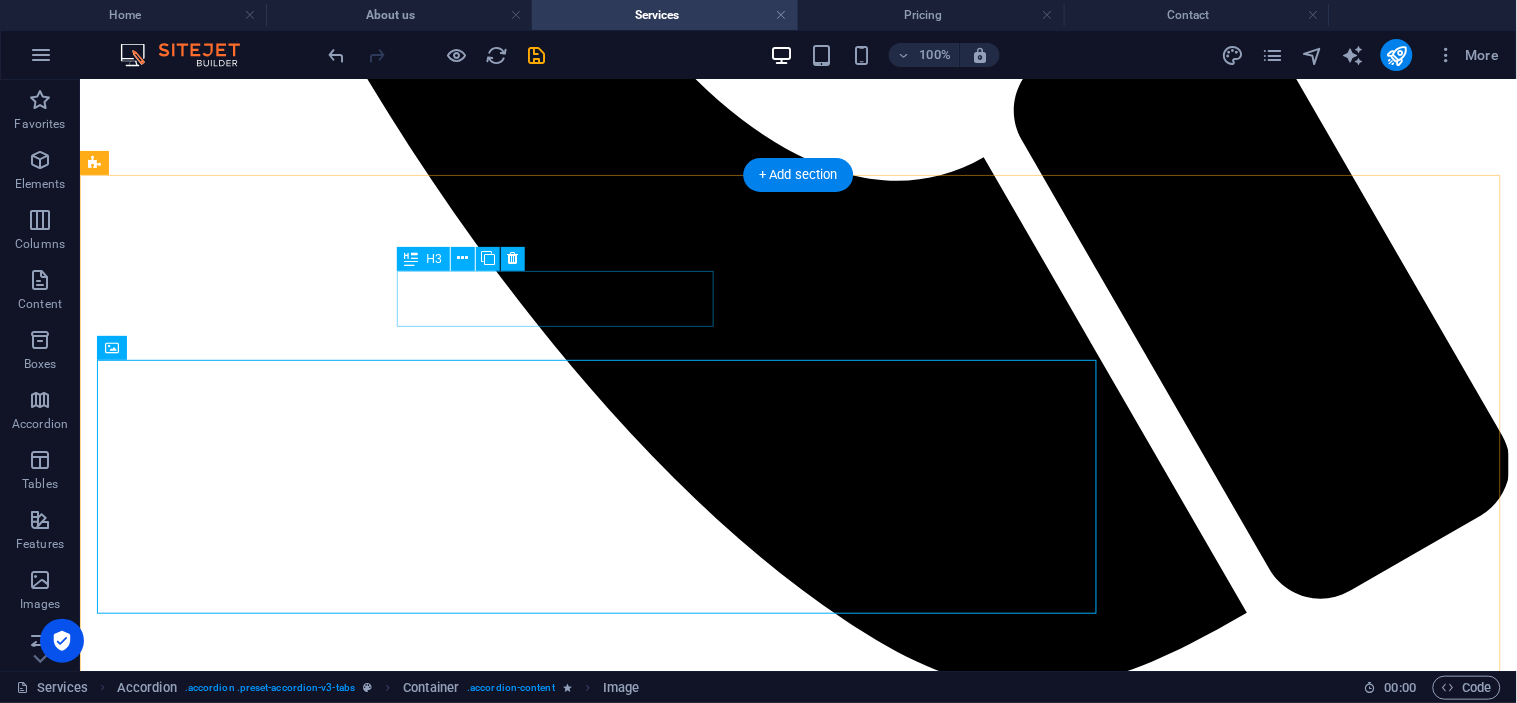click on "Generators" at bounding box center [797, 12548] 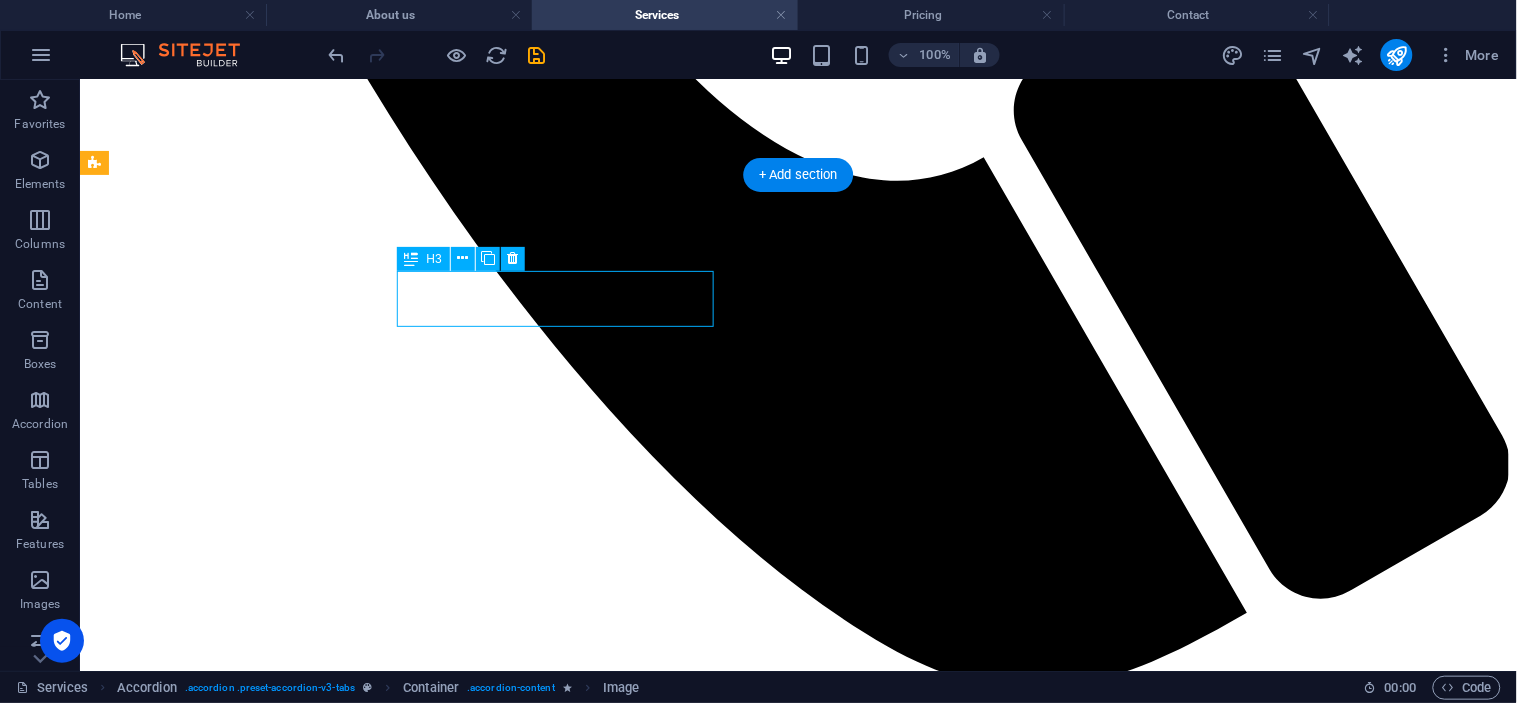 click on "Generators" at bounding box center [797, 12548] 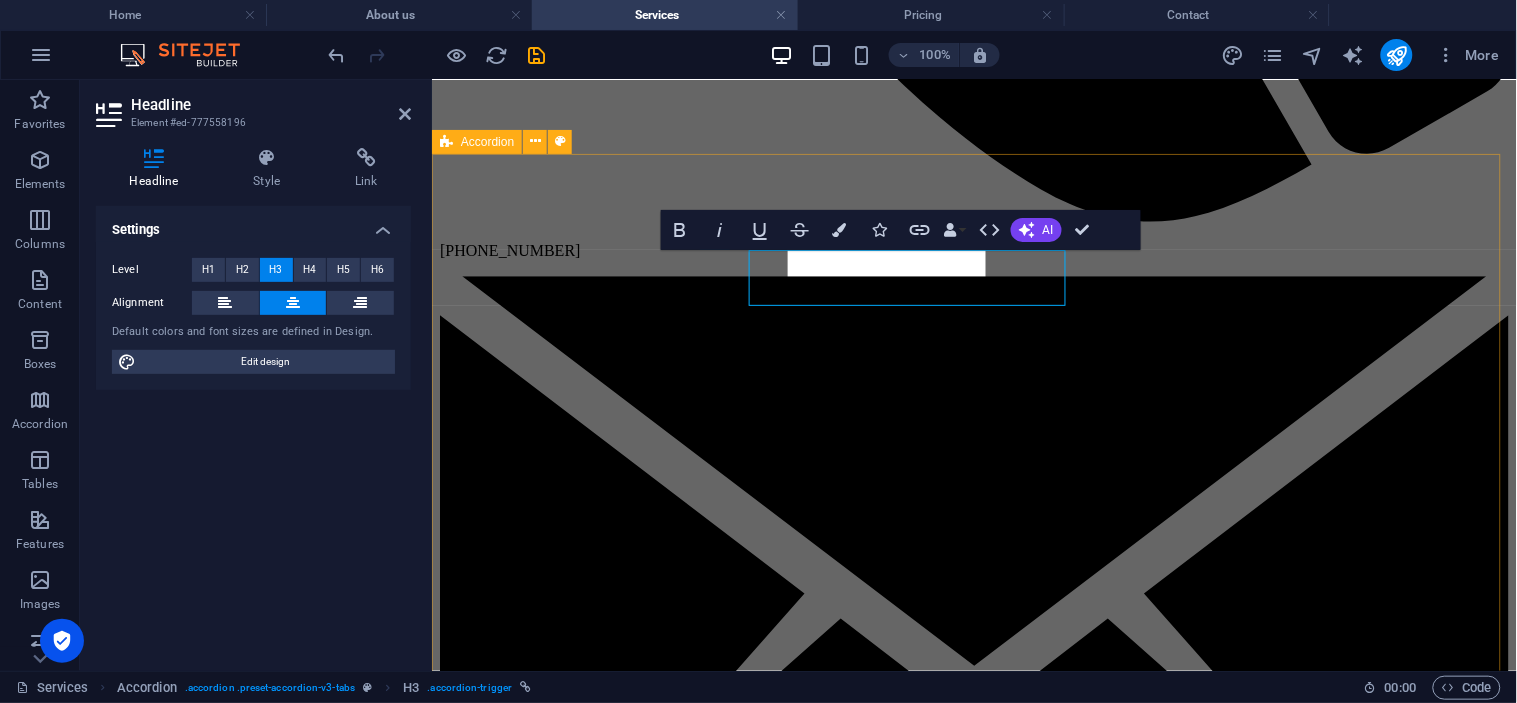 scroll, scrollTop: 1324, scrollLeft: 0, axis: vertical 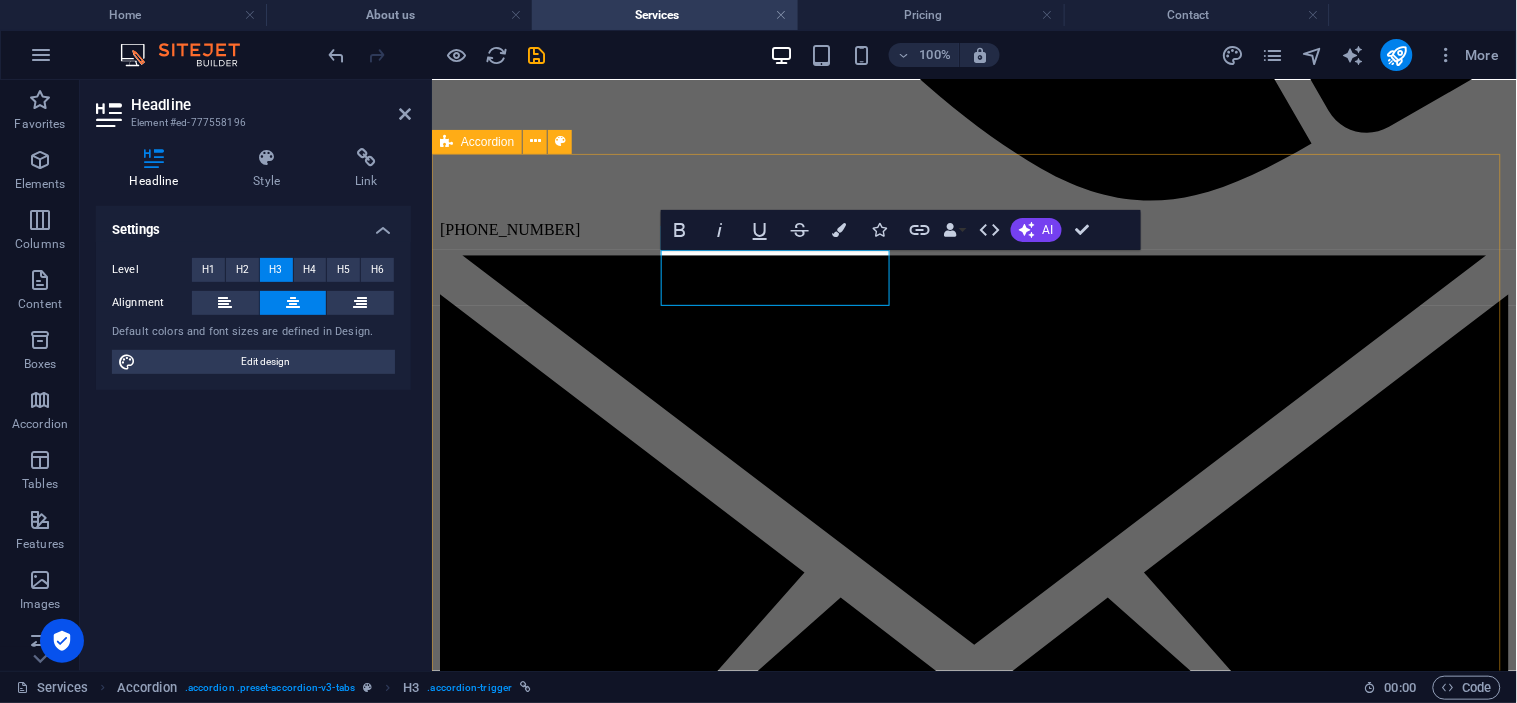 click on "Electrical Generators Lorem ipsum dolor sit amet, consectetur adipisicing elit. Maiores ipsum repellat minus nihil. [PERSON_NAME], [PERSON_NAME], nam dignissimos ea repudiandae minima voluptatum magni pariatur possimus quia accusamus harum facilis corporis animi nisi. Enim, pariatur, impedit quia repellat harum ipsam laboriosam voluptas dicta illum nisi obcaecati reprehenderit quis placeat recusandae tenetur aperiam. Refrigeration / Air-condition Lorem ipsum dolor sit amet, consectetur adipisicing elit. Maiores ipsum repellat minus nihil. [PERSON_NAME], [PERSON_NAME], nam dignissimos ea repudiandae minima voluptatum magni pariatur possimus quia accusamus harum facilis corporis animi nisi. Enim, pariatur, impedit quia repellat harum ipsam laboriosam voluptas dicta illum nisi obcaecati reprehenderit quis placeat recusandae tenetur aperiam. Headline" at bounding box center (973, 9684) 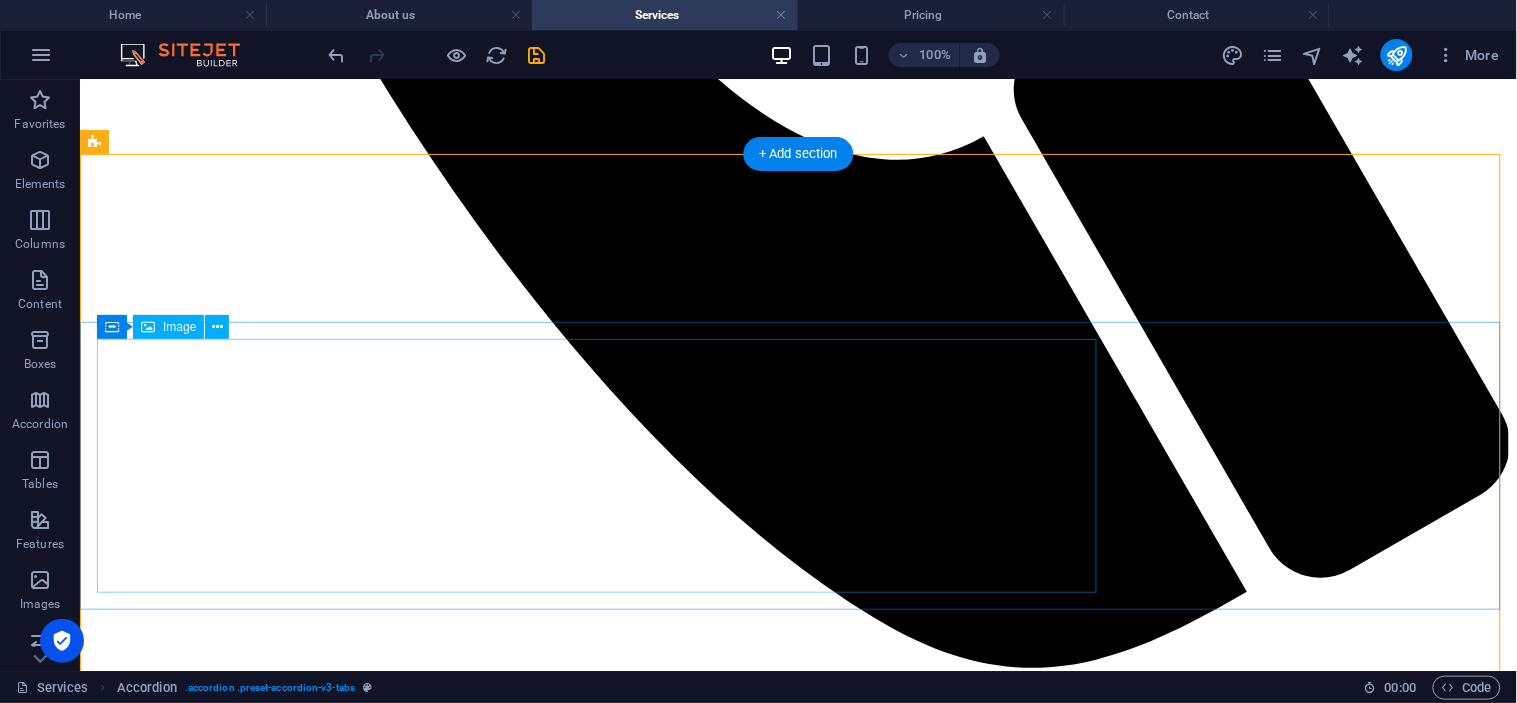 scroll, scrollTop: 1435, scrollLeft: 0, axis: vertical 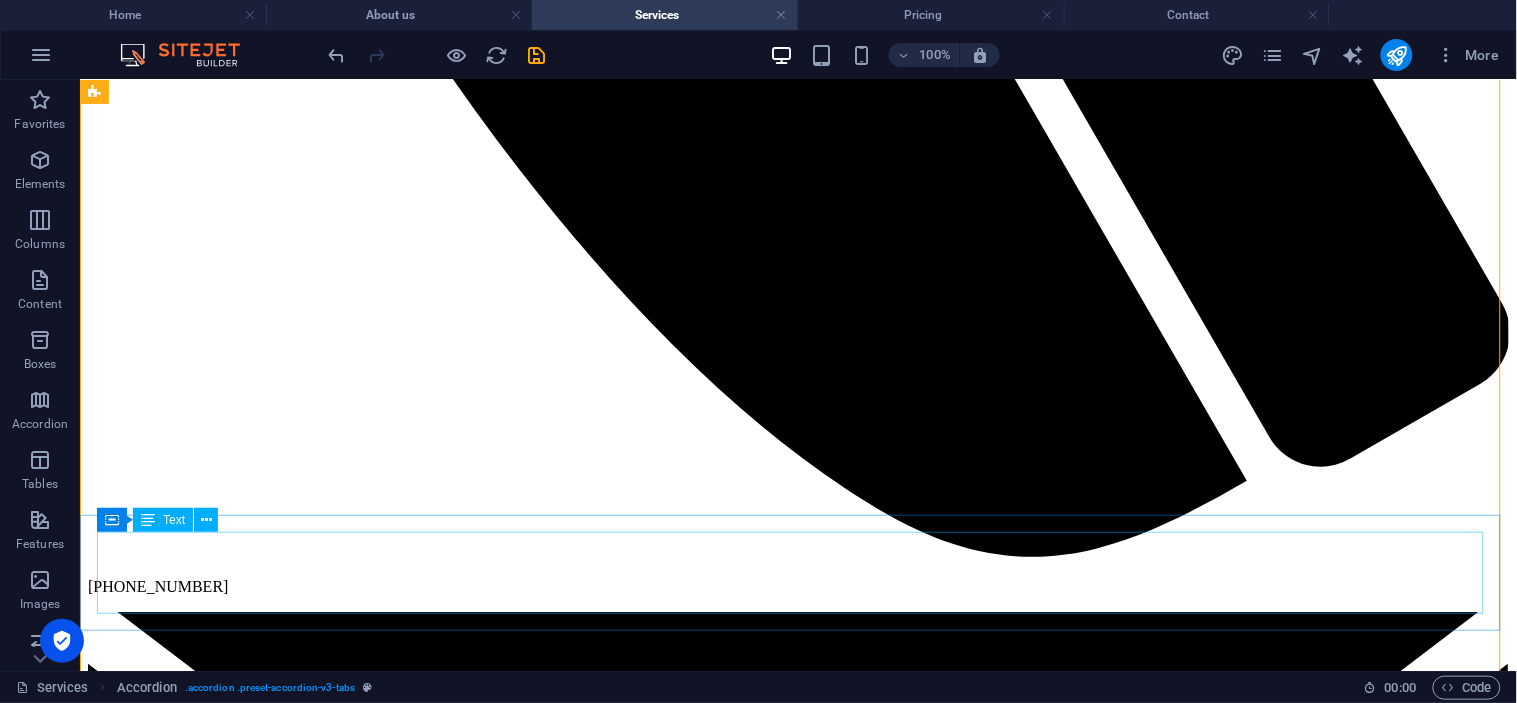 click on "Lorem ipsum dolor sit amet, consectetur adipisicing elit. Maiores ipsum repellat minus nihil. [PERSON_NAME], [PERSON_NAME], nam dignissimos ea repudiandae minima voluptatum magni pariatur possimus quia accusamus harum facilis corporis animi nisi. Enim, pariatur, impedit quia repellat harum ipsam laboriosam voluptas dicta illum nisi obcaecati reprehenderit quis placeat recusandae tenetur aperiam." at bounding box center [797, 12464] 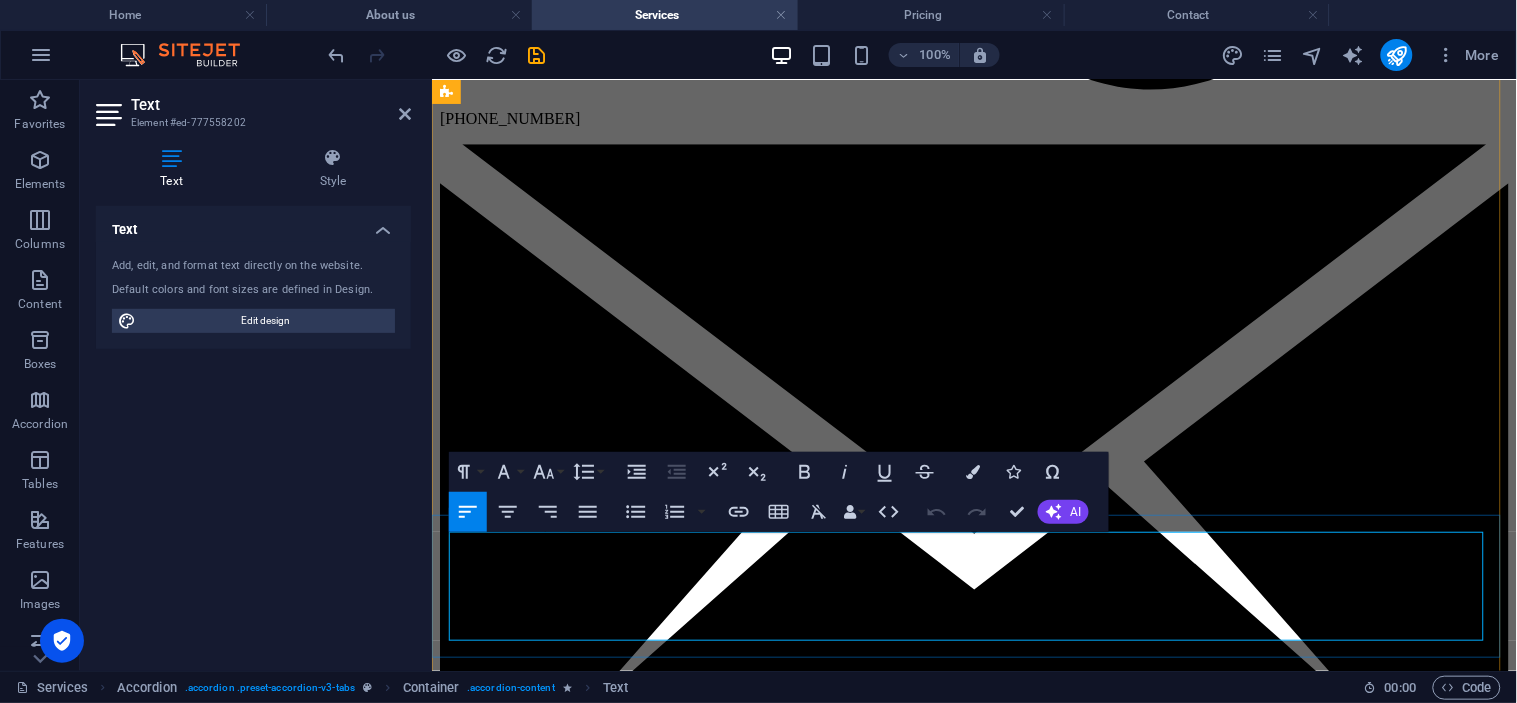 click on "Lorem ipsum dolor sit amet, consectetur adipisicing elit. Maiores ipsum repellat minus nihil. [PERSON_NAME], [PERSON_NAME], nam dignissimos ea repudiandae minima voluptatum magni pariatur possimus quia accusamus harum facilis corporis animi nisi. Enim, pariatur, impedit quia repellat harum ipsam laboriosam voluptas dicta illum nisi obcaecati reprehenderit quis placeat recusandae tenetur aperiam." at bounding box center (973, 9637) 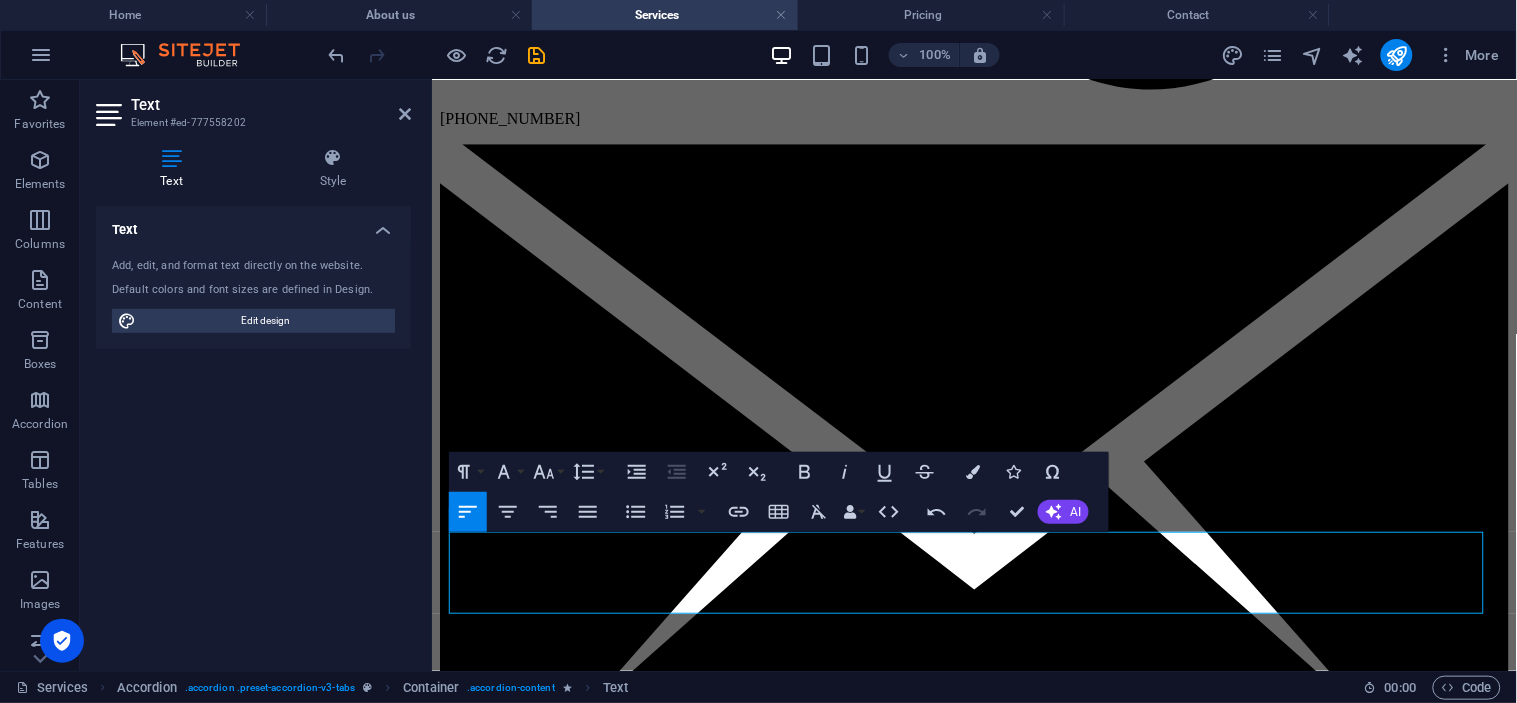 drag, startPoint x: 926, startPoint y: 595, endPoint x: 412, endPoint y: 531, distance: 517.9691 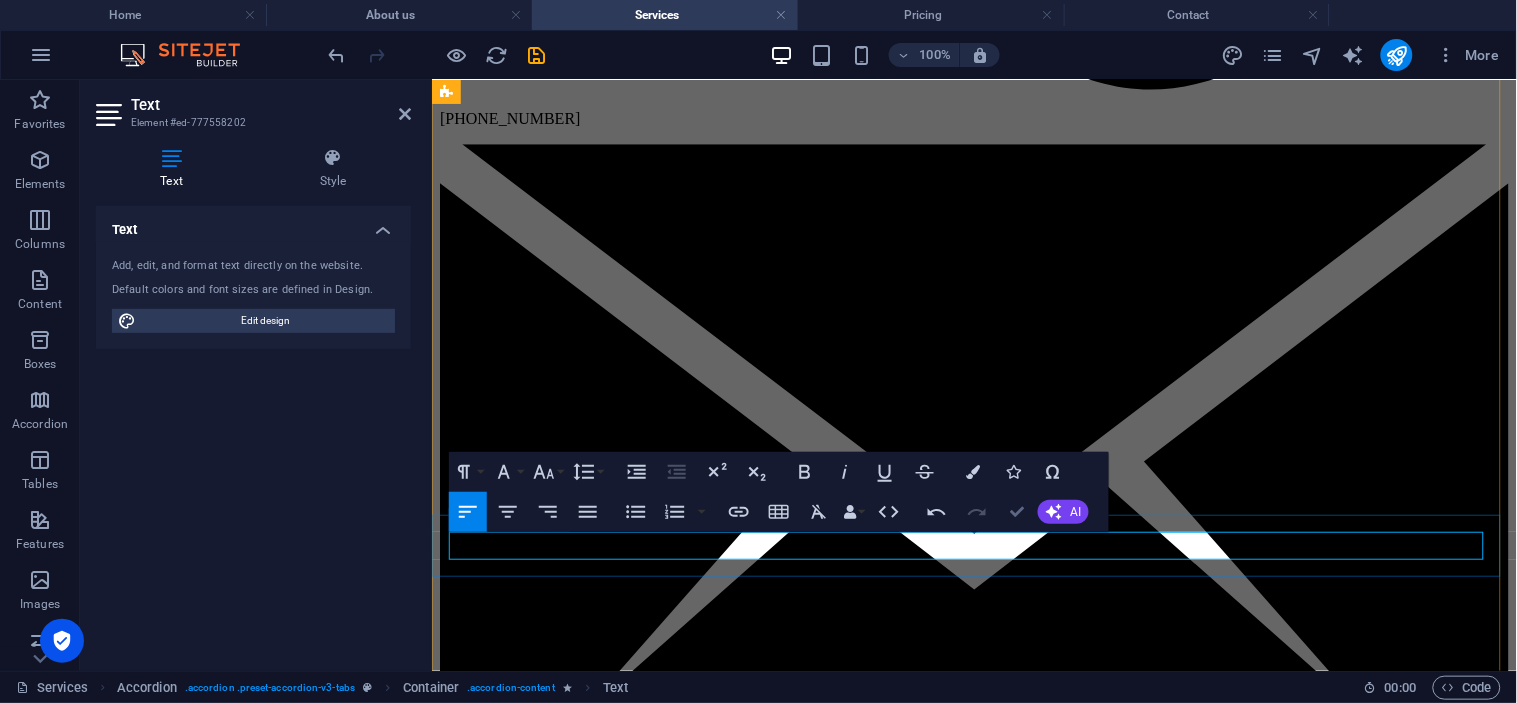 drag, startPoint x: 82, startPoint y: 476, endPoint x: 1014, endPoint y: 505, distance: 932.45105 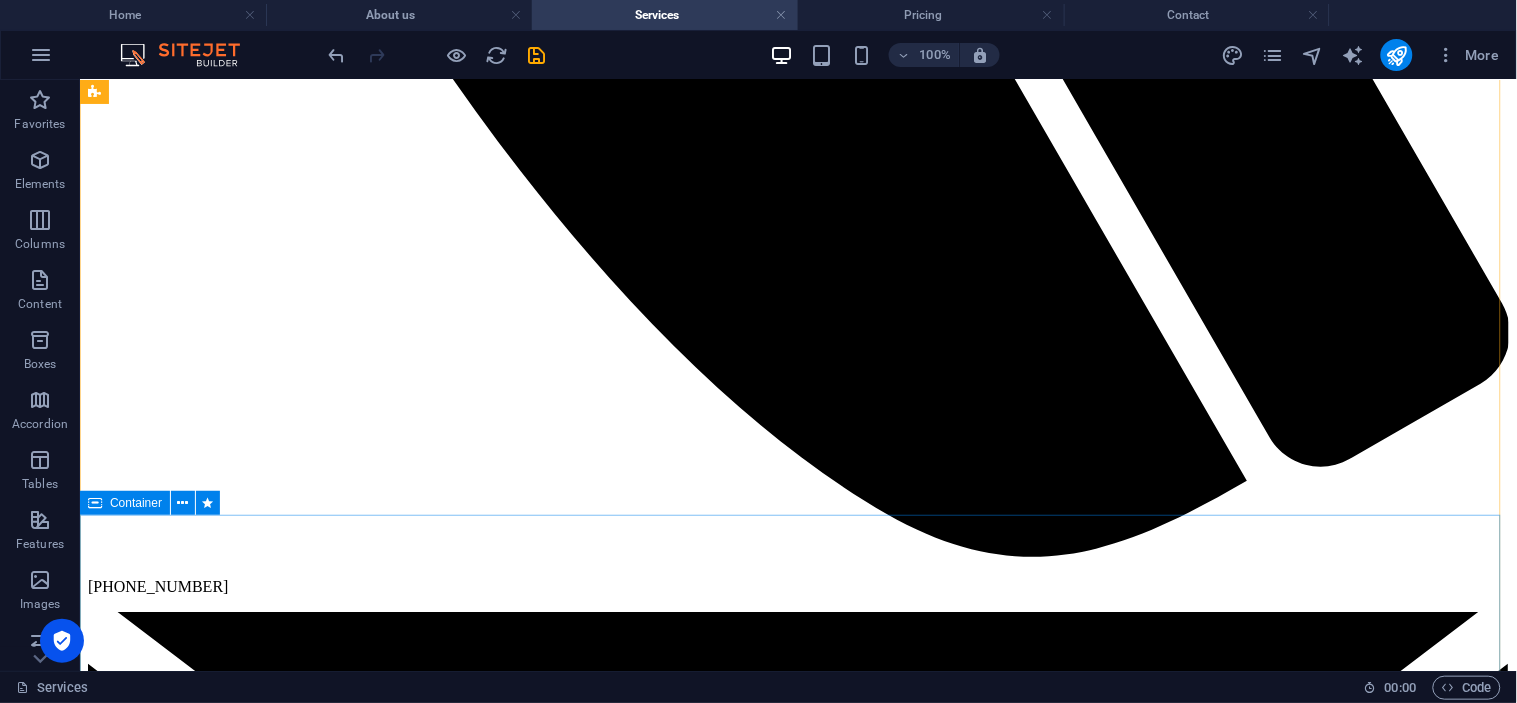 click on "Add elements" at bounding box center (738, 12547) 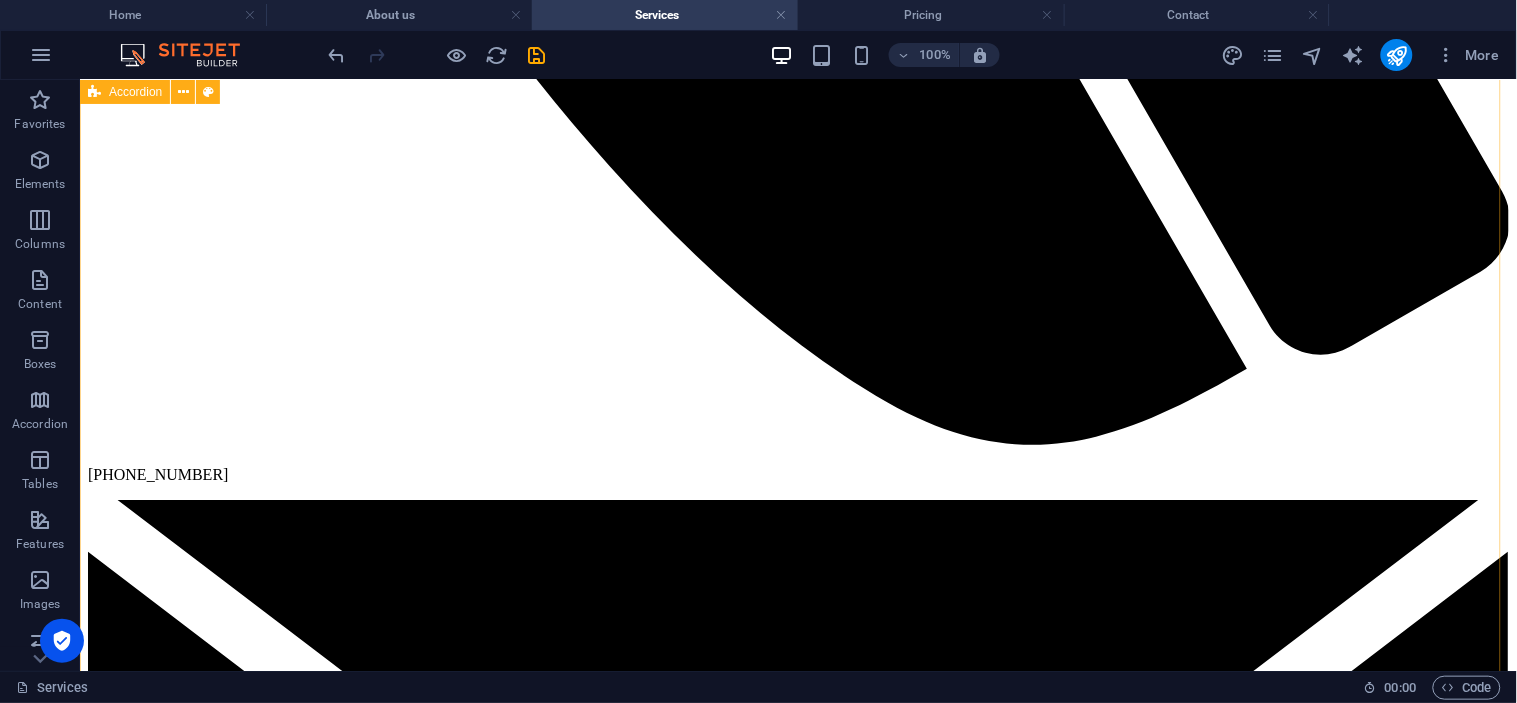 scroll, scrollTop: 1546, scrollLeft: 0, axis: vertical 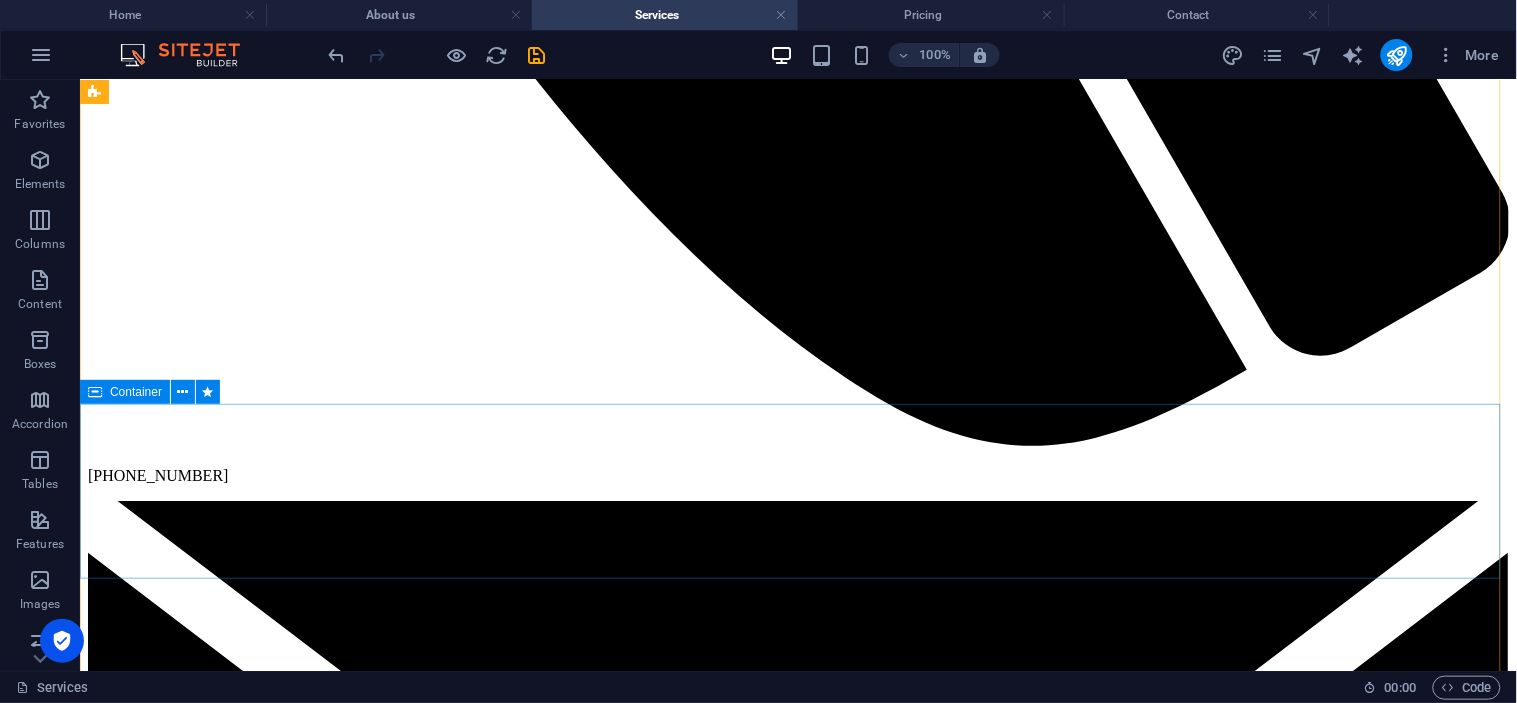 click on "Add elements" at bounding box center (738, 12436) 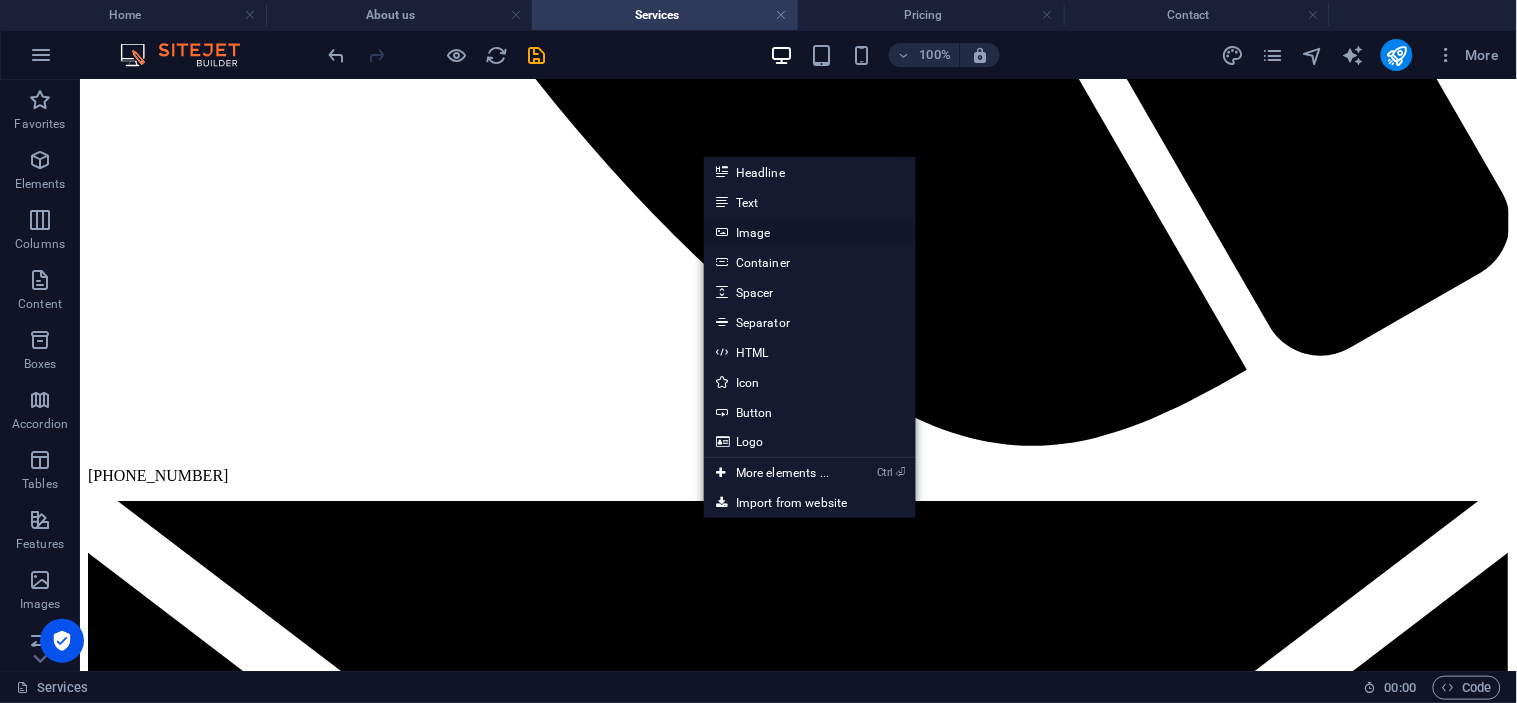 click on "Image" at bounding box center (810, 232) 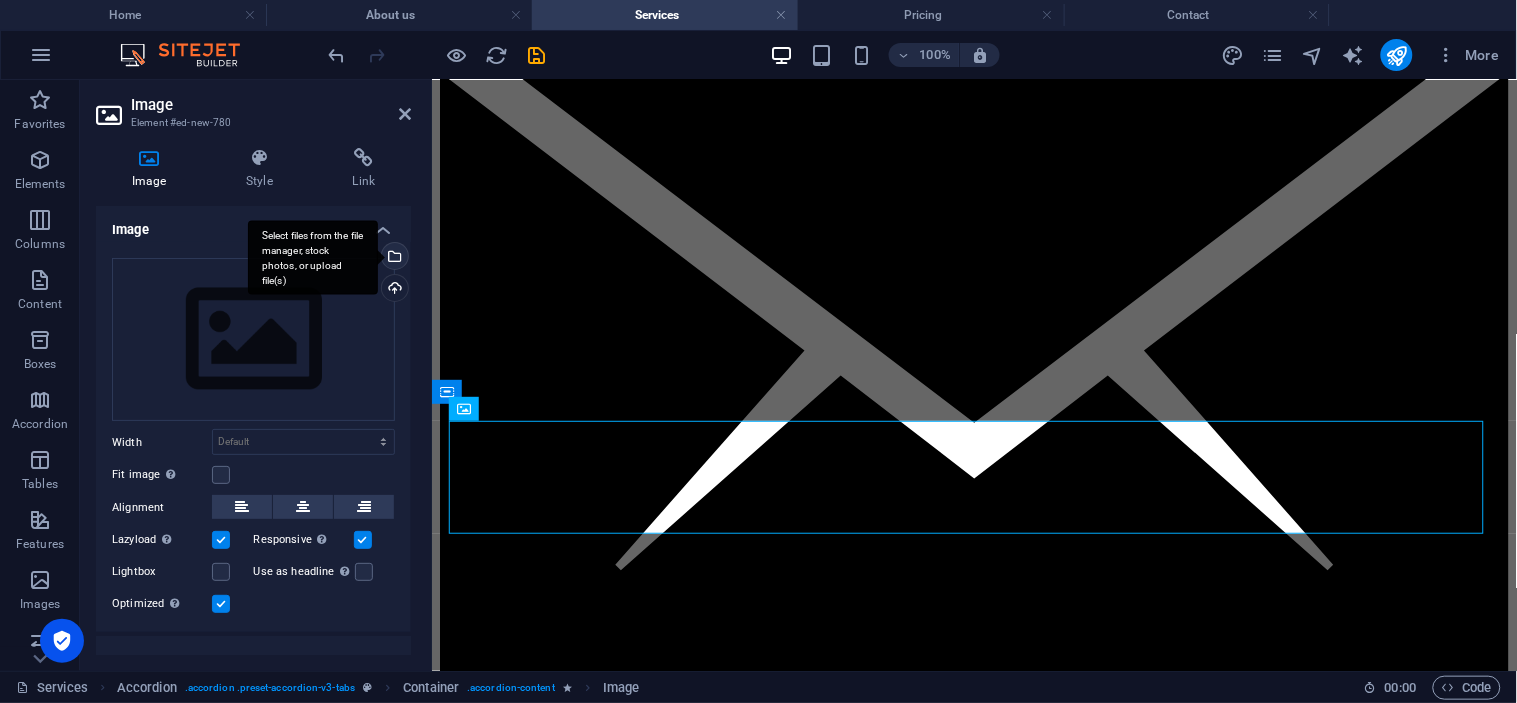 click on "Select files from the file manager, stock photos, or upload file(s)" at bounding box center (393, 258) 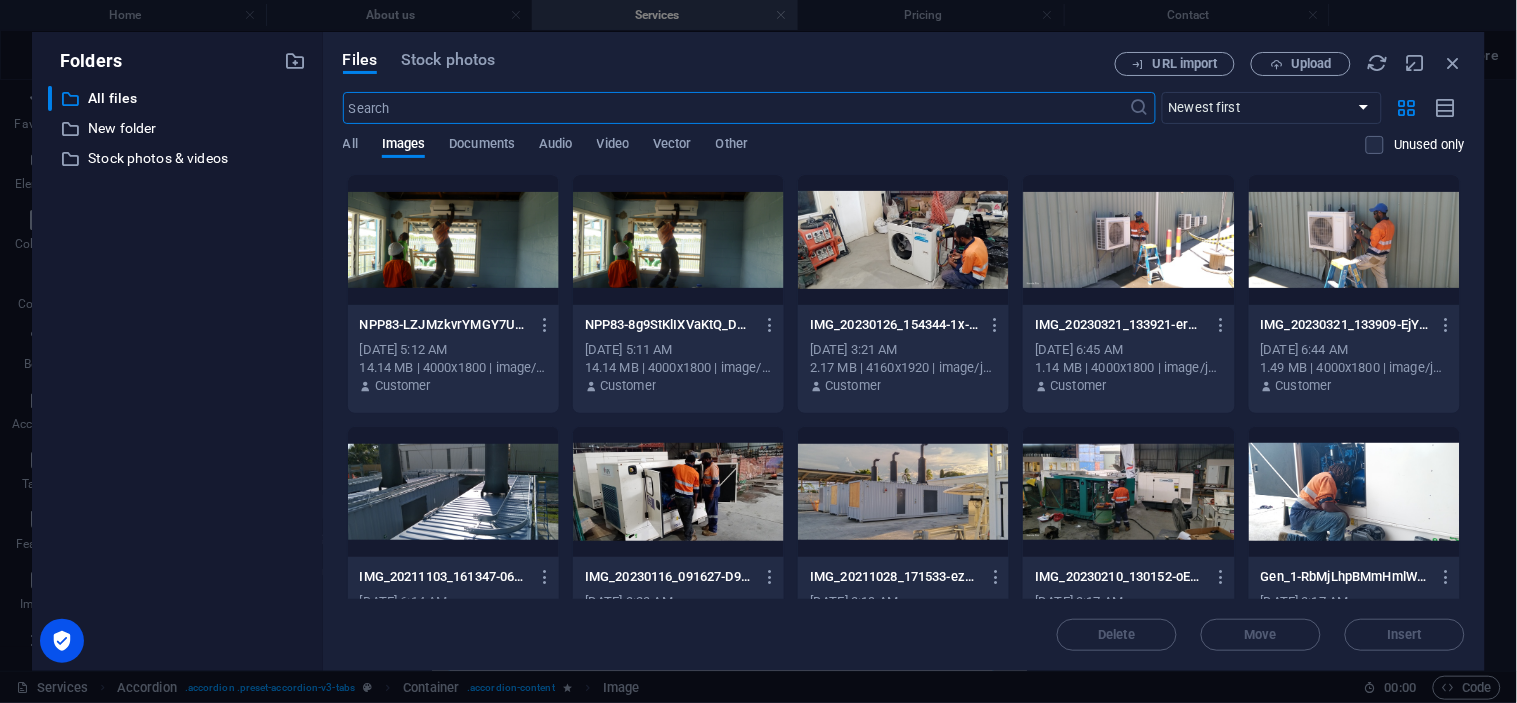 scroll, scrollTop: 1543, scrollLeft: 0, axis: vertical 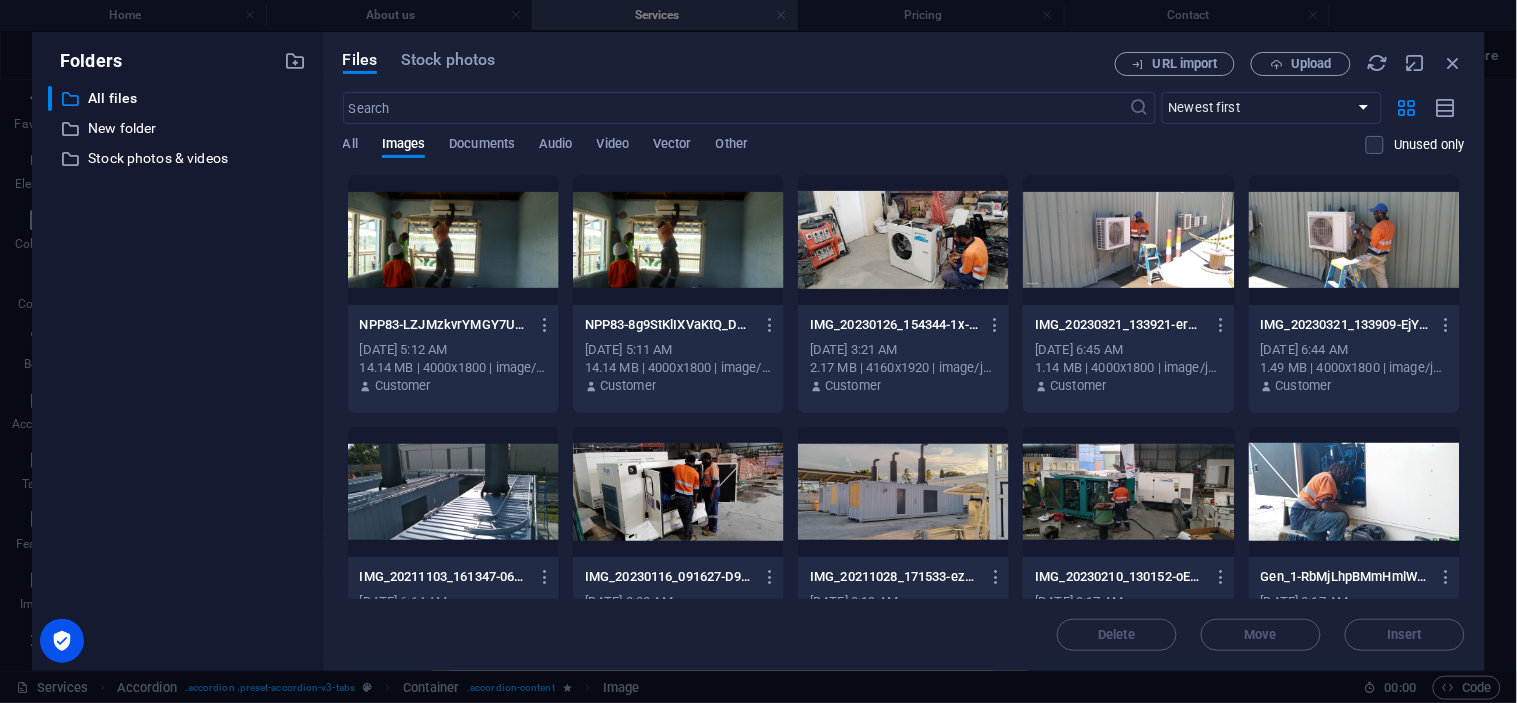 click at bounding box center (678, 492) 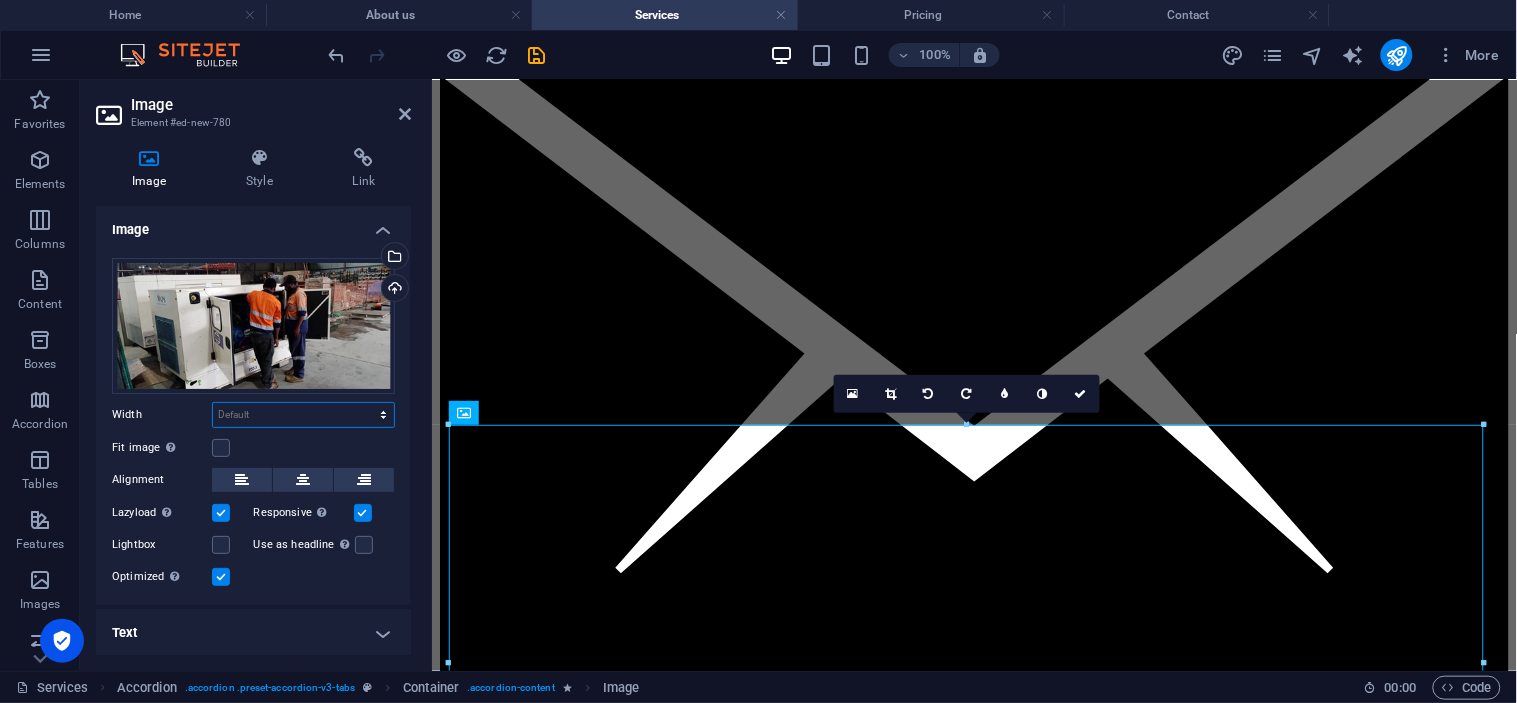 click on "Default auto px rem % em vh vw" at bounding box center [303, 415] 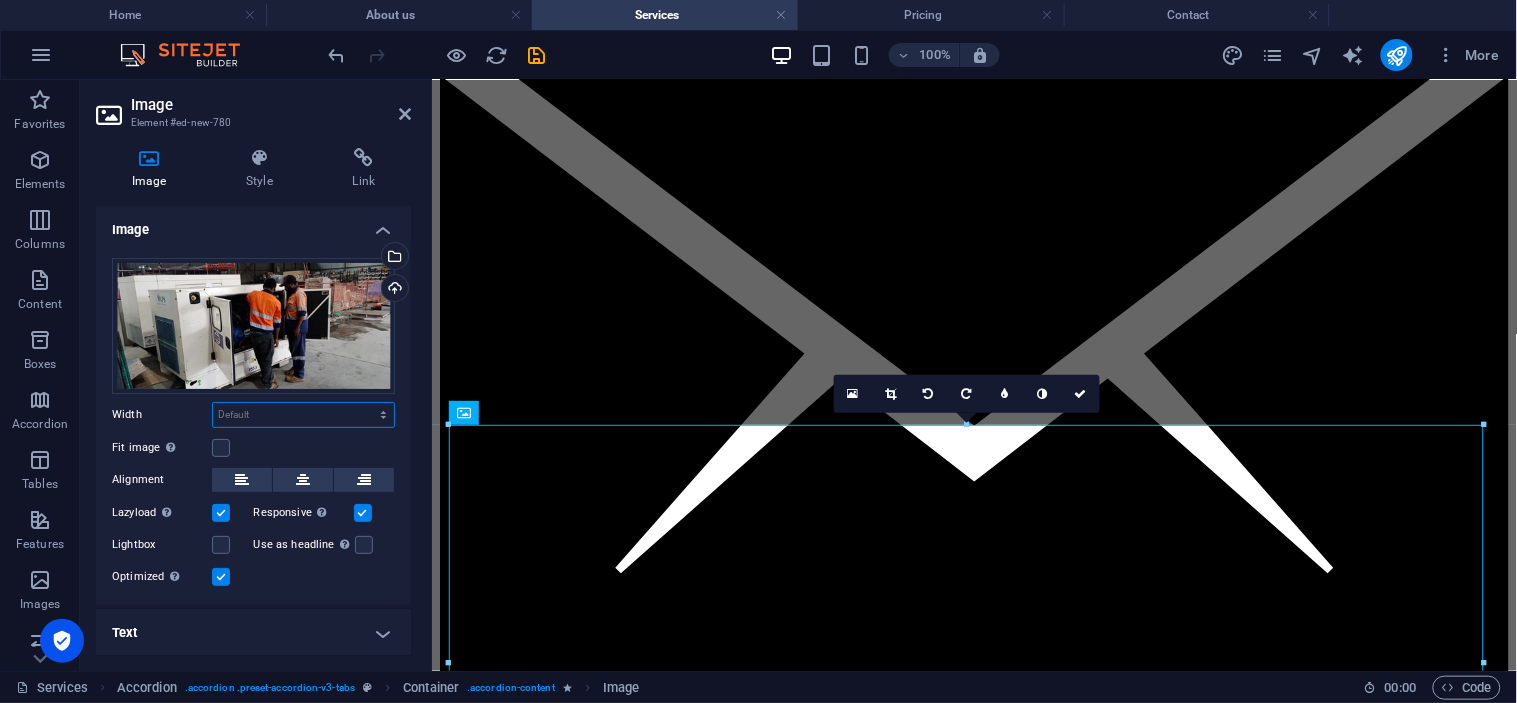 select on "px" 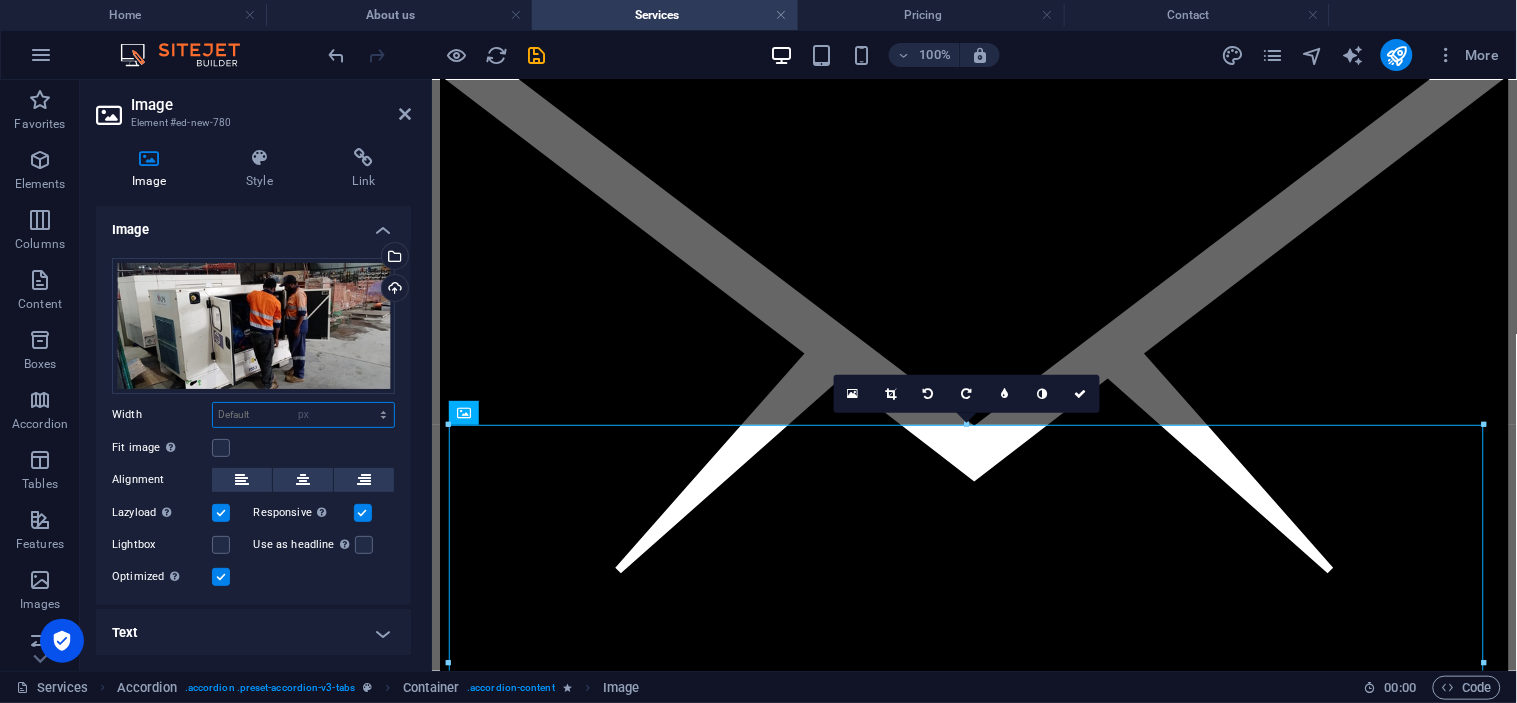 click on "Default auto px rem % em vh vw" at bounding box center (303, 415) 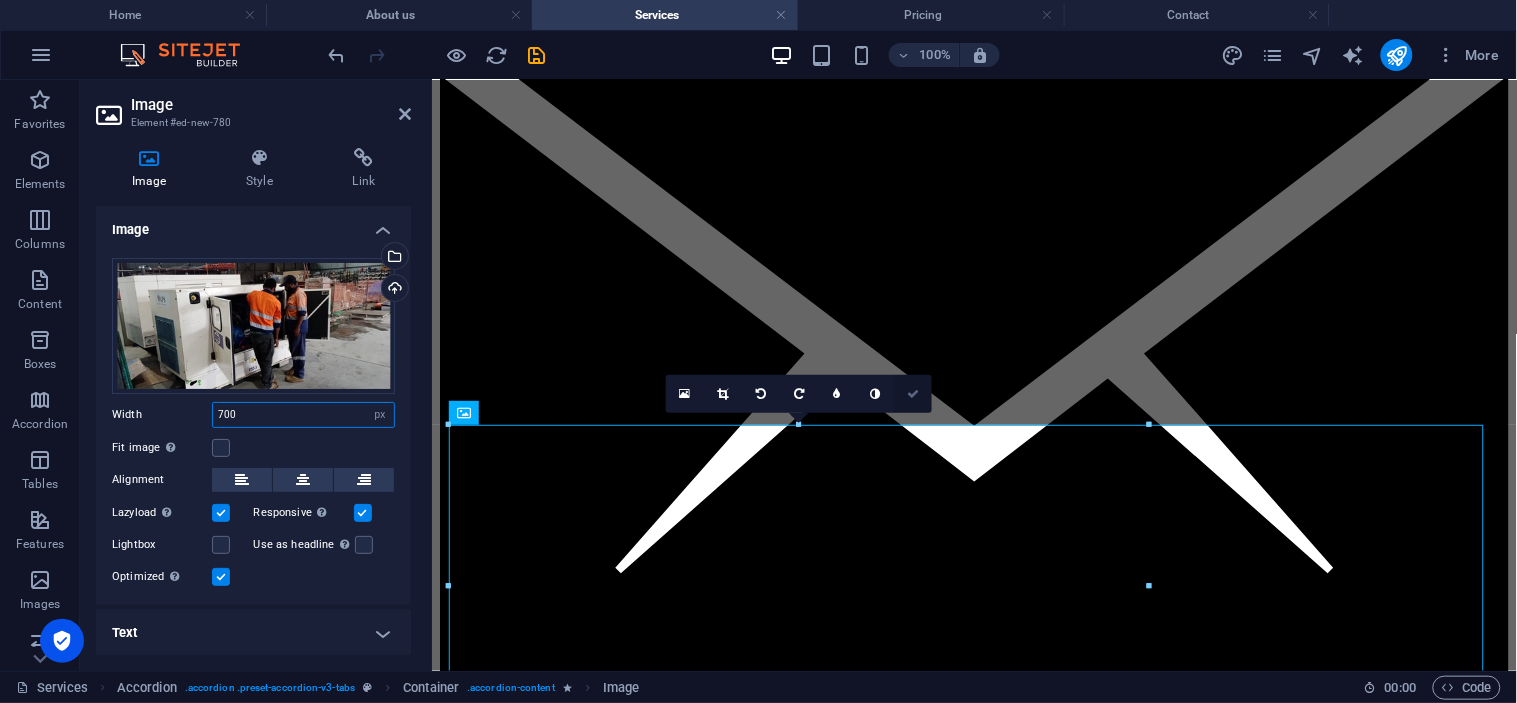 type on "700" 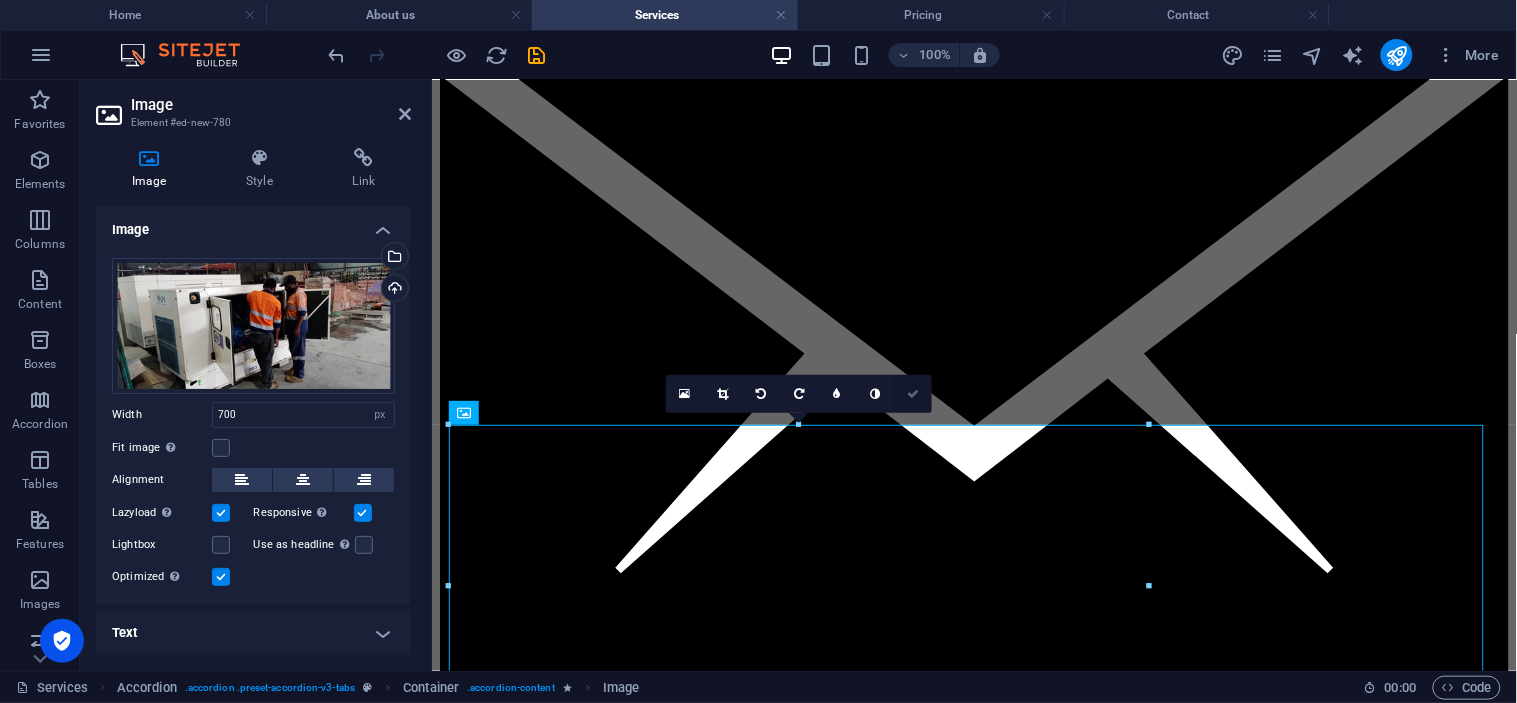 click at bounding box center [913, 394] 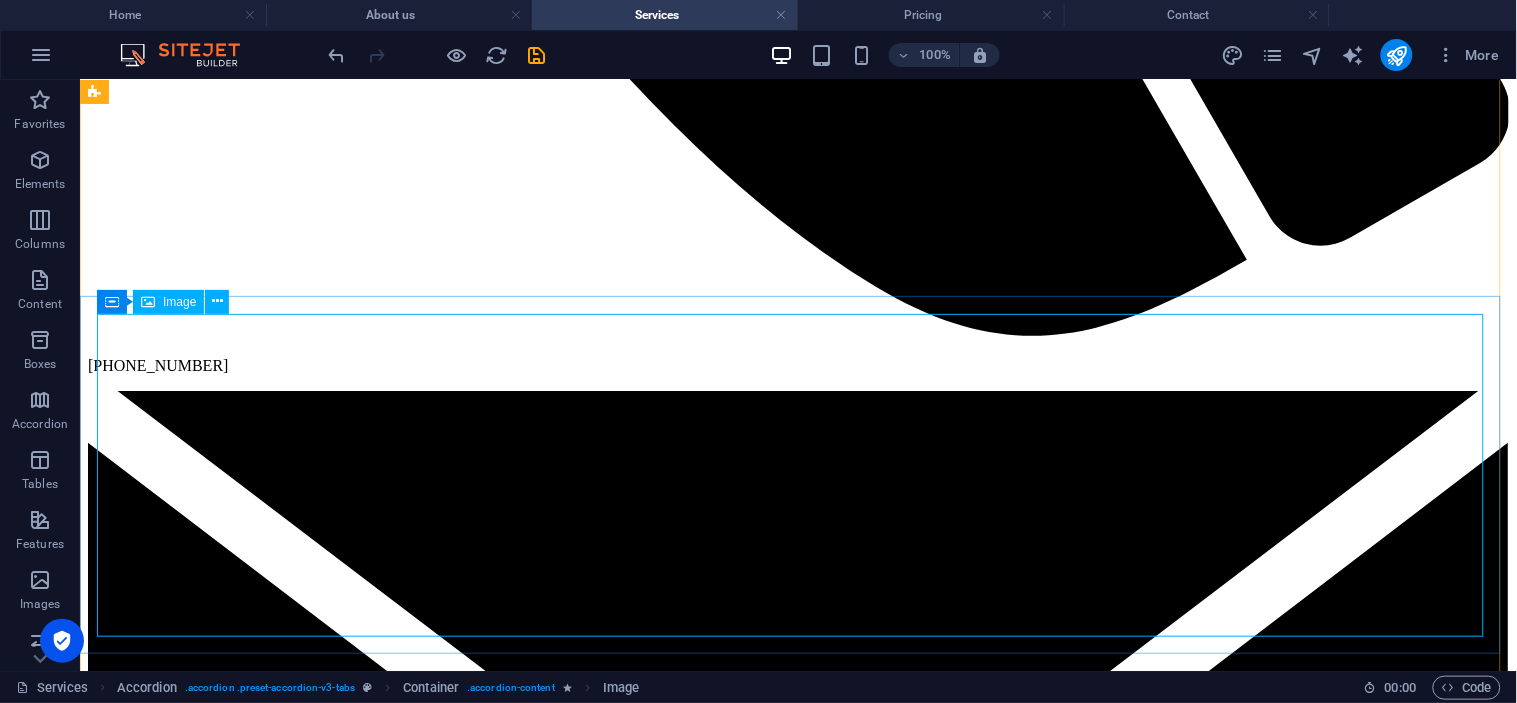 scroll, scrollTop: 1654, scrollLeft: 0, axis: vertical 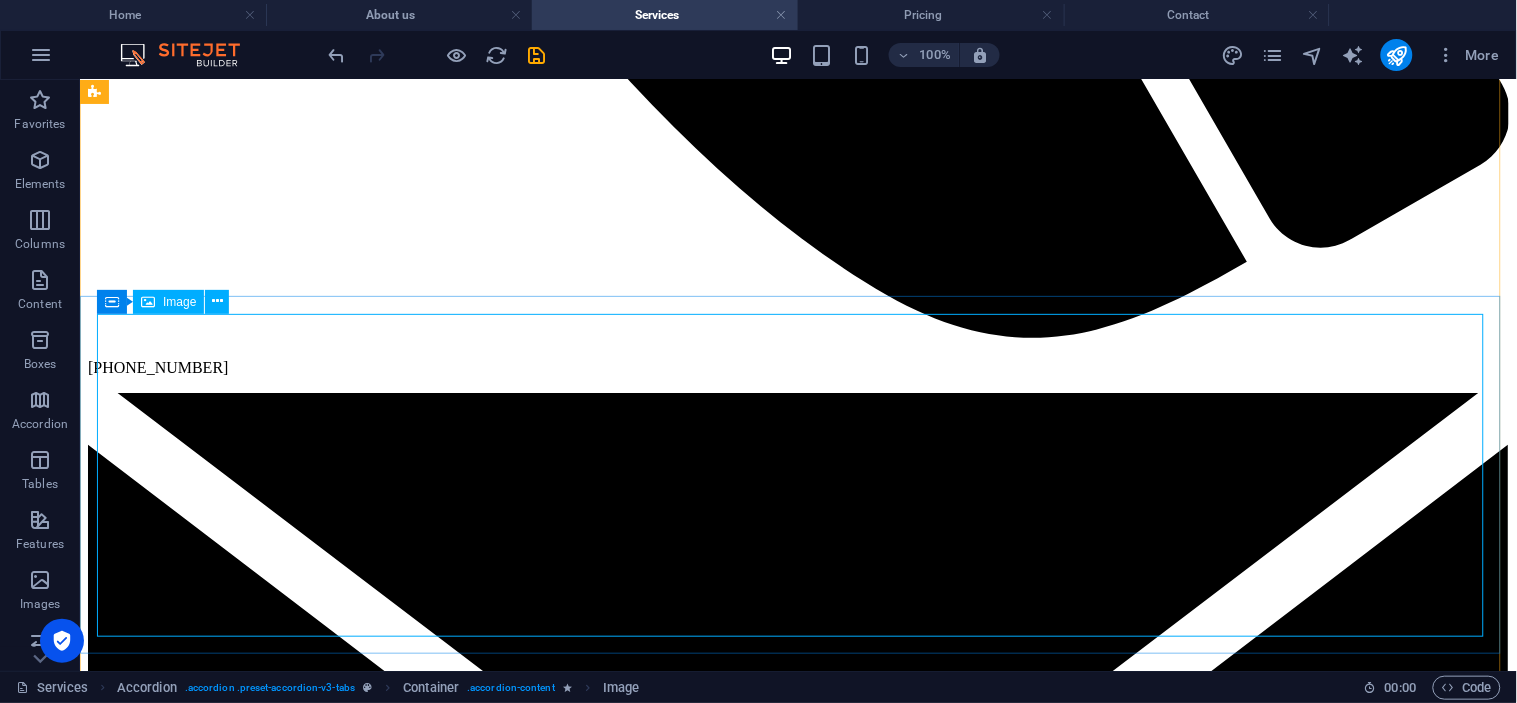 click at bounding box center (797, 12390) 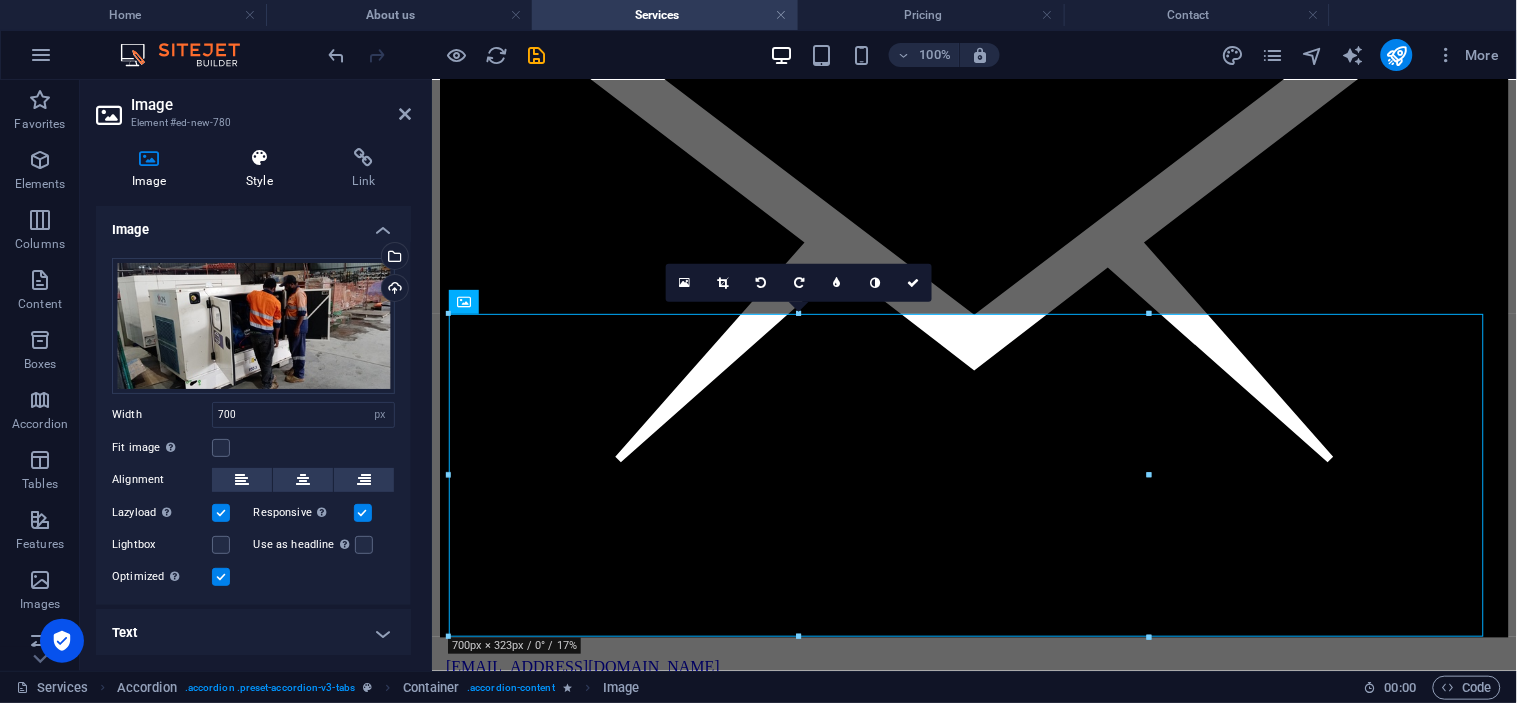 click at bounding box center (259, 158) 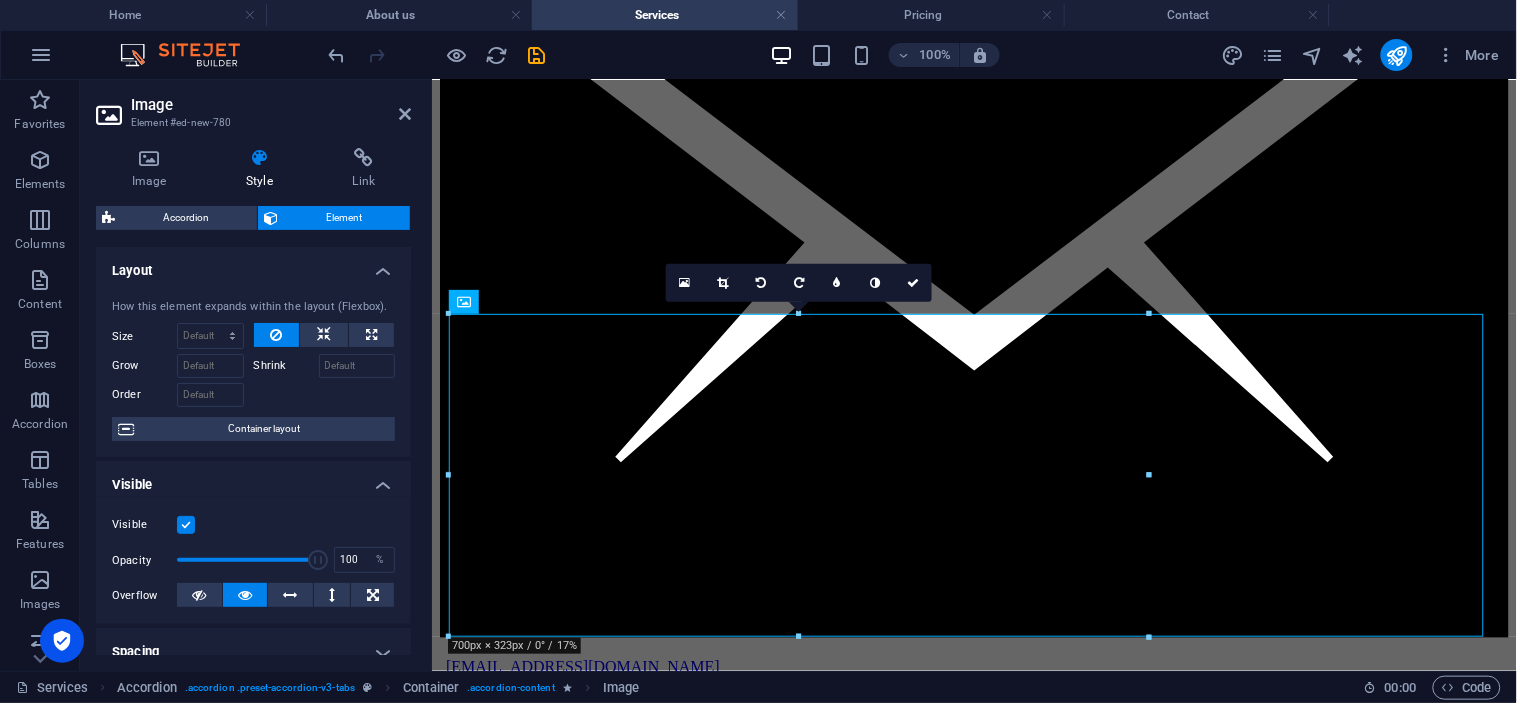 type on "86" 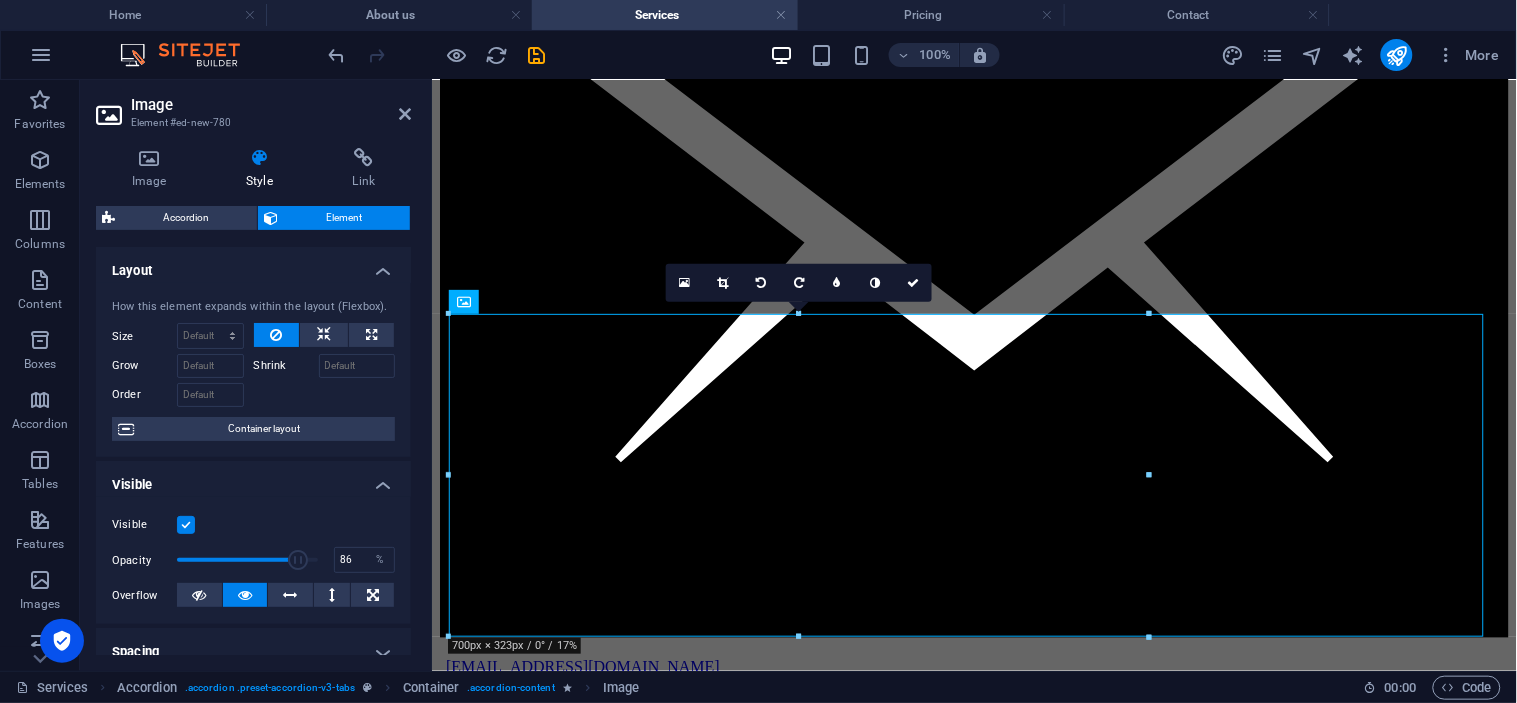 click at bounding box center (247, 560) 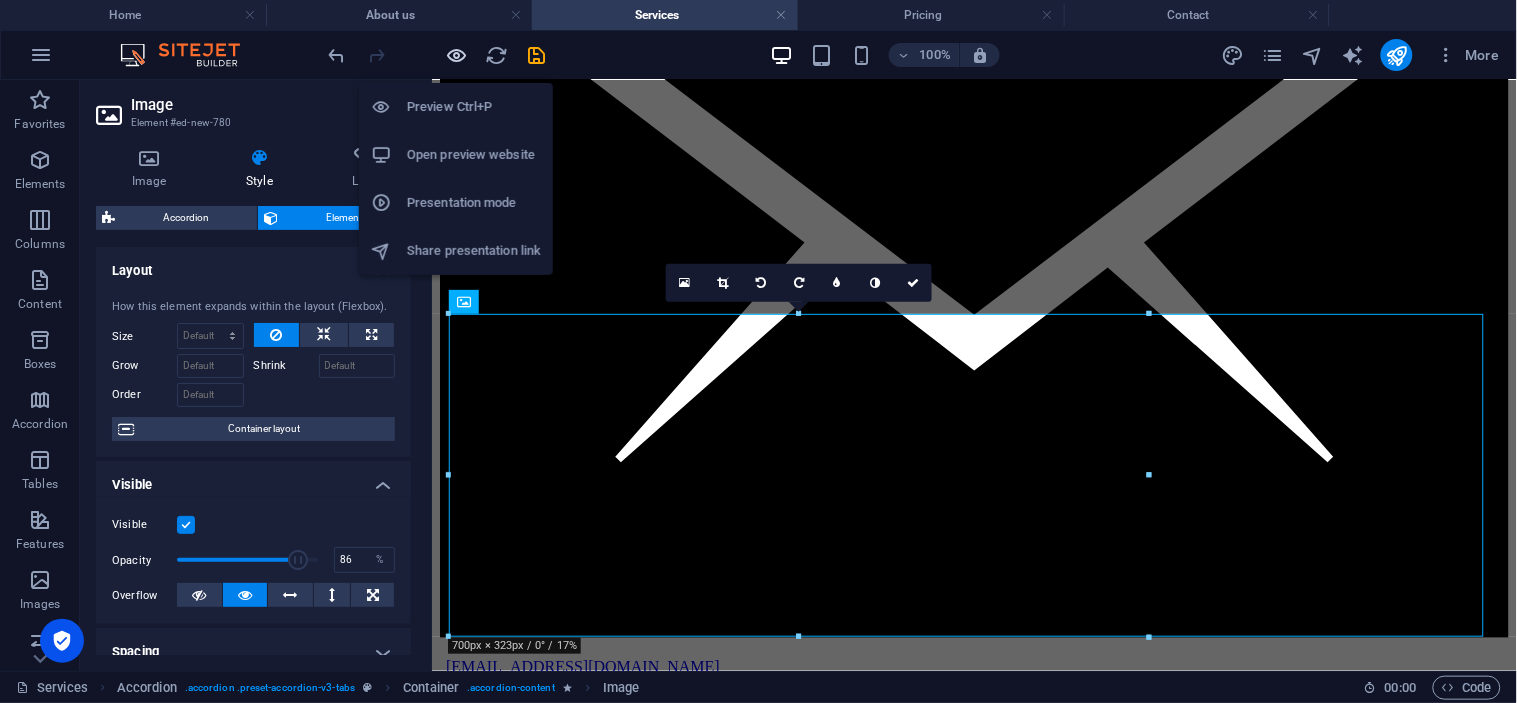 click at bounding box center (457, 55) 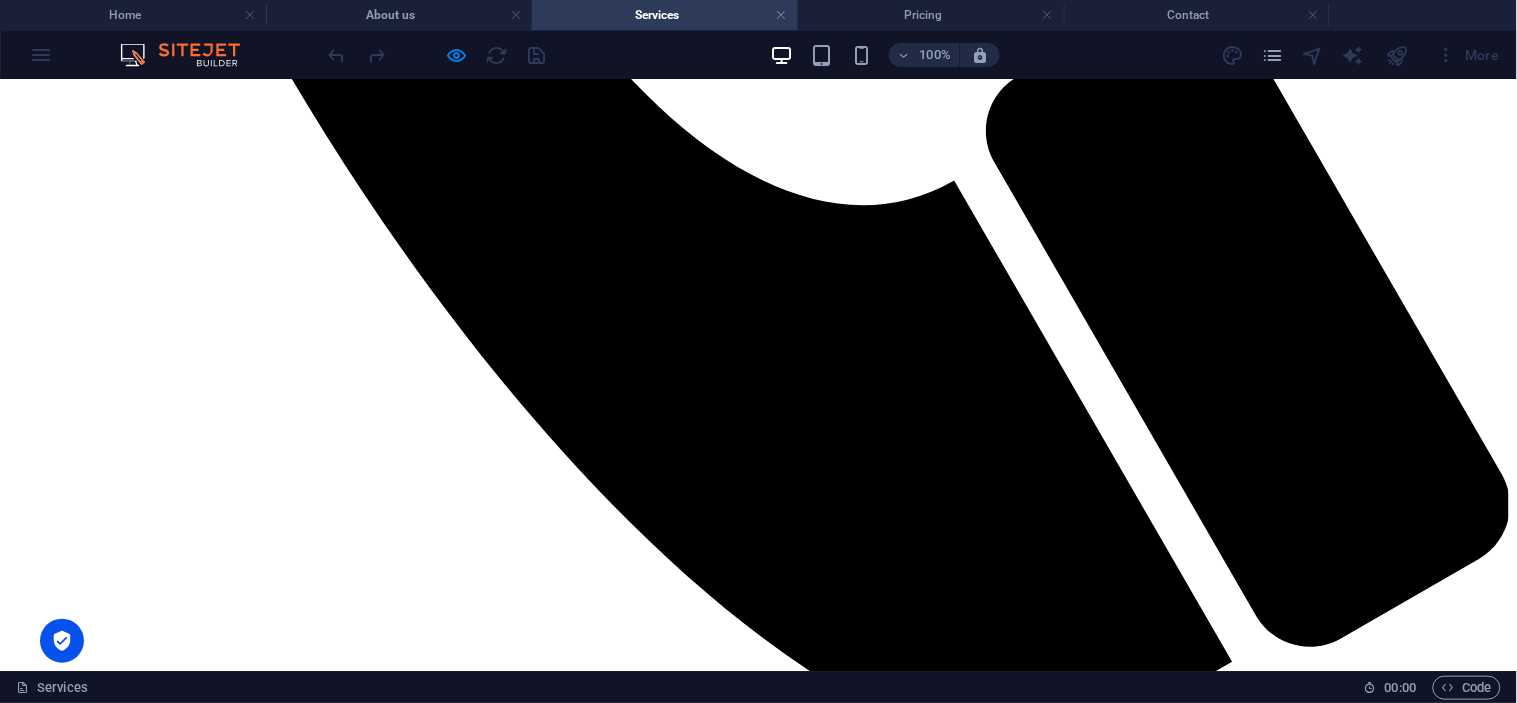 scroll, scrollTop: 1317, scrollLeft: 0, axis: vertical 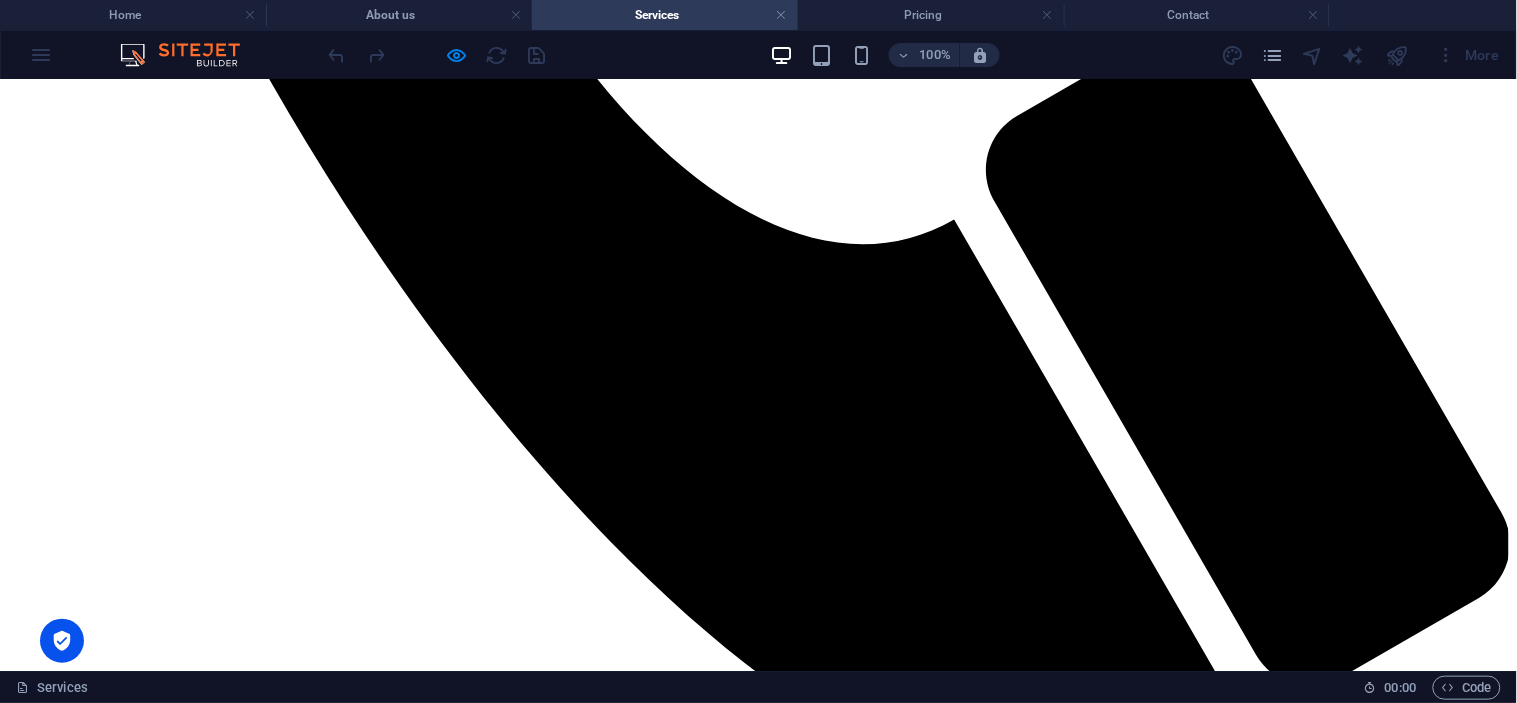 click at bounding box center (758, 1991) 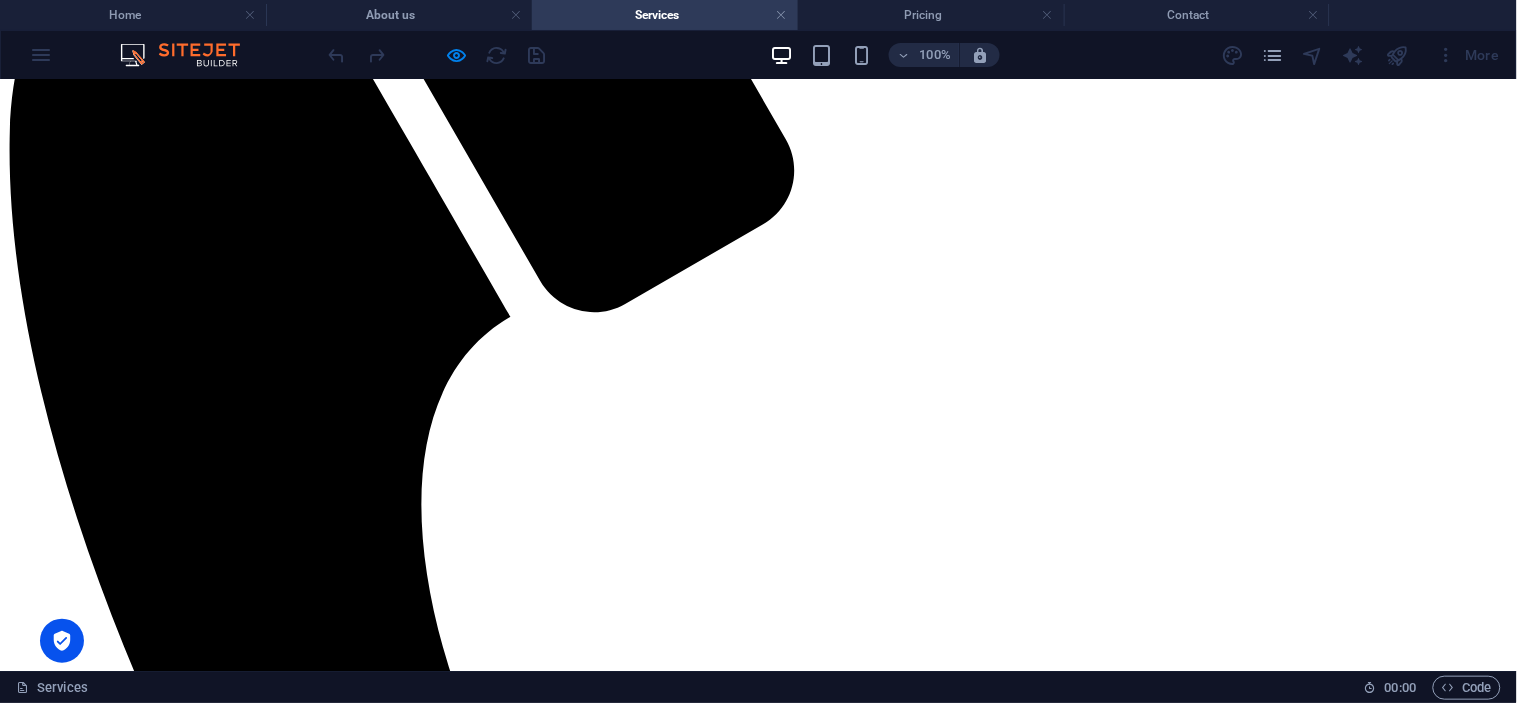 scroll, scrollTop: 428, scrollLeft: 0, axis: vertical 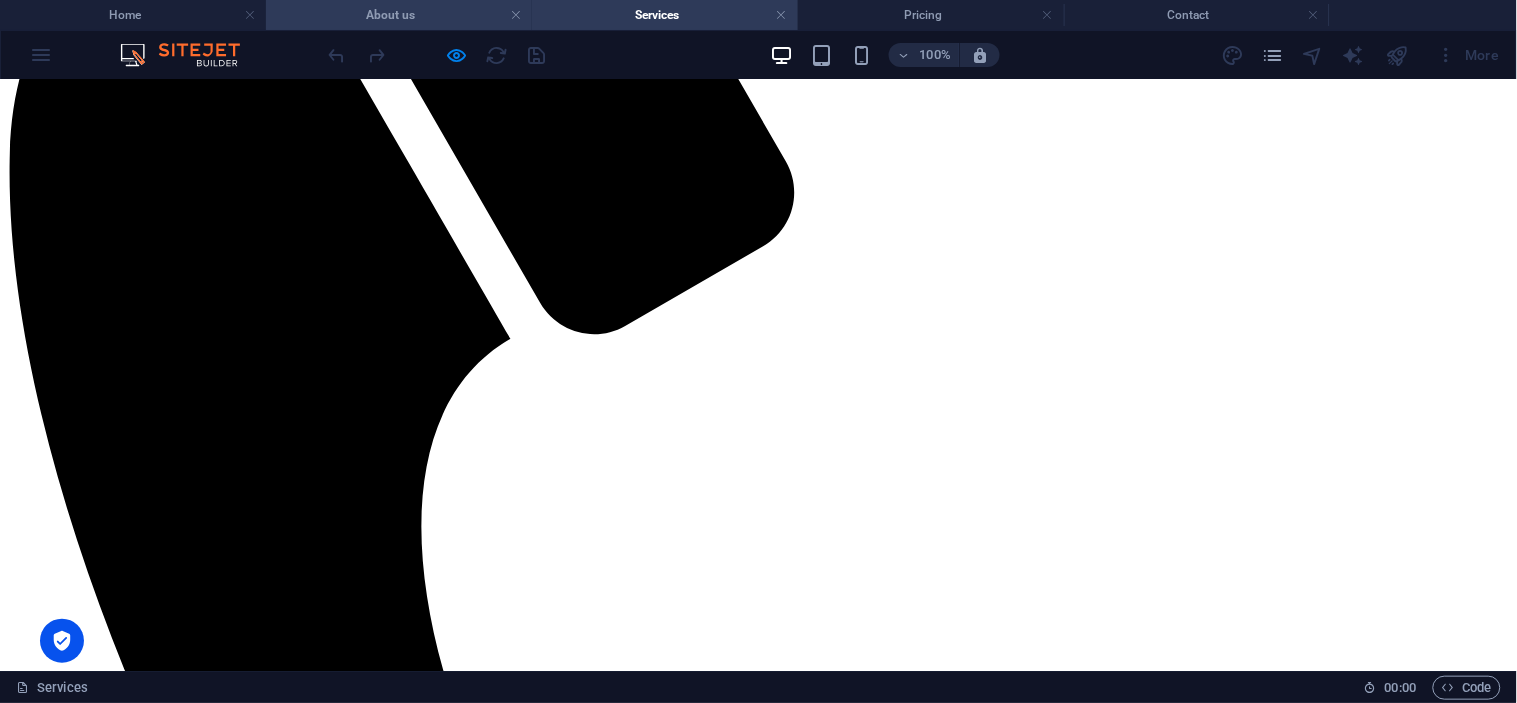 click on "About us" at bounding box center [399, 15] 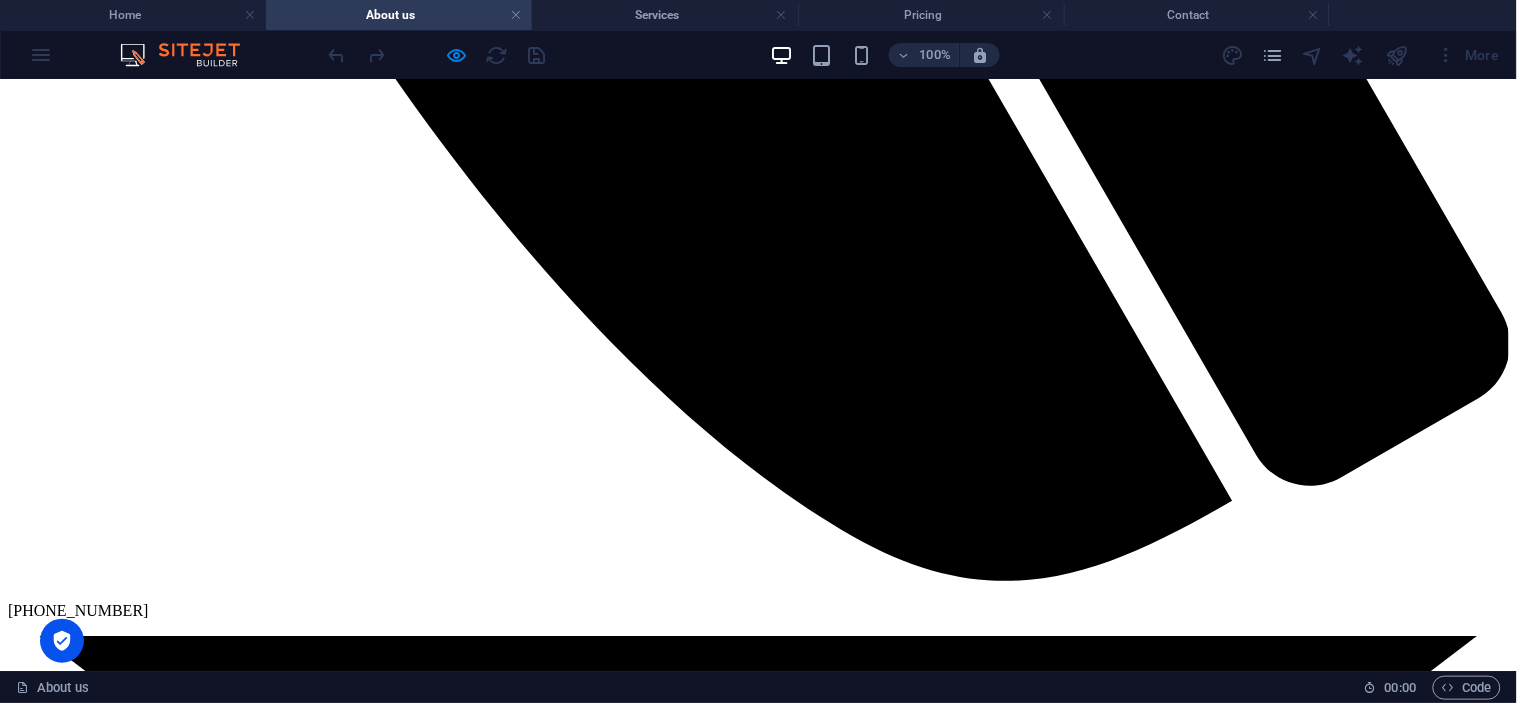 scroll, scrollTop: 1603, scrollLeft: 0, axis: vertical 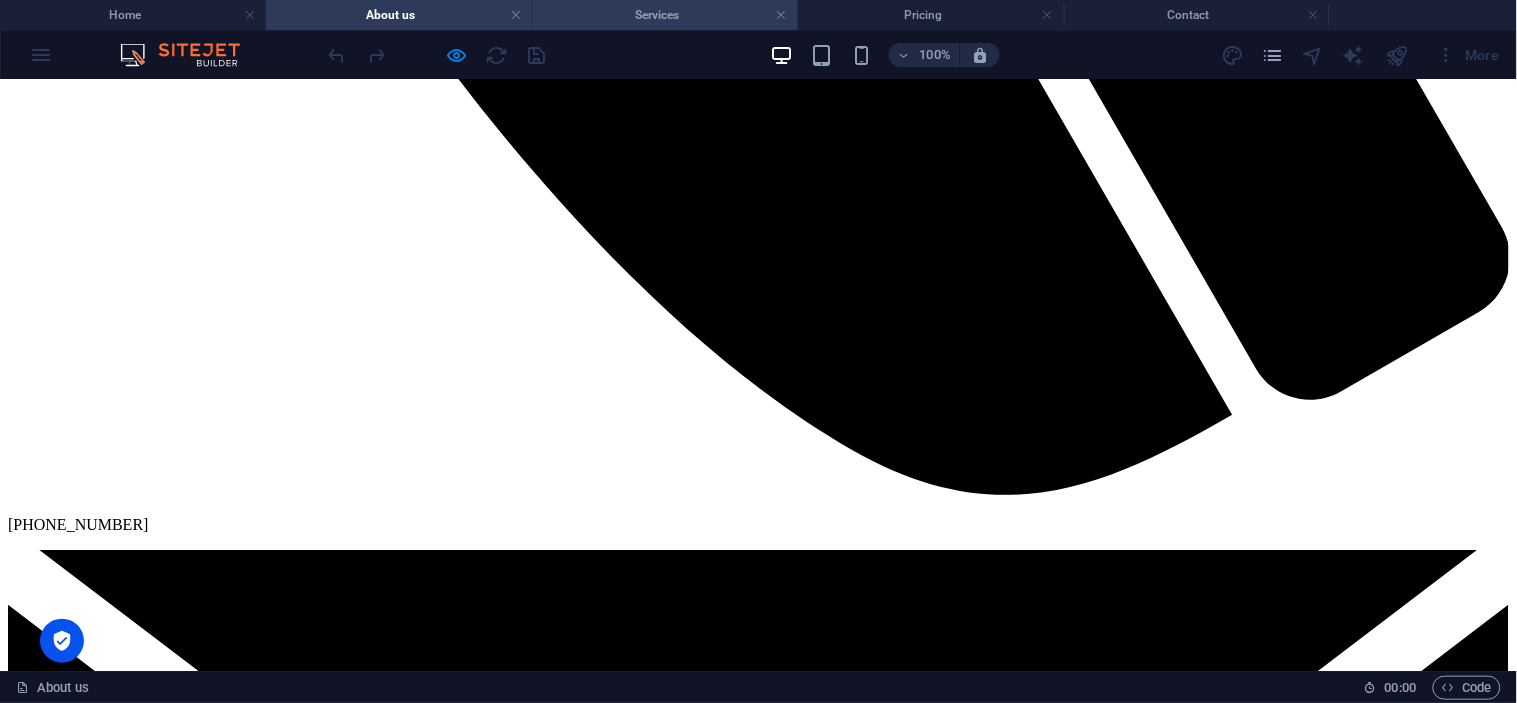 click on "Services" at bounding box center [665, 15] 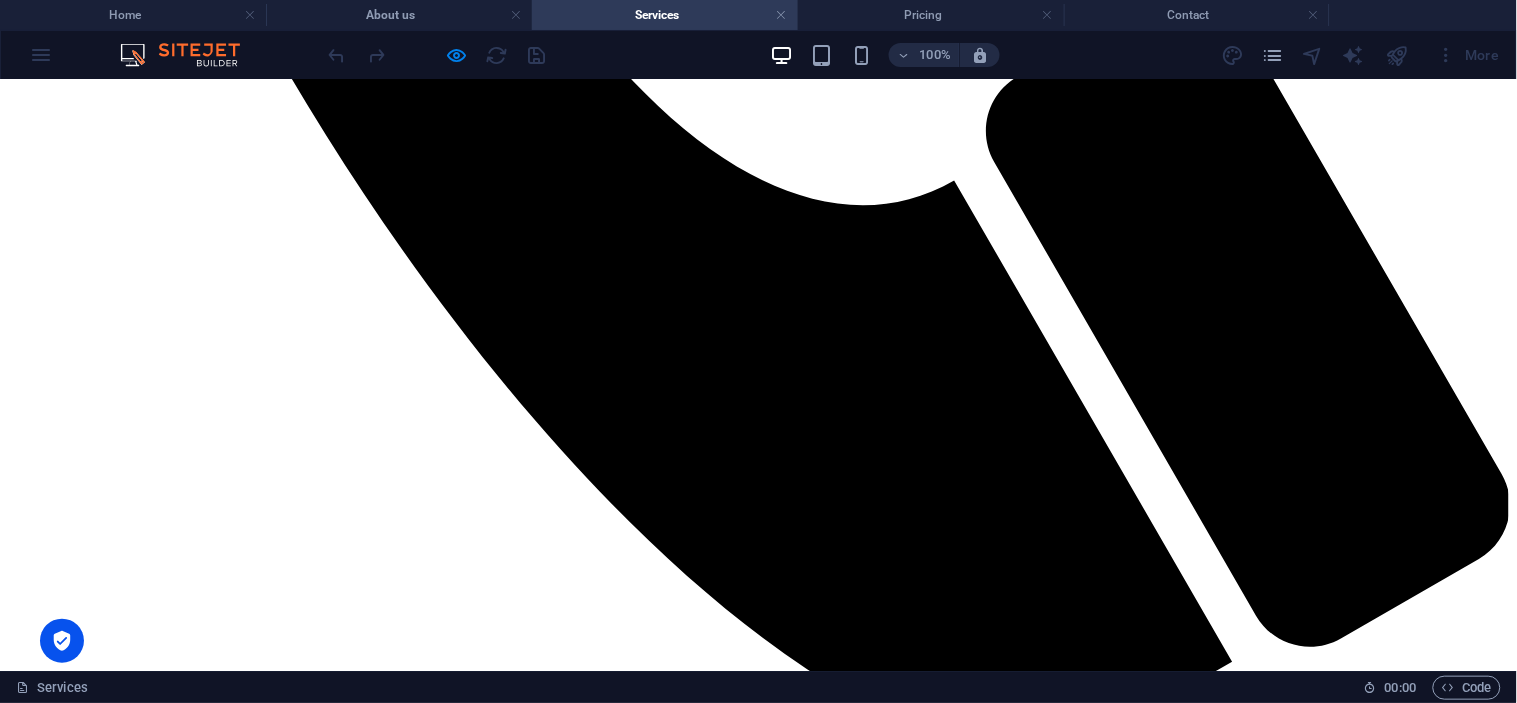 scroll, scrollTop: 1317, scrollLeft: 0, axis: vertical 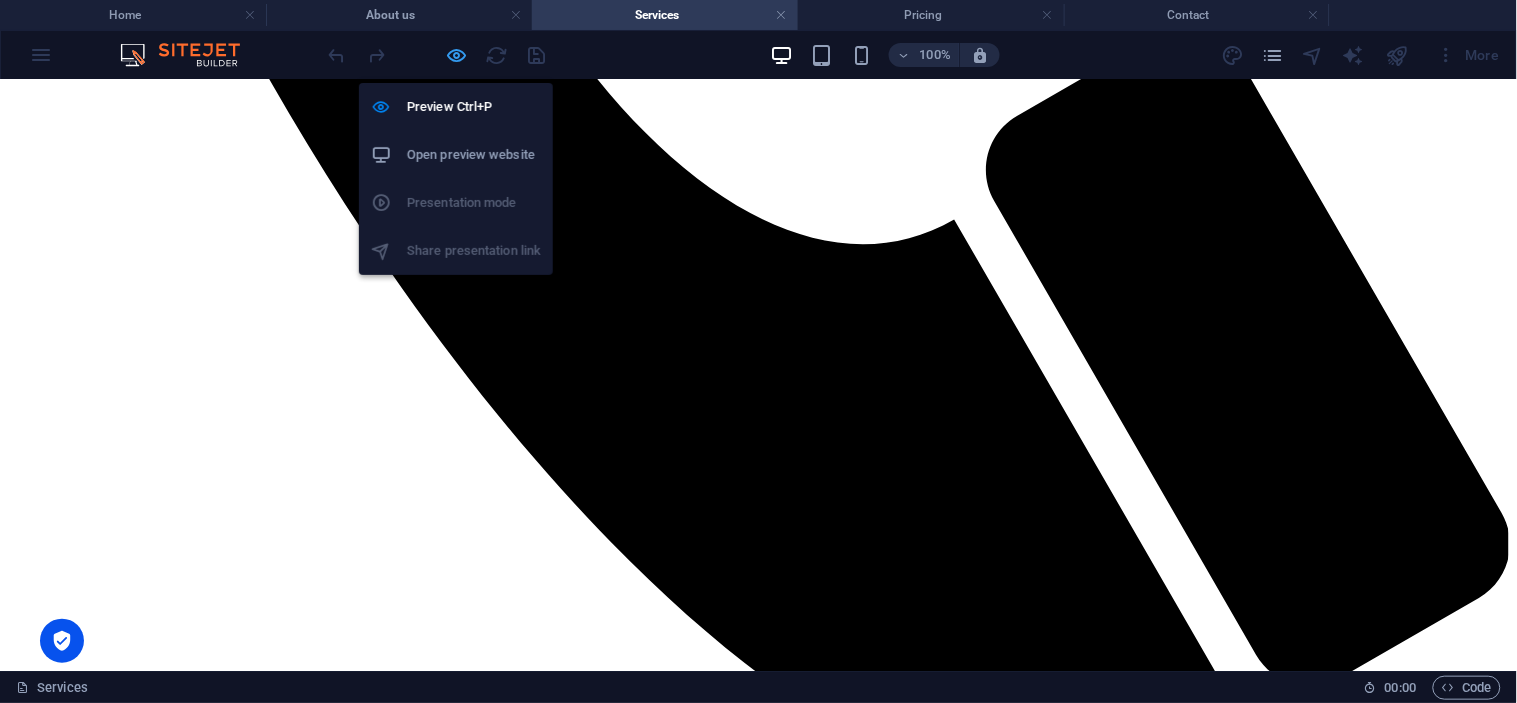 drag, startPoint x: 458, startPoint y: 47, endPoint x: 250, endPoint y: 252, distance: 292.04282 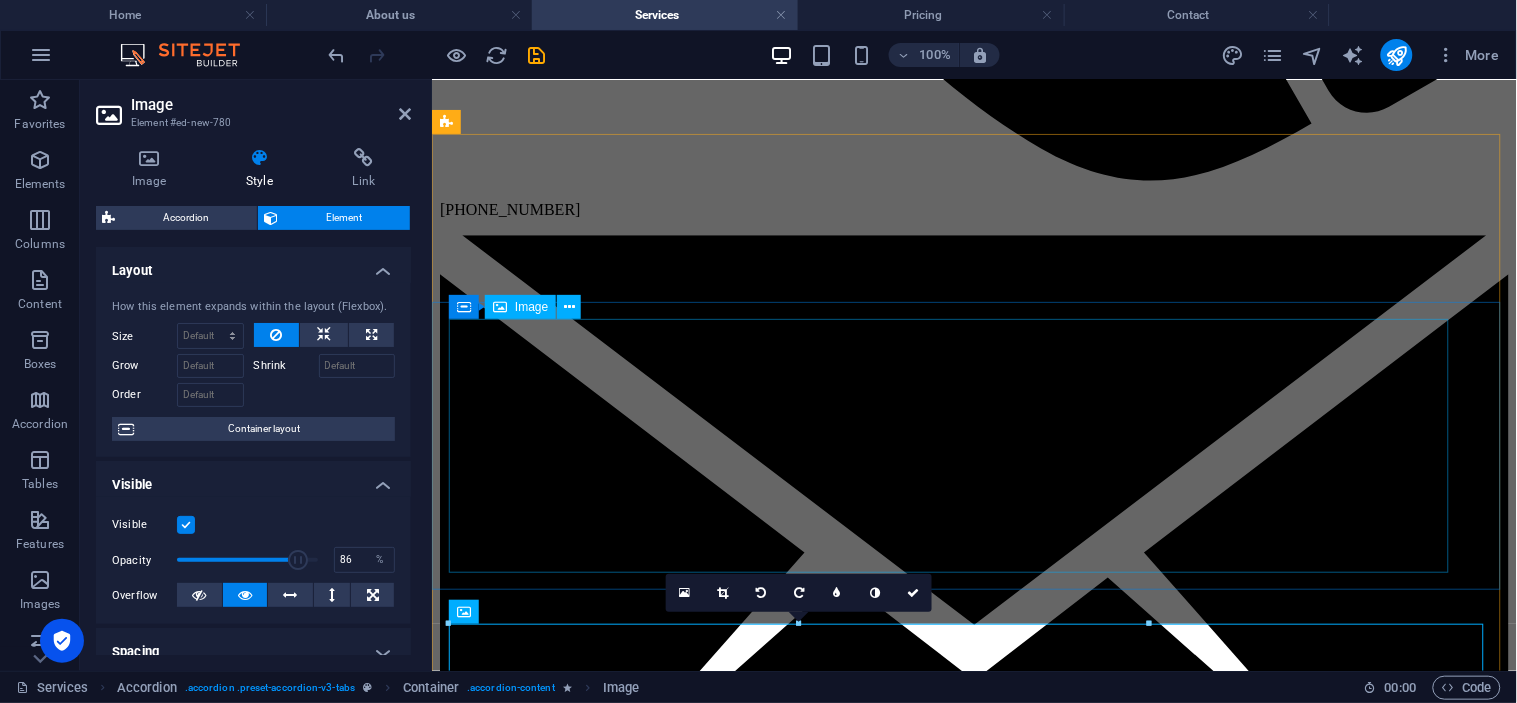 scroll, scrollTop: 1900, scrollLeft: 0, axis: vertical 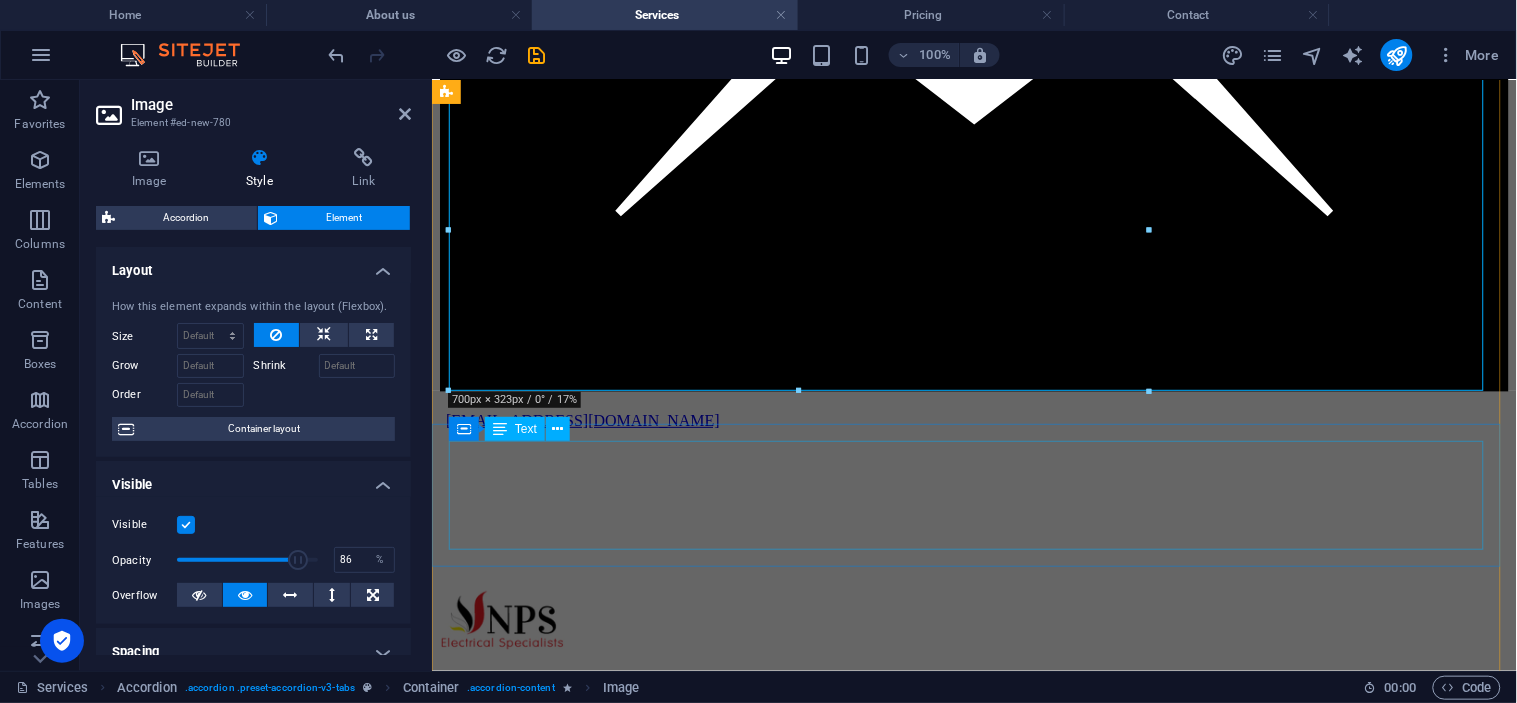click on "Lorem ipsum dolor sit amet, consectetur adipisicing elit. Maiores ipsum repellat minus nihil. [PERSON_NAME], [PERSON_NAME], nam dignissimos ea repudiandae minima voluptatum magni pariatur possimus quia accusamus harum facilis corporis animi nisi. Enim, pariatur, impedit quia repellat harum ipsam laboriosam voluptas dicta illum nisi obcaecati reprehenderit quis placeat recusandae tenetur aperiam." at bounding box center (973, 9559) 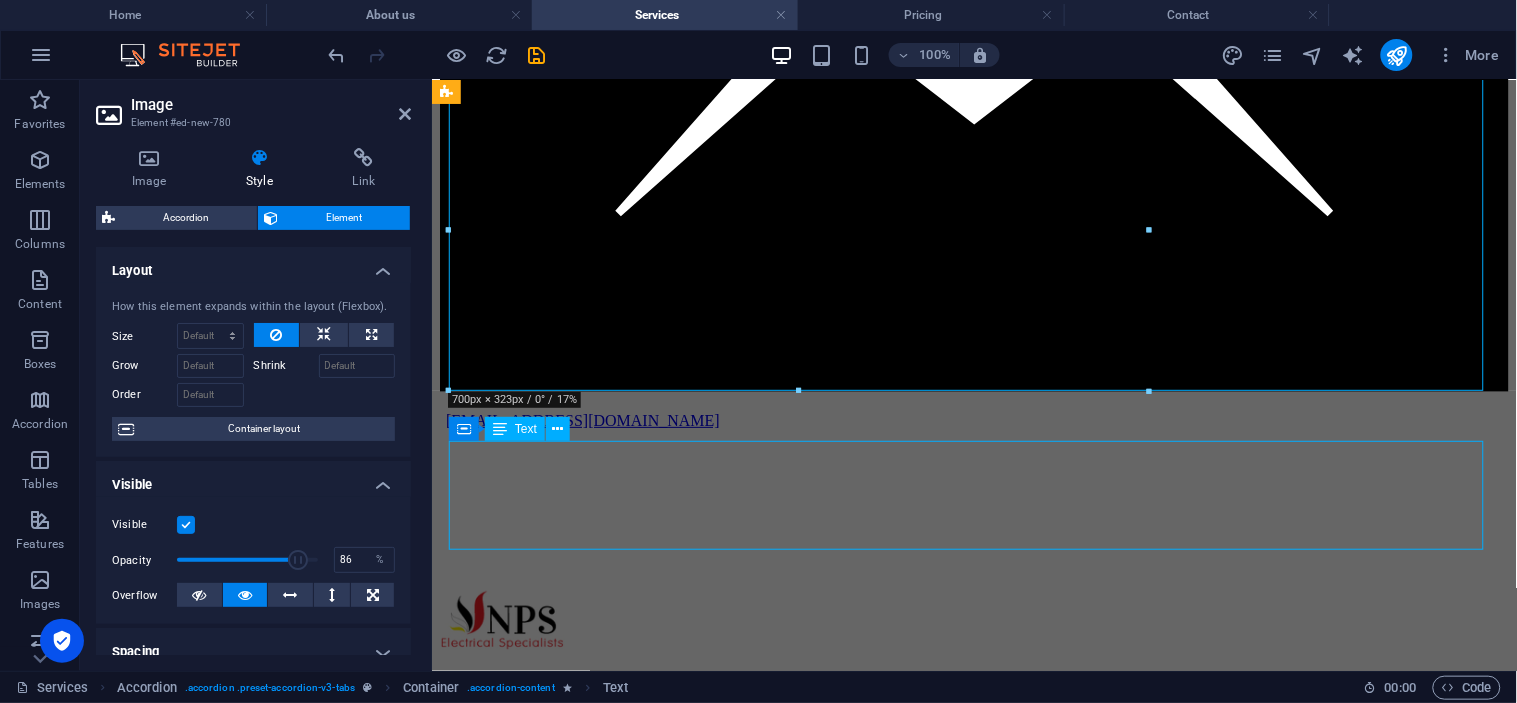 click on "Lorem ipsum dolor sit amet, consectetur adipisicing elit. Maiores ipsum repellat minus nihil. [PERSON_NAME], [PERSON_NAME], nam dignissimos ea repudiandae minima voluptatum magni pariatur possimus quia accusamus harum facilis corporis animi nisi. Enim, pariatur, impedit quia repellat harum ipsam laboriosam voluptas dicta illum nisi obcaecati reprehenderit quis placeat recusandae tenetur aperiam." at bounding box center [973, 9559] 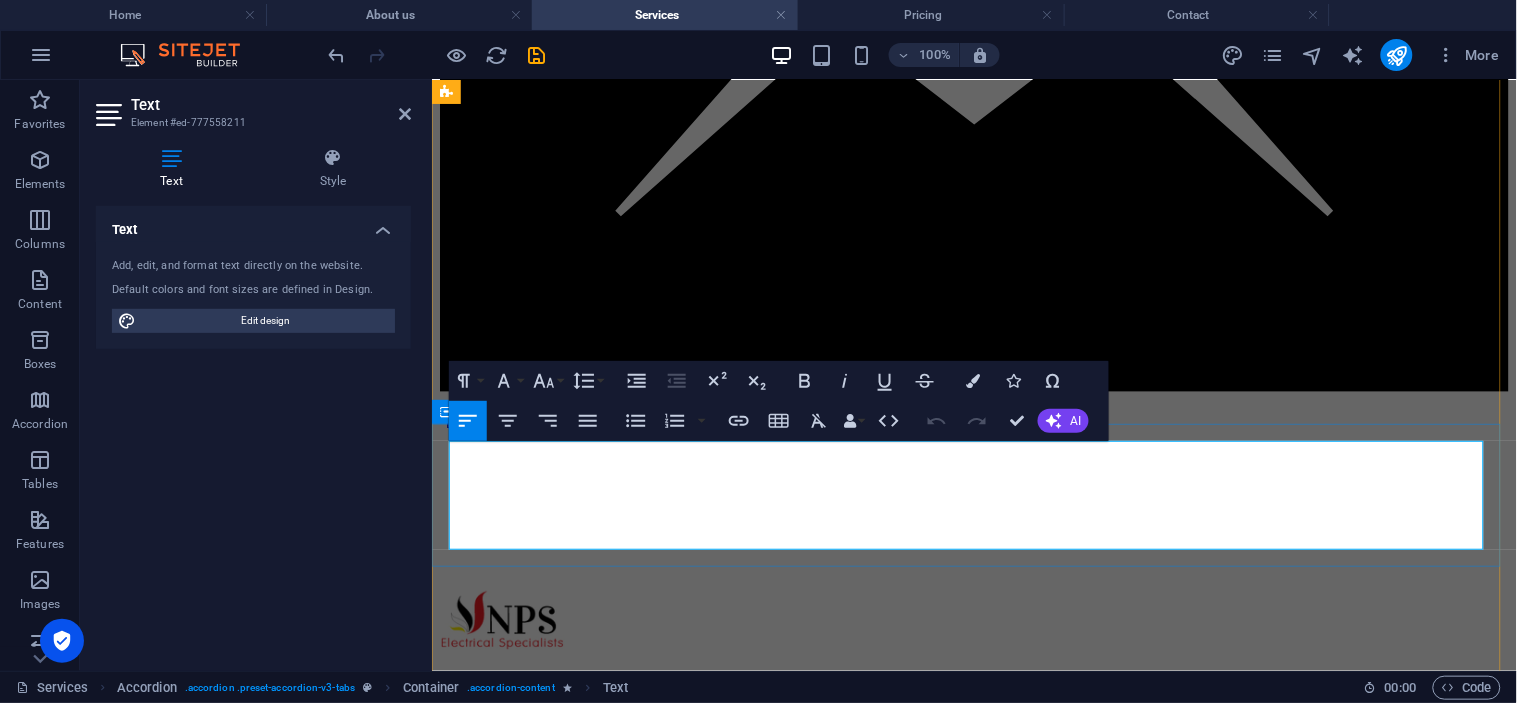 drag, startPoint x: 594, startPoint y: 535, endPoint x: 443, endPoint y: 439, distance: 178.93295 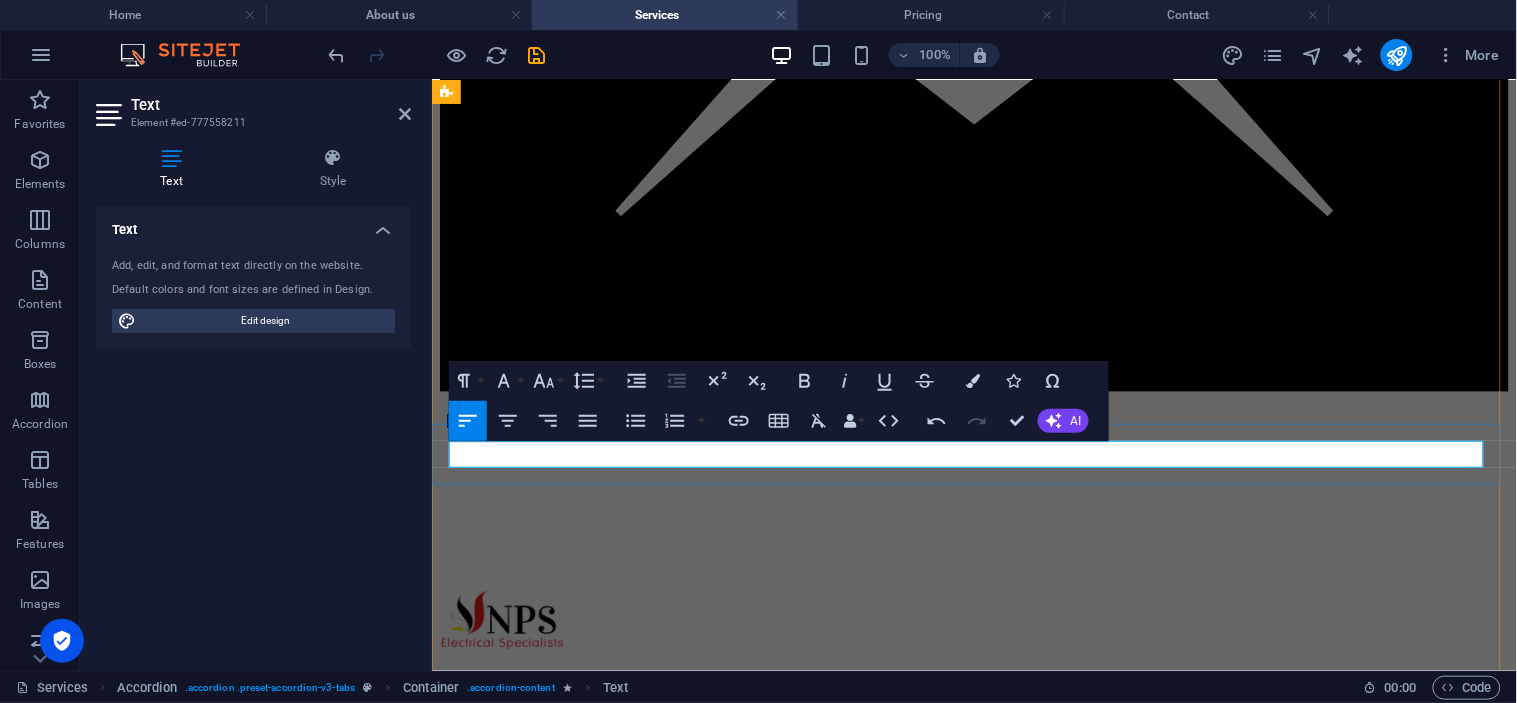 drag, startPoint x: 482, startPoint y: 465, endPoint x: 880, endPoint y: 453, distance: 398.18088 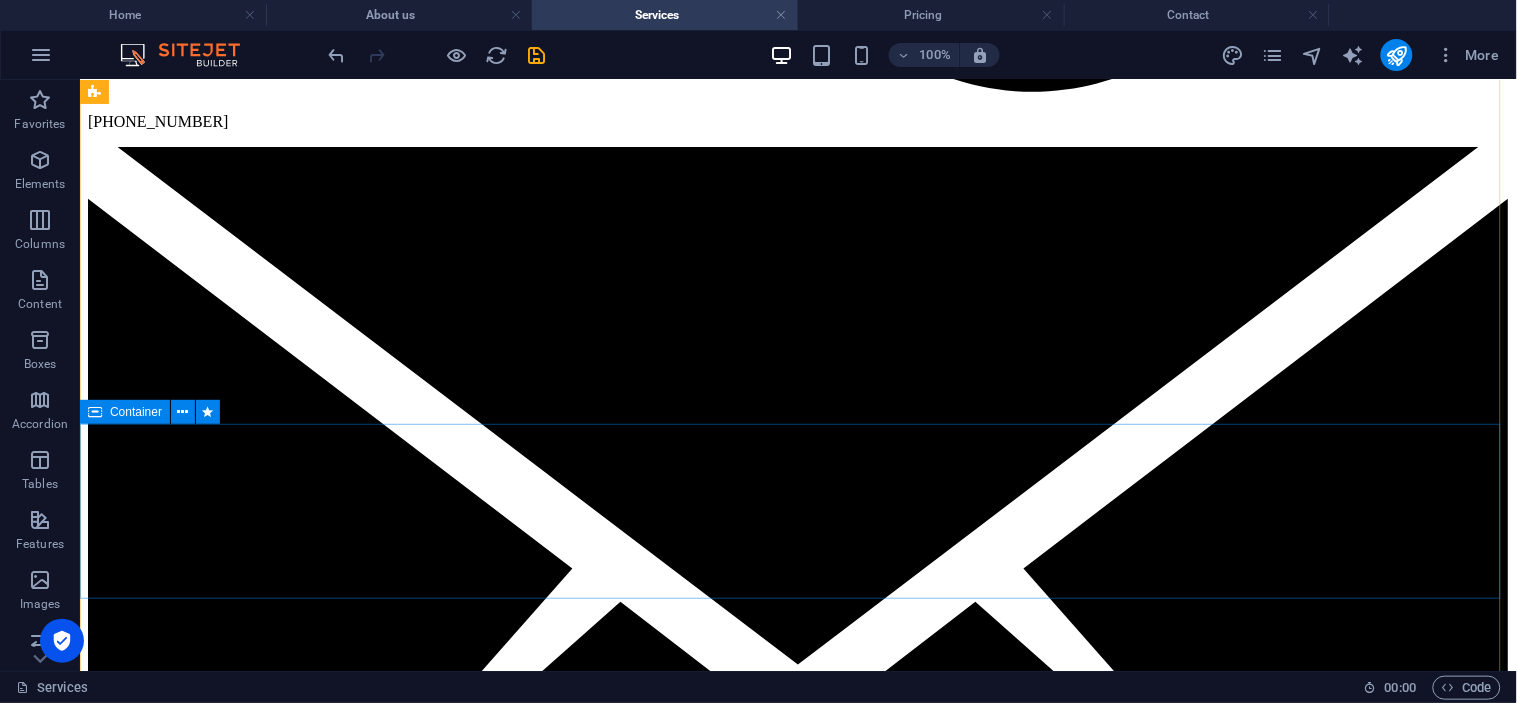 click on "Add elements" at bounding box center (738, 12468) 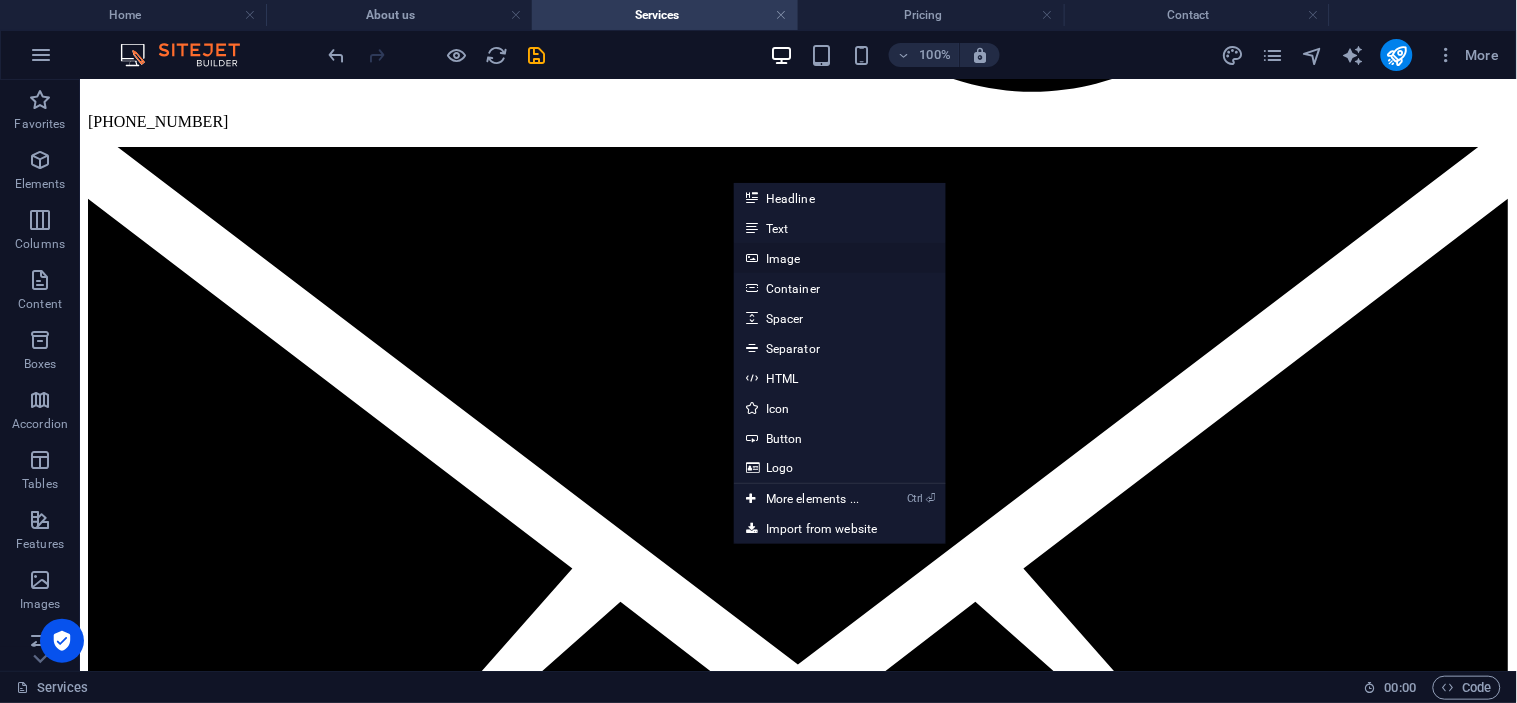 click on "Image" at bounding box center [840, 258] 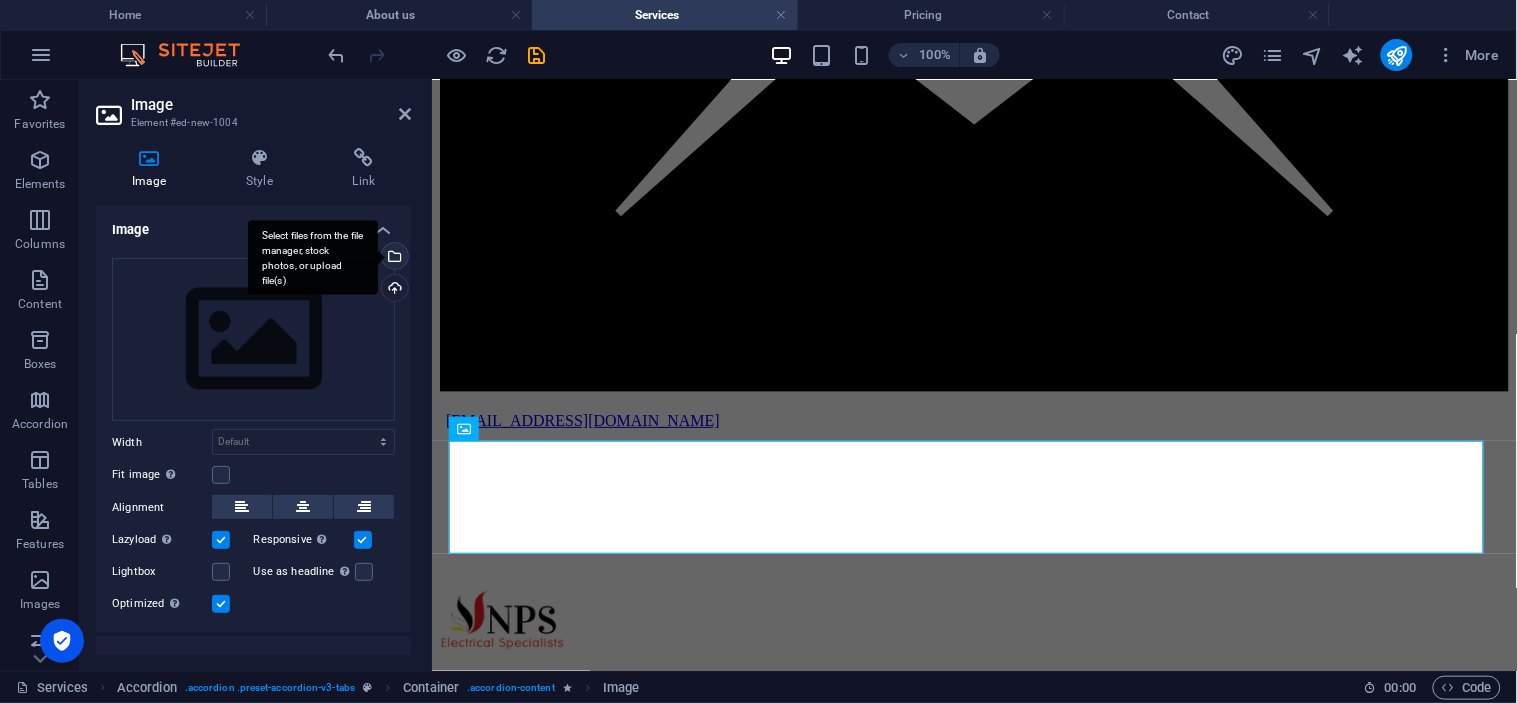 click on "Select files from the file manager, stock photos, or upload file(s)" at bounding box center (393, 258) 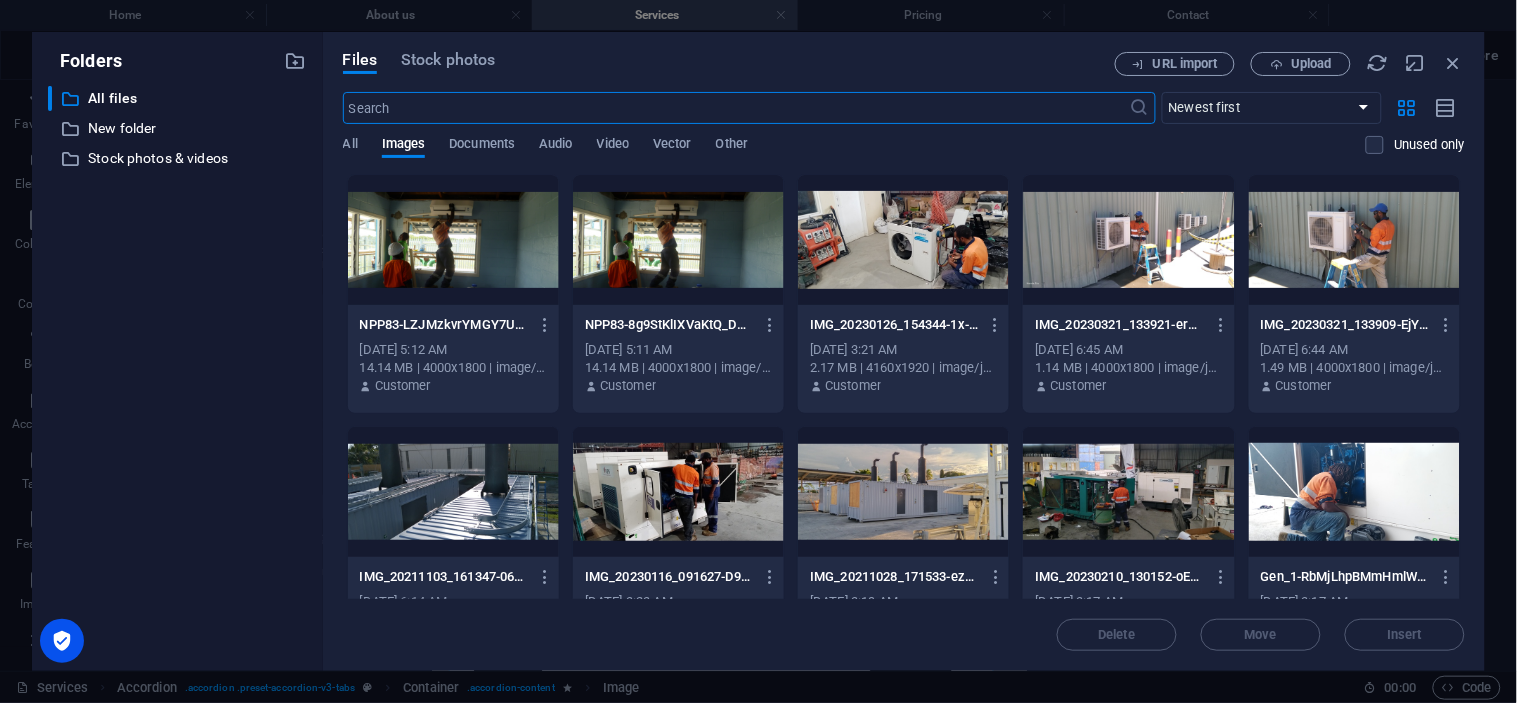 scroll, scrollTop: 1896, scrollLeft: 0, axis: vertical 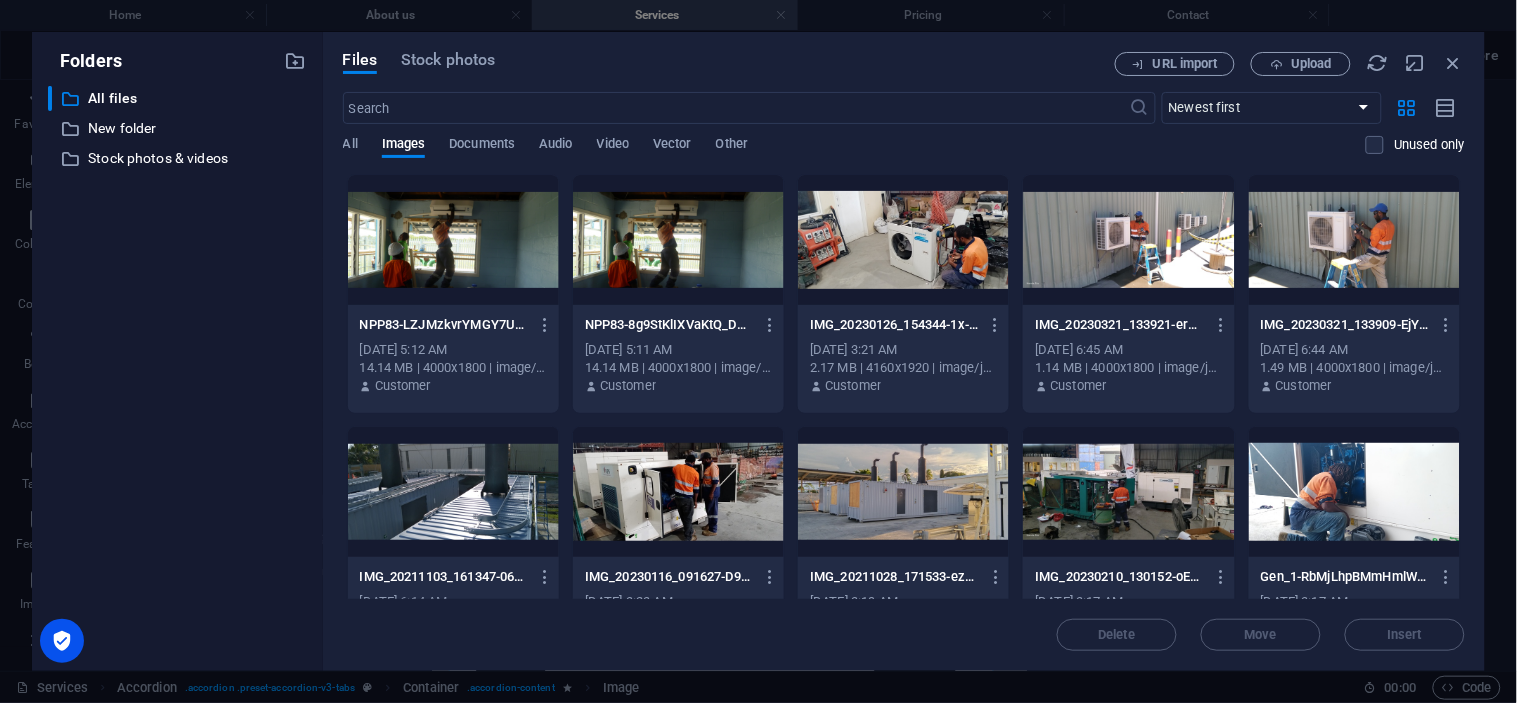 click at bounding box center [678, 240] 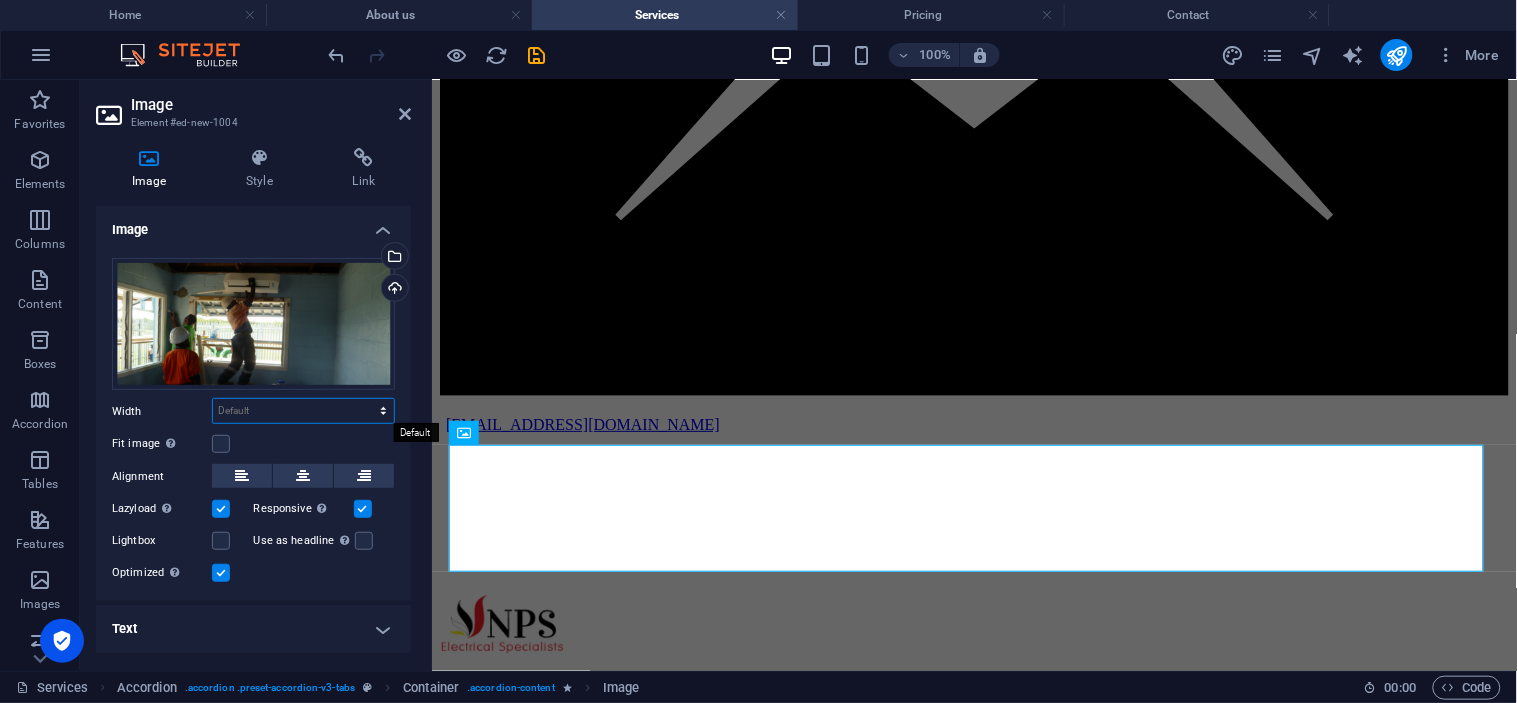 click on "Default auto px rem % em vh vw" at bounding box center (303, 411) 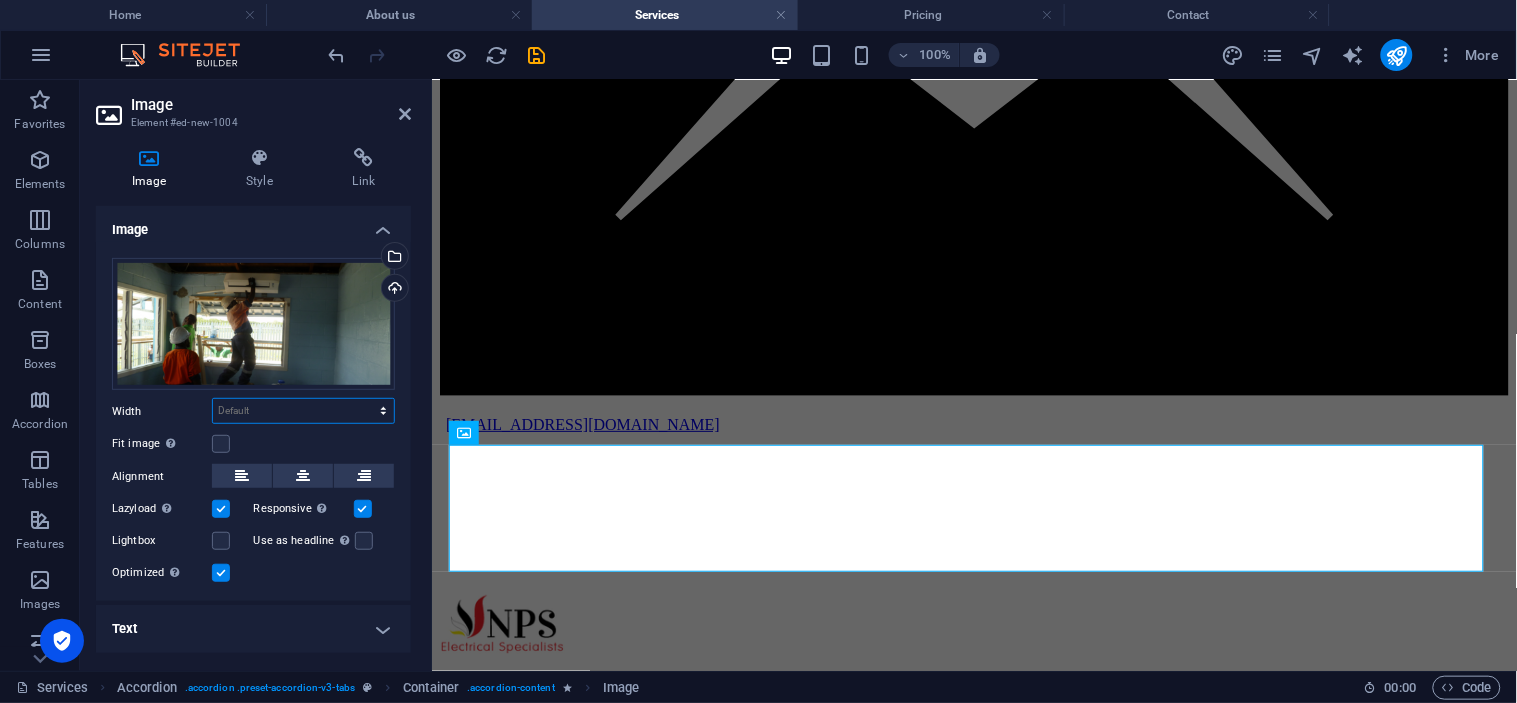 select on "px" 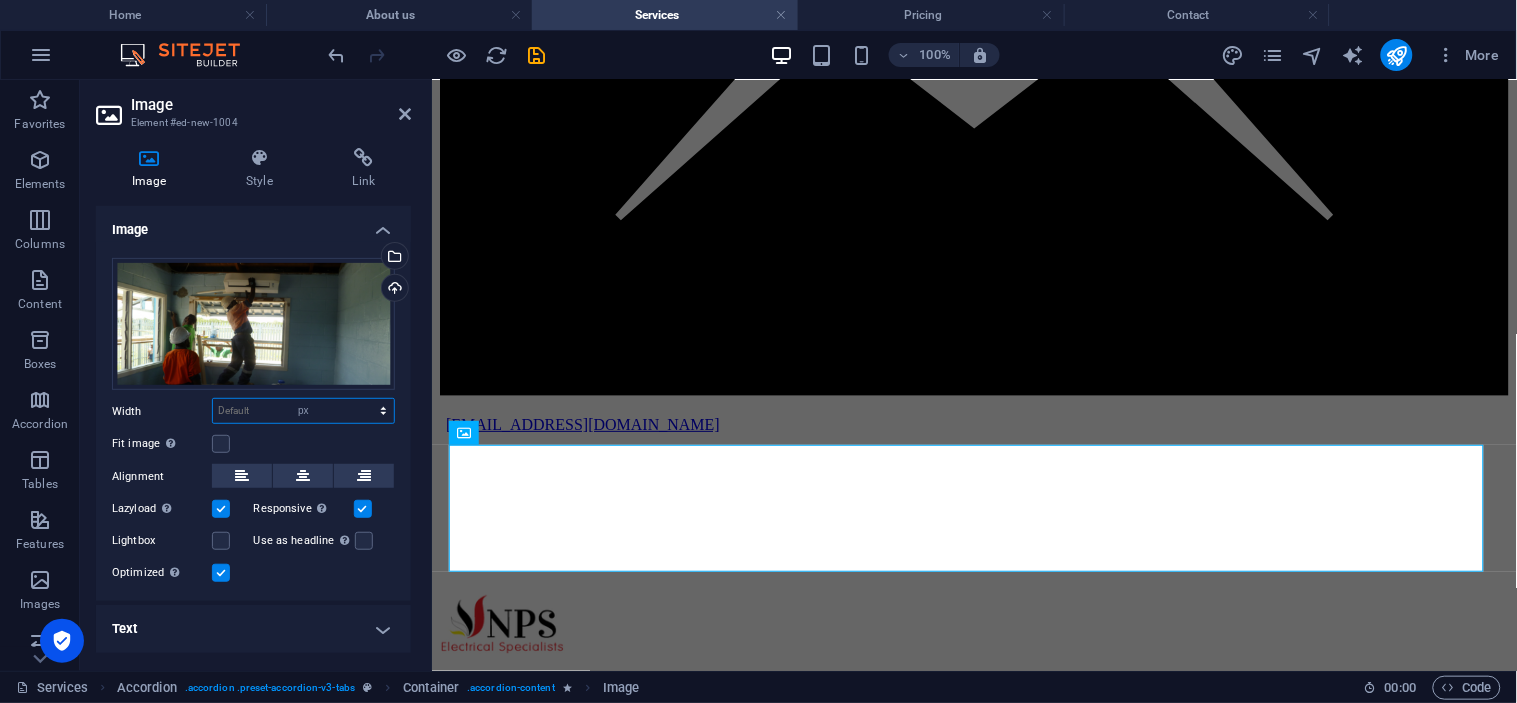 click on "Default auto px rem % em vh vw" at bounding box center (303, 411) 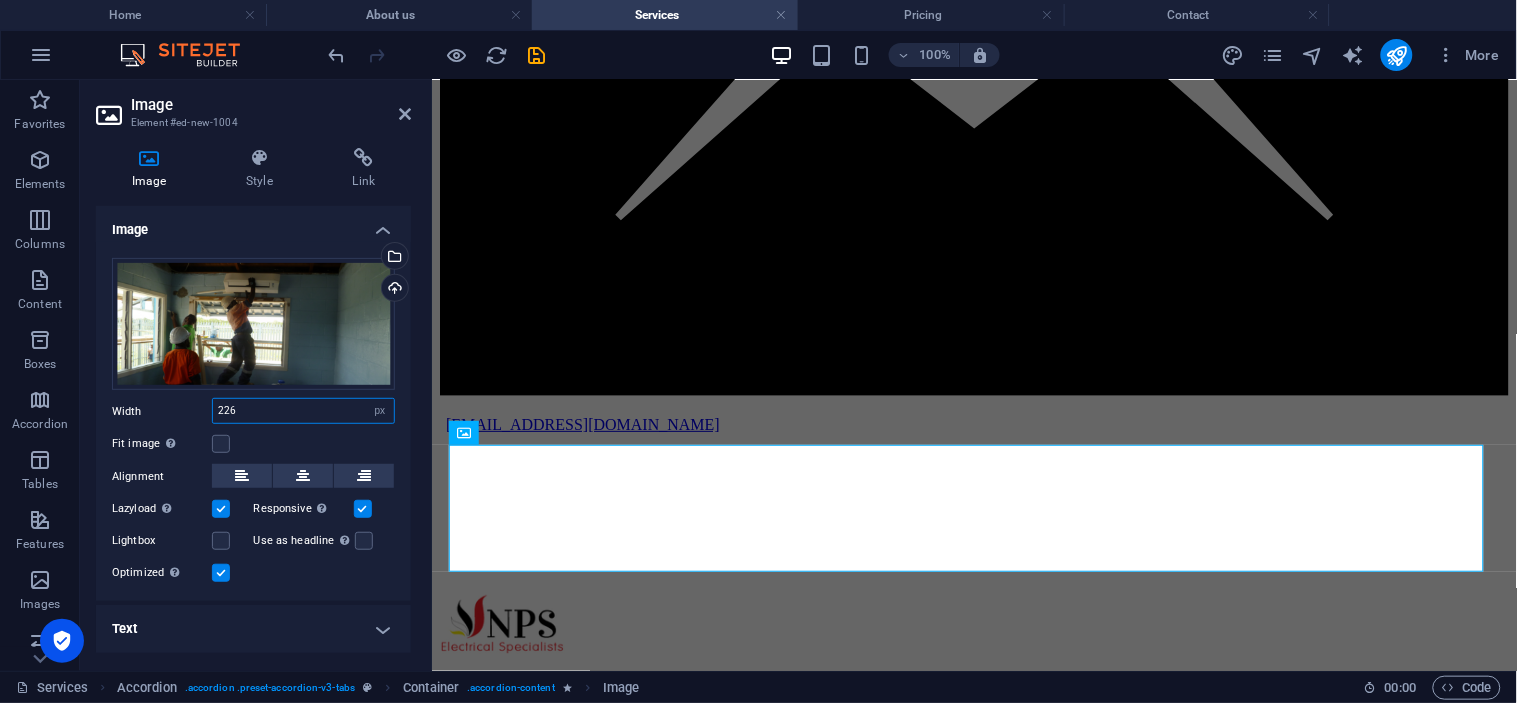 click on "226" at bounding box center (303, 411) 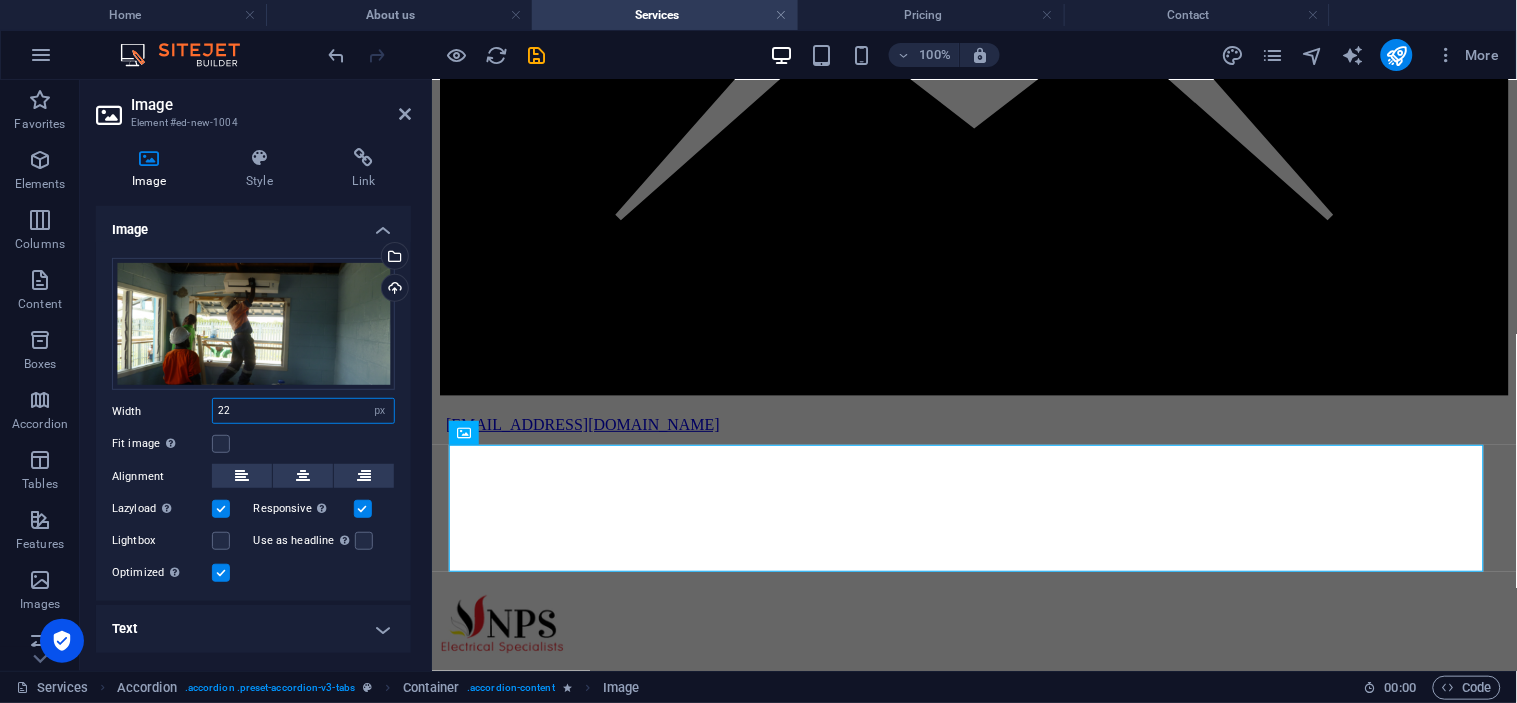 type on "2" 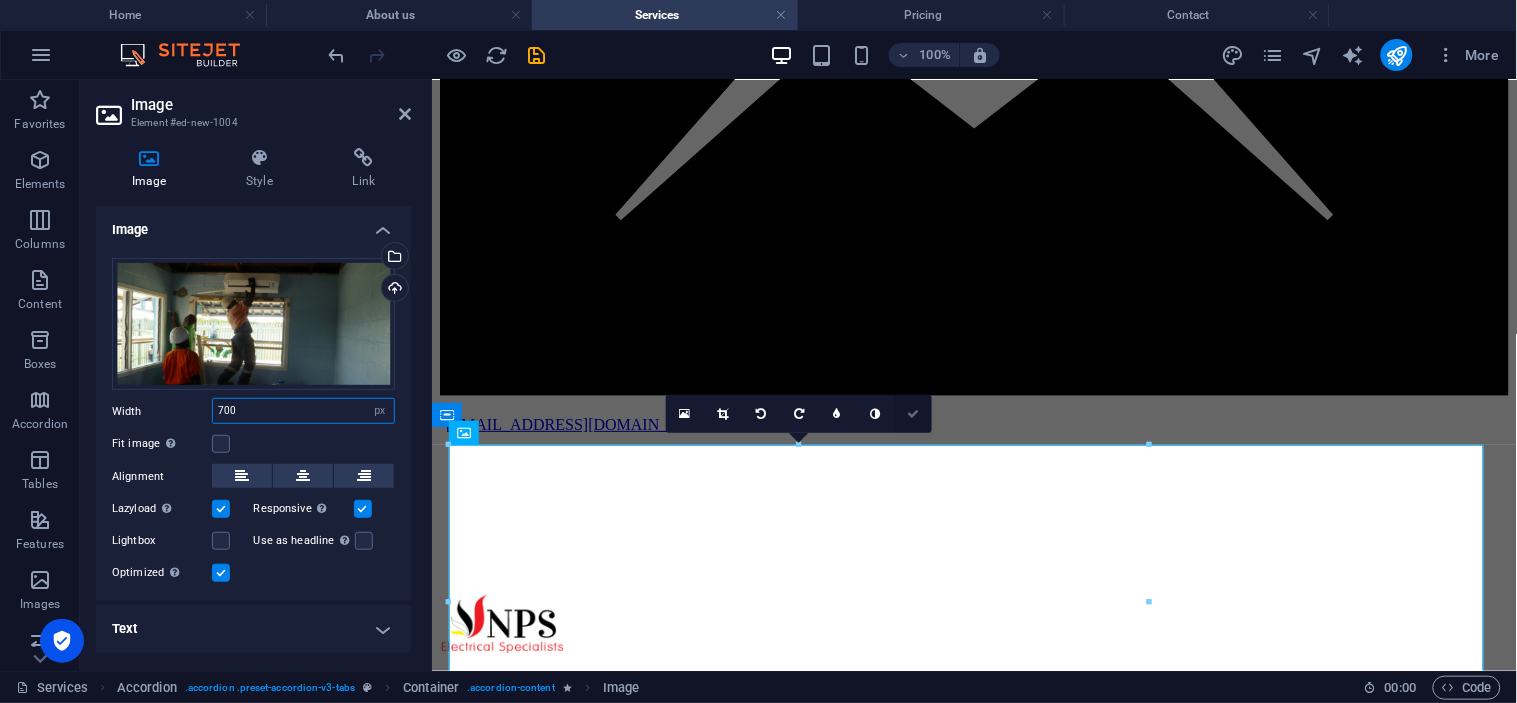 type on "700" 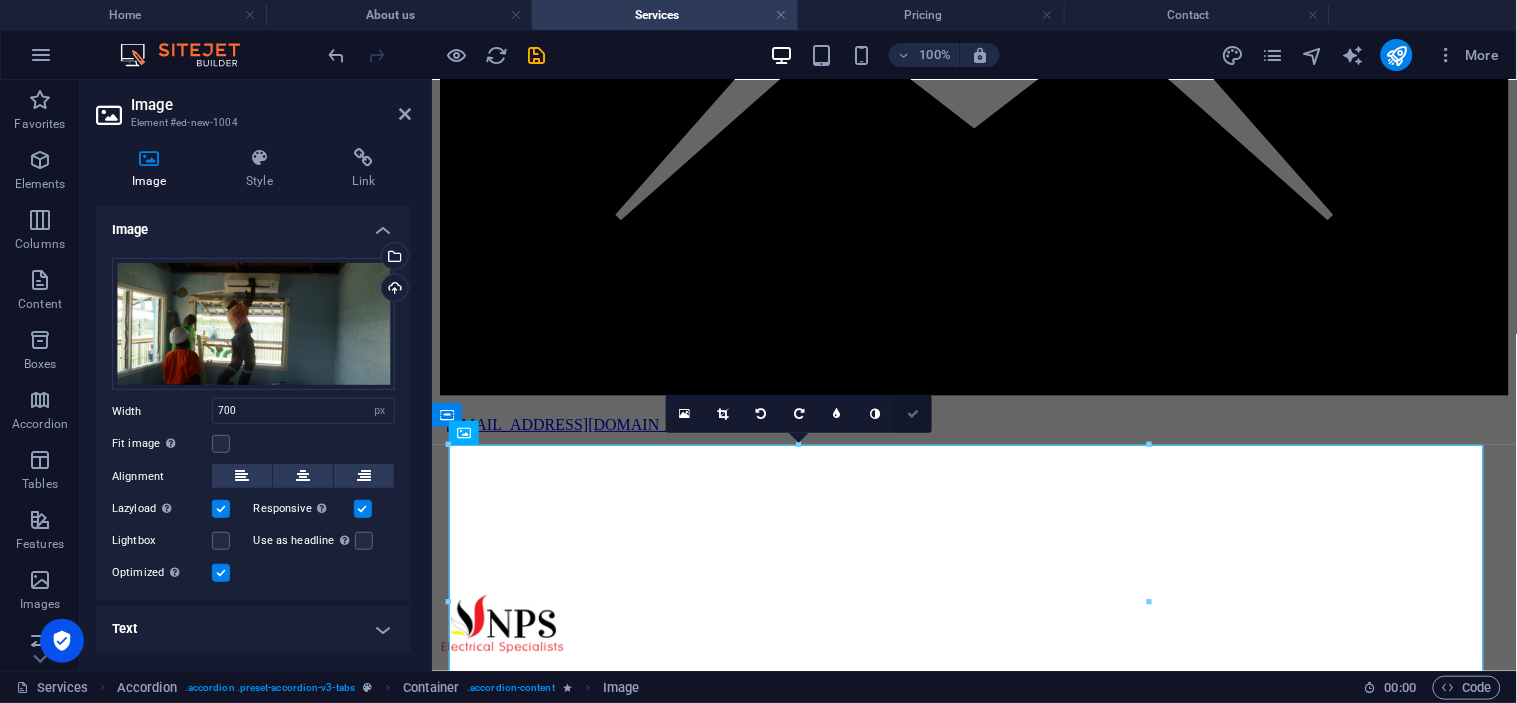 click at bounding box center [913, 414] 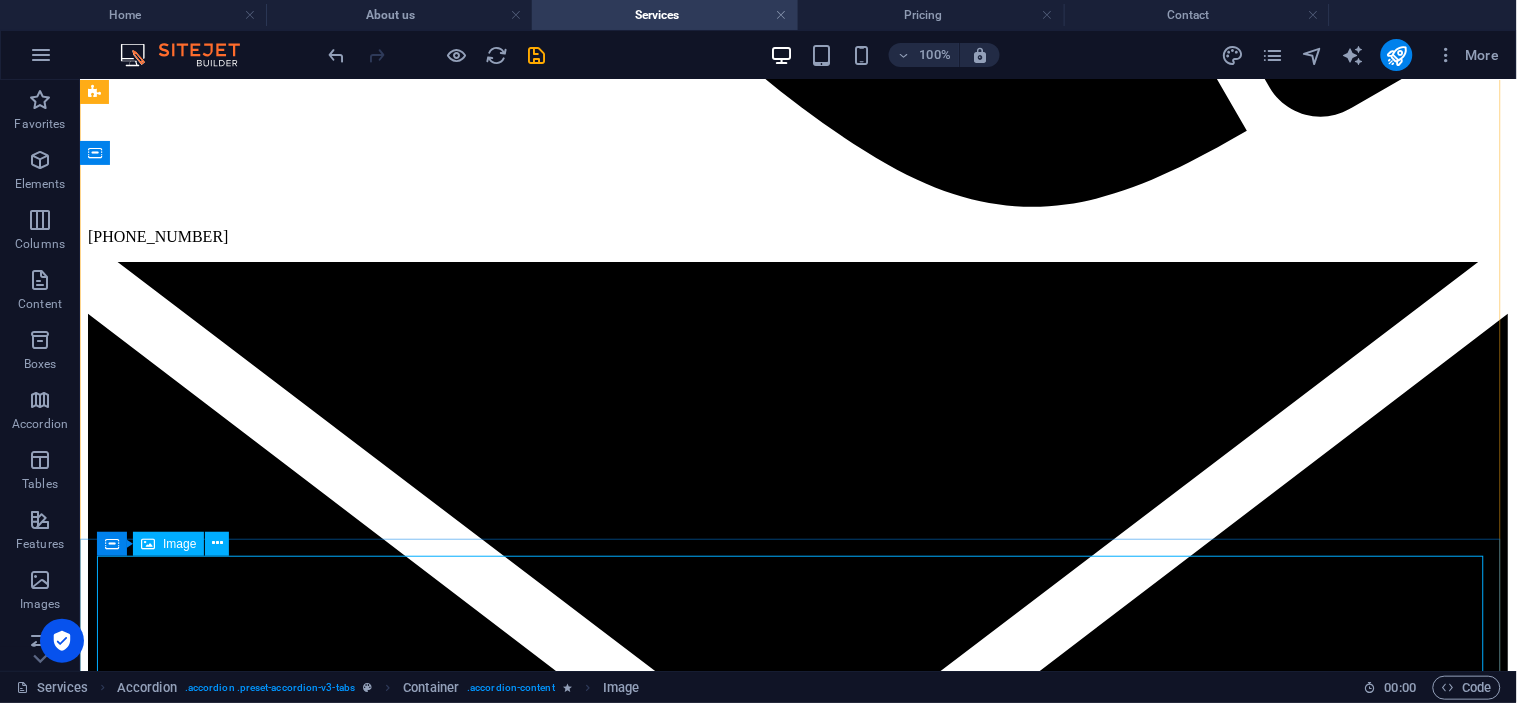 scroll, scrollTop: 2007, scrollLeft: 0, axis: vertical 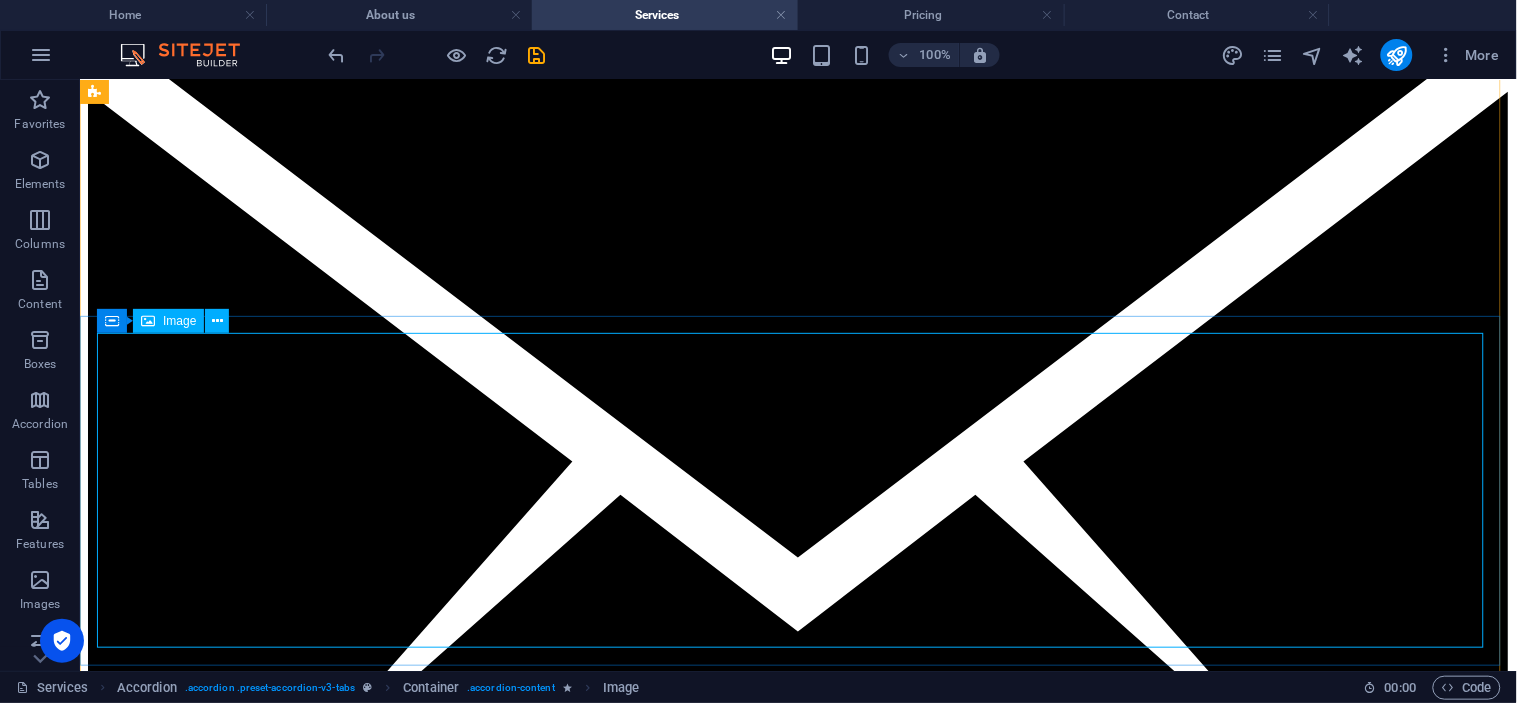 click at bounding box center (797, 12419) 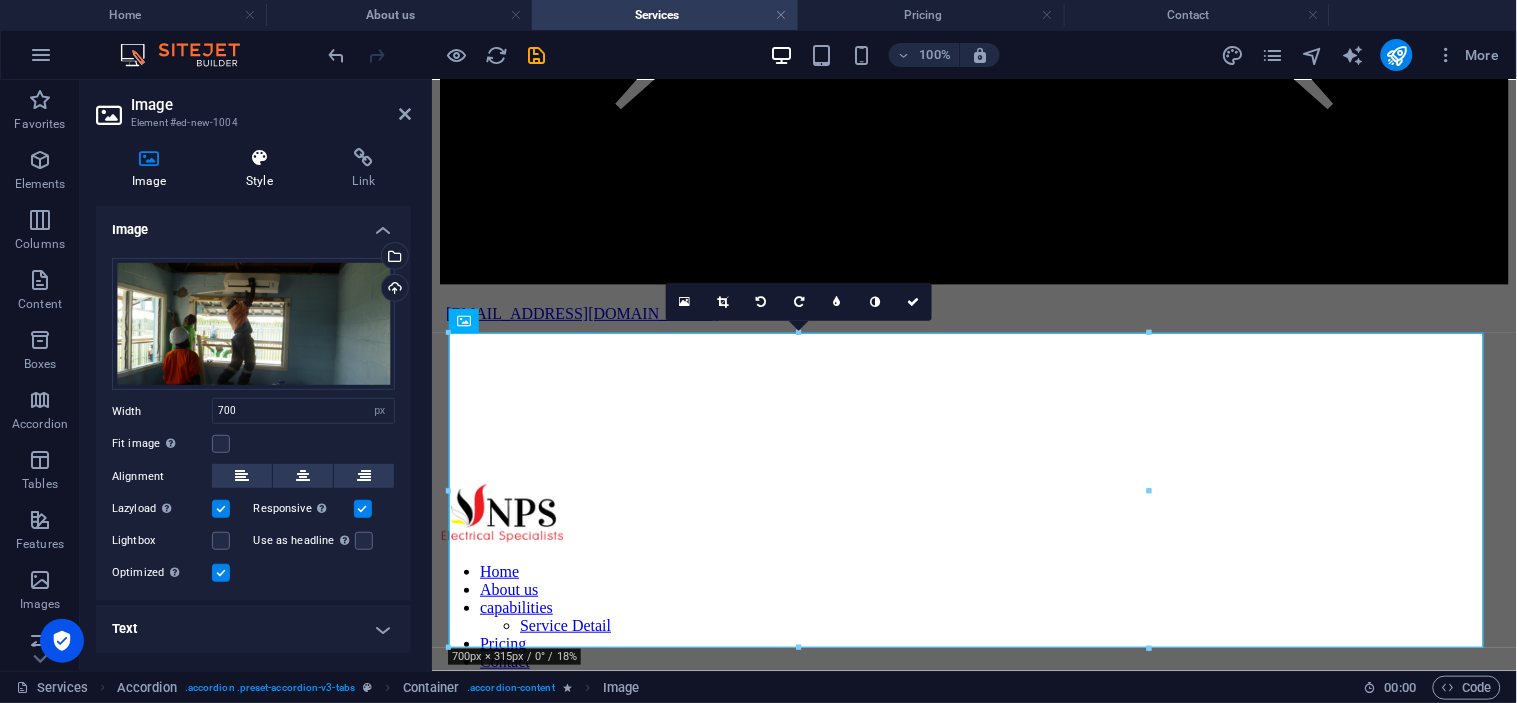 click on "Style" at bounding box center [263, 169] 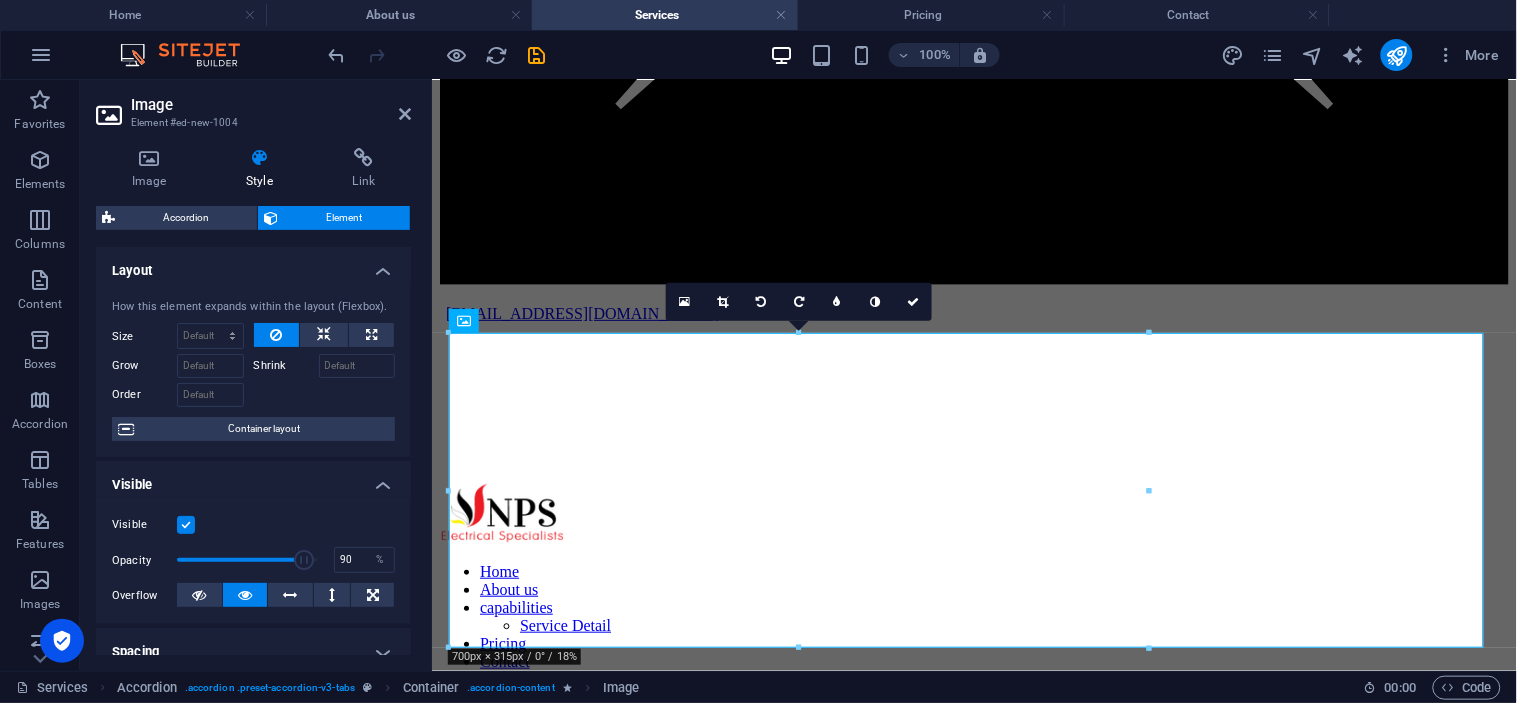click at bounding box center (247, 560) 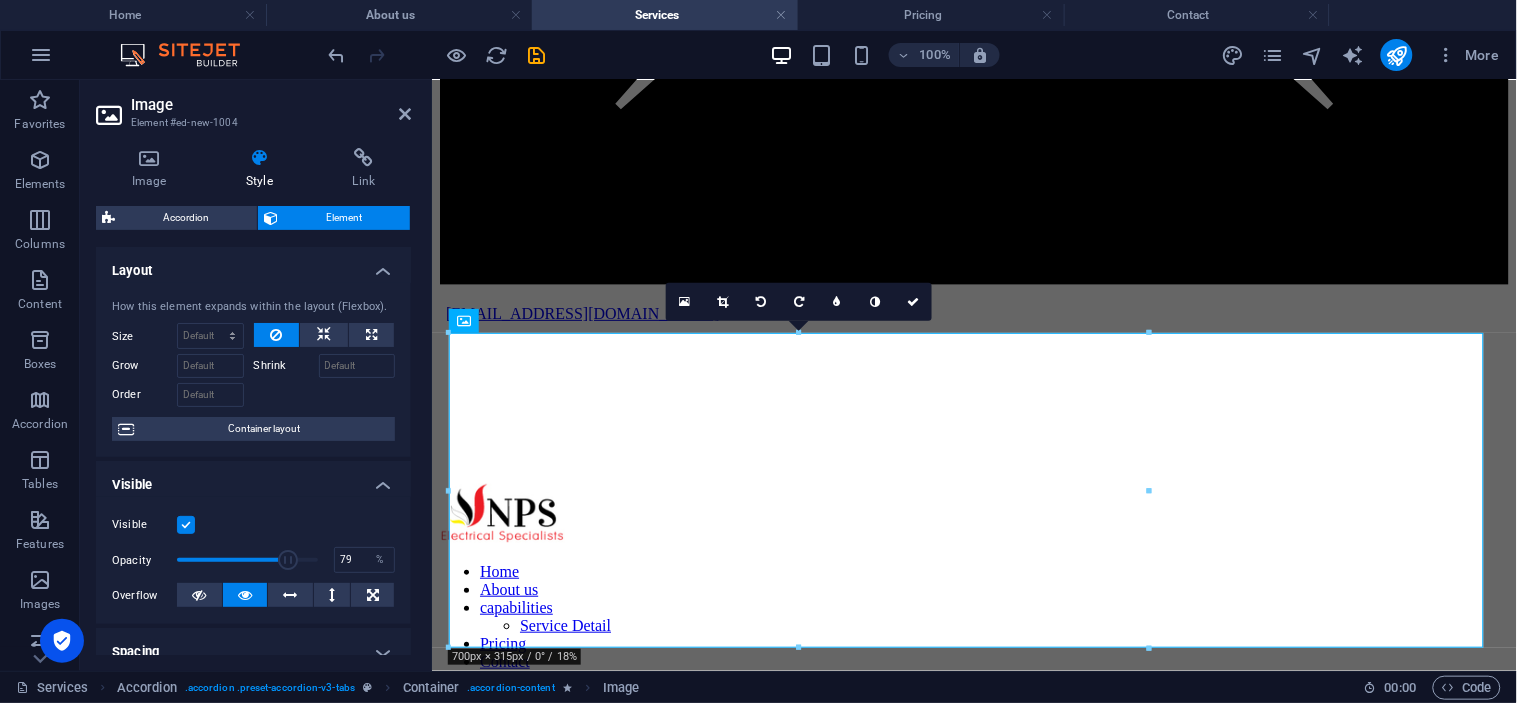 click at bounding box center [247, 560] 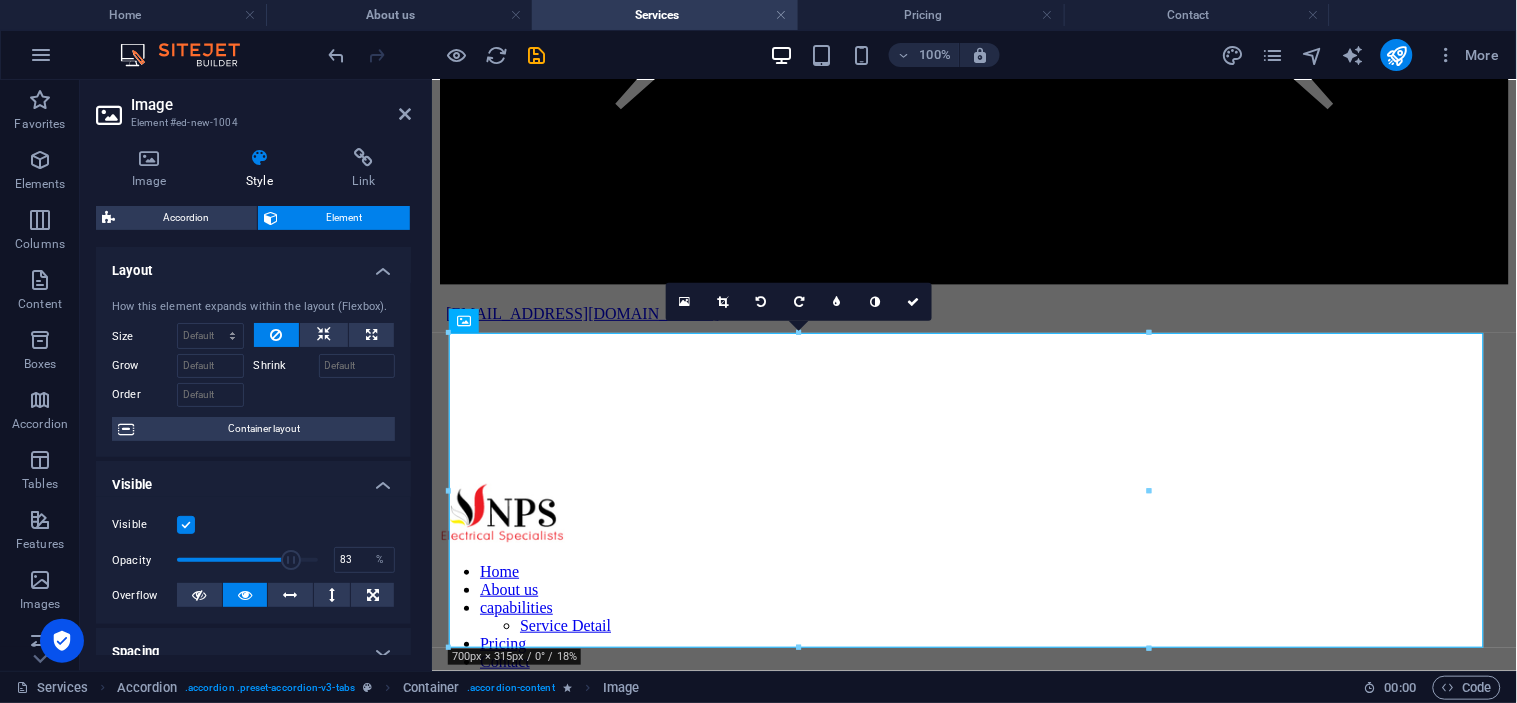 type on "84" 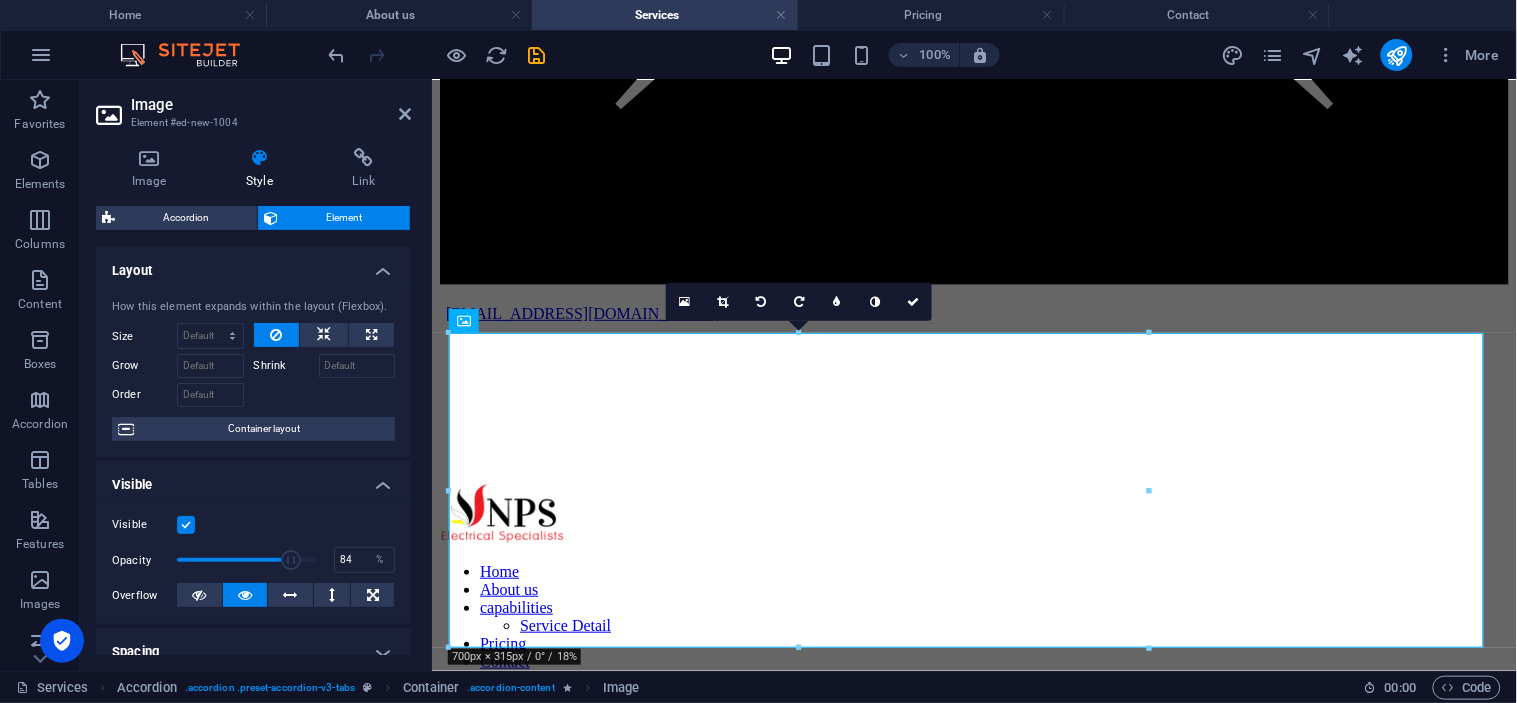 click at bounding box center (291, 560) 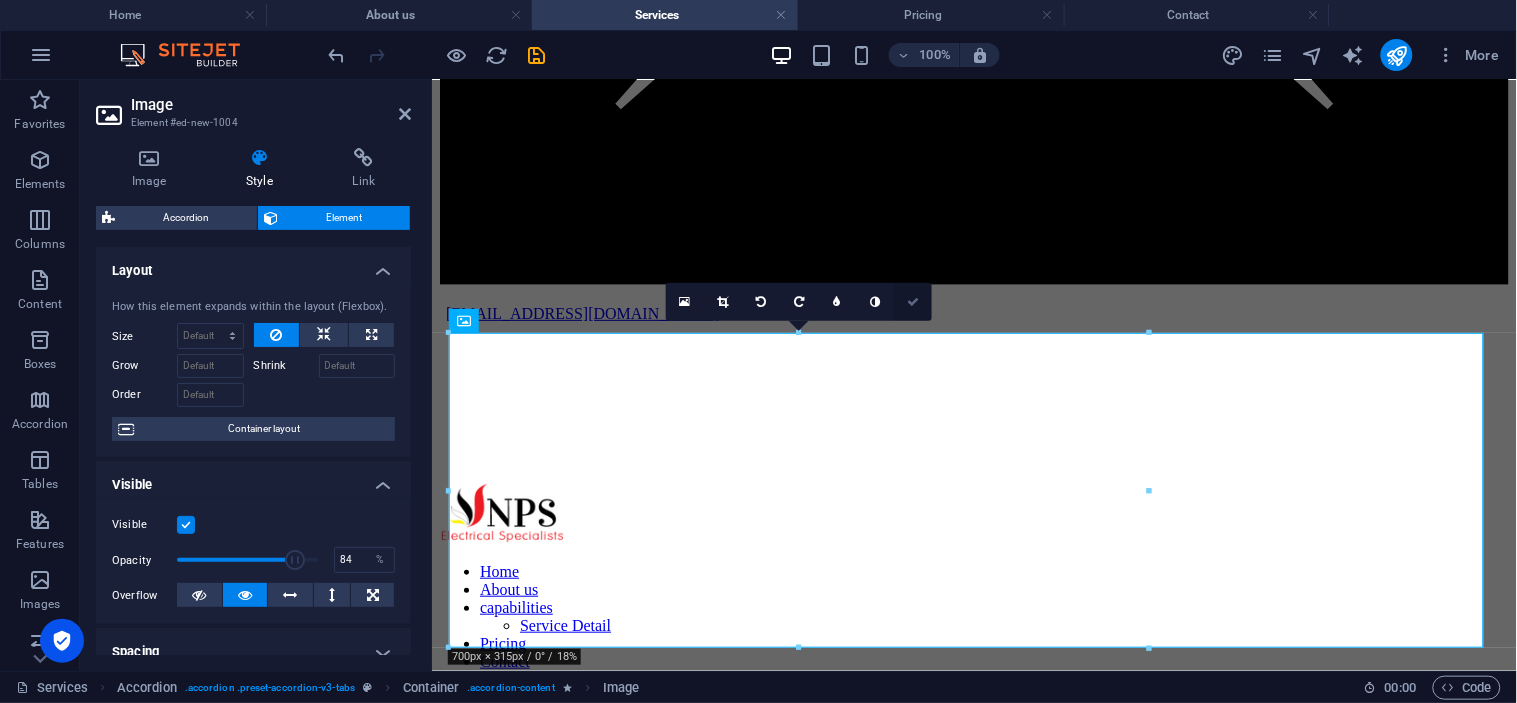 click at bounding box center (913, 302) 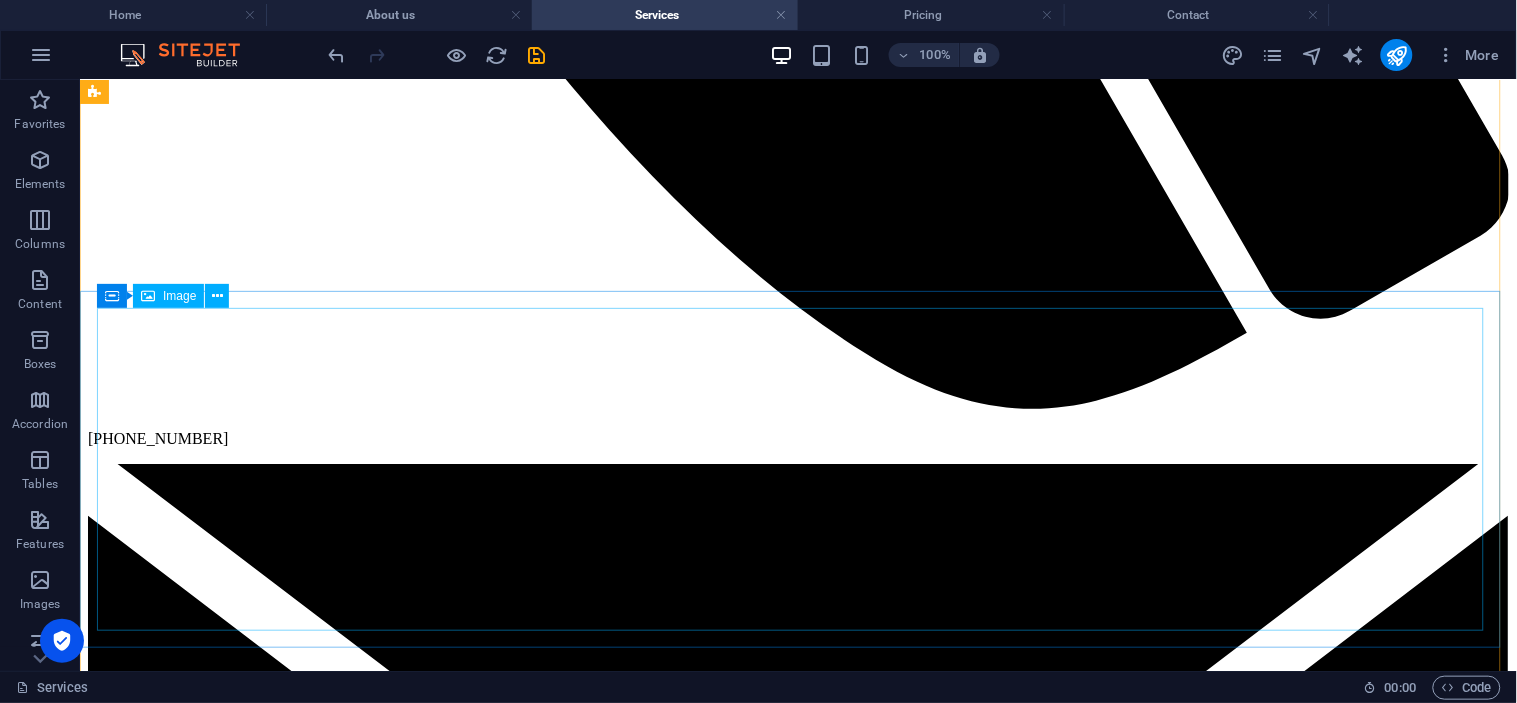 scroll, scrollTop: 1674, scrollLeft: 0, axis: vertical 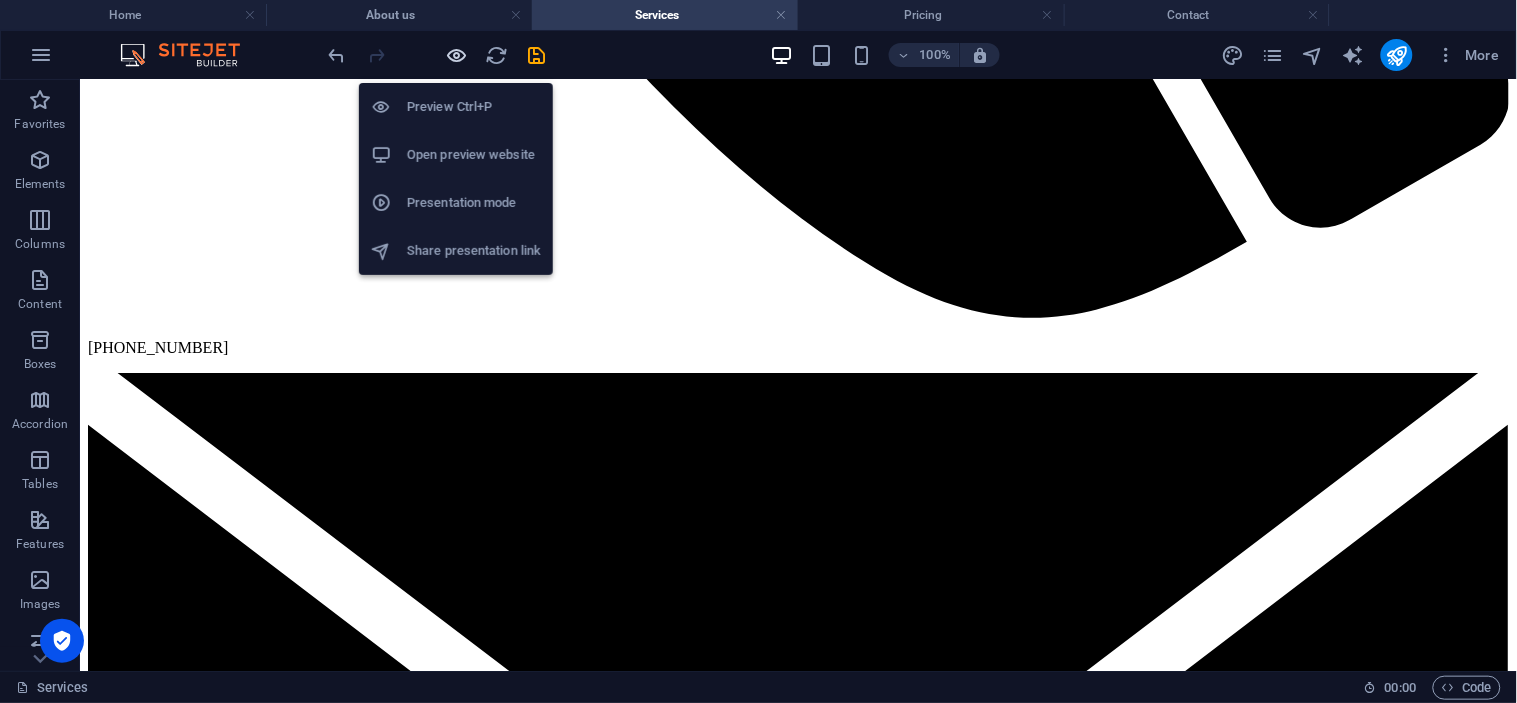 click at bounding box center [457, 55] 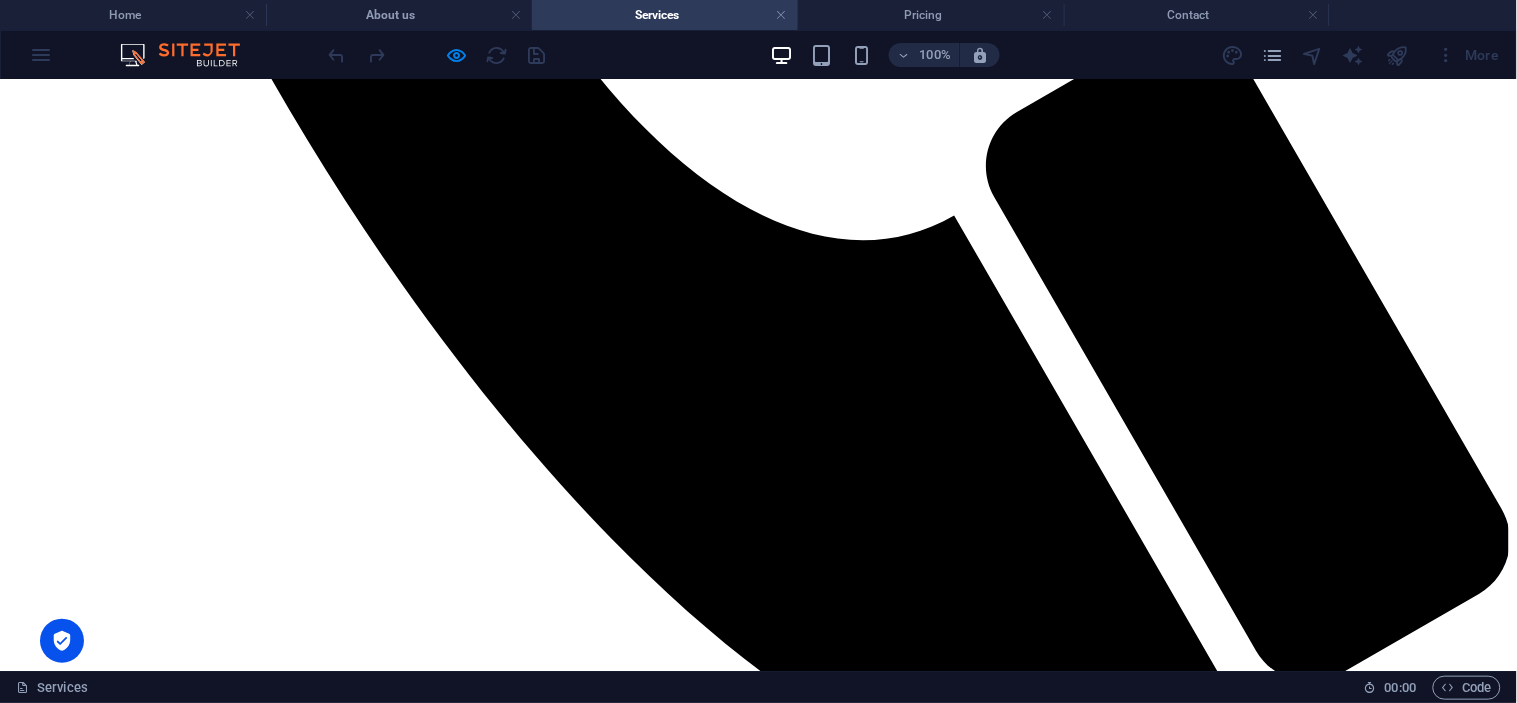 scroll, scrollTop: 1226, scrollLeft: 0, axis: vertical 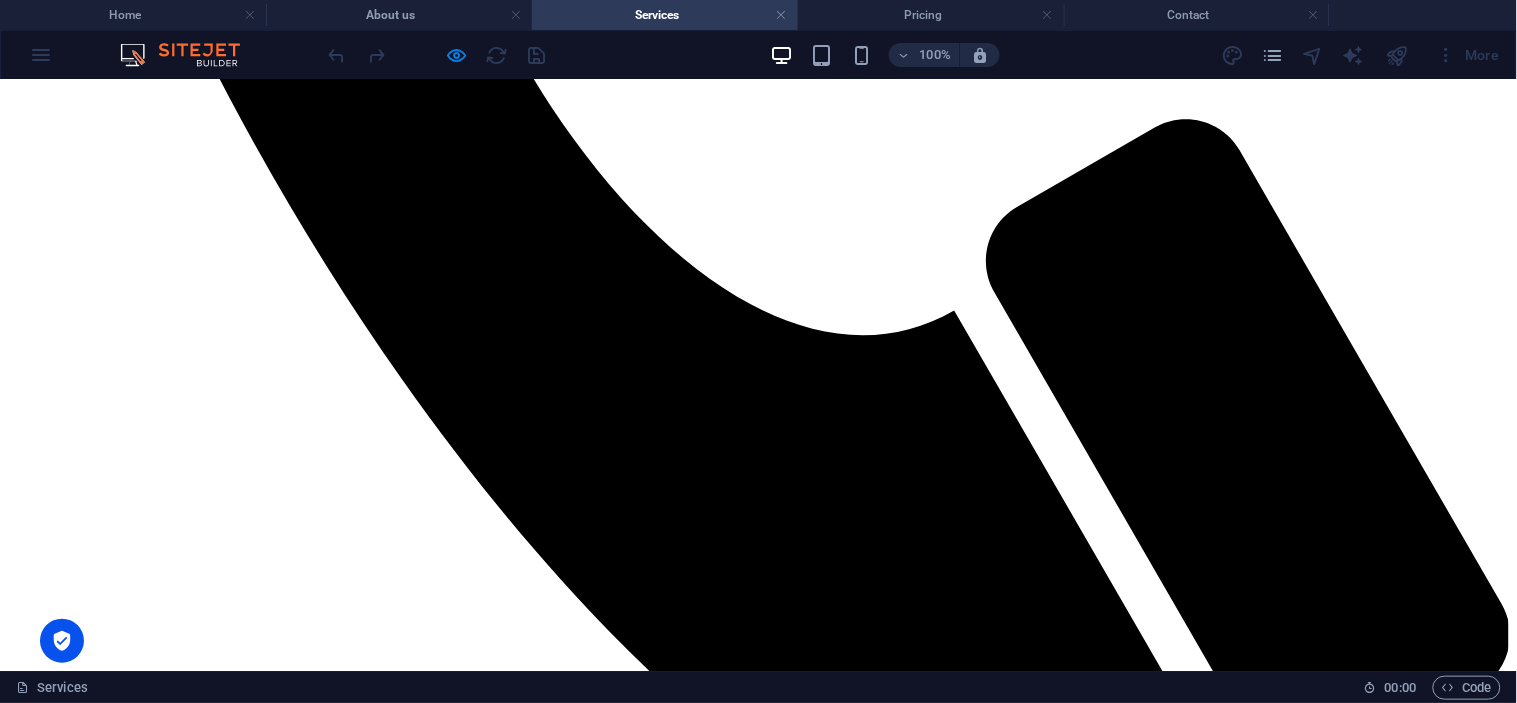 click on "Generators" at bounding box center [758, 13269] 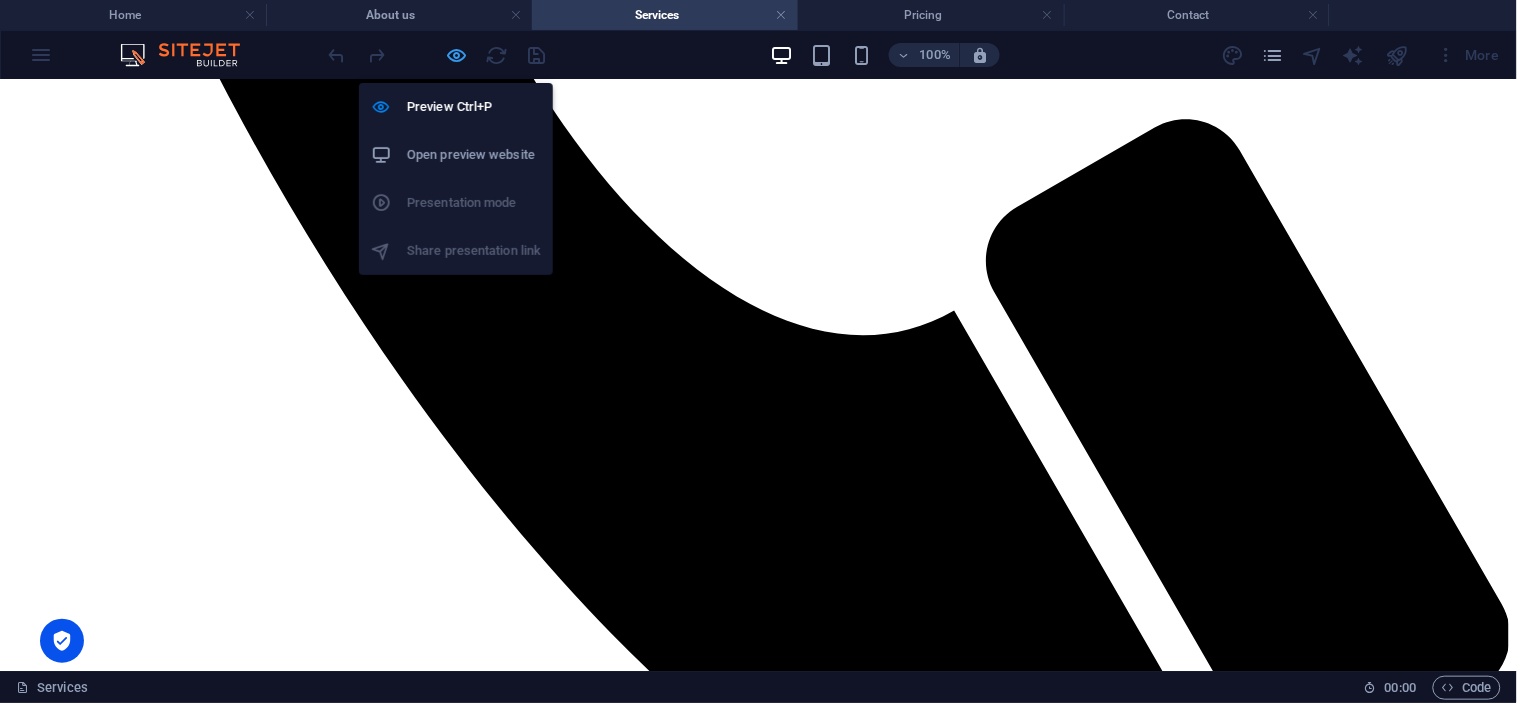 click at bounding box center (457, 55) 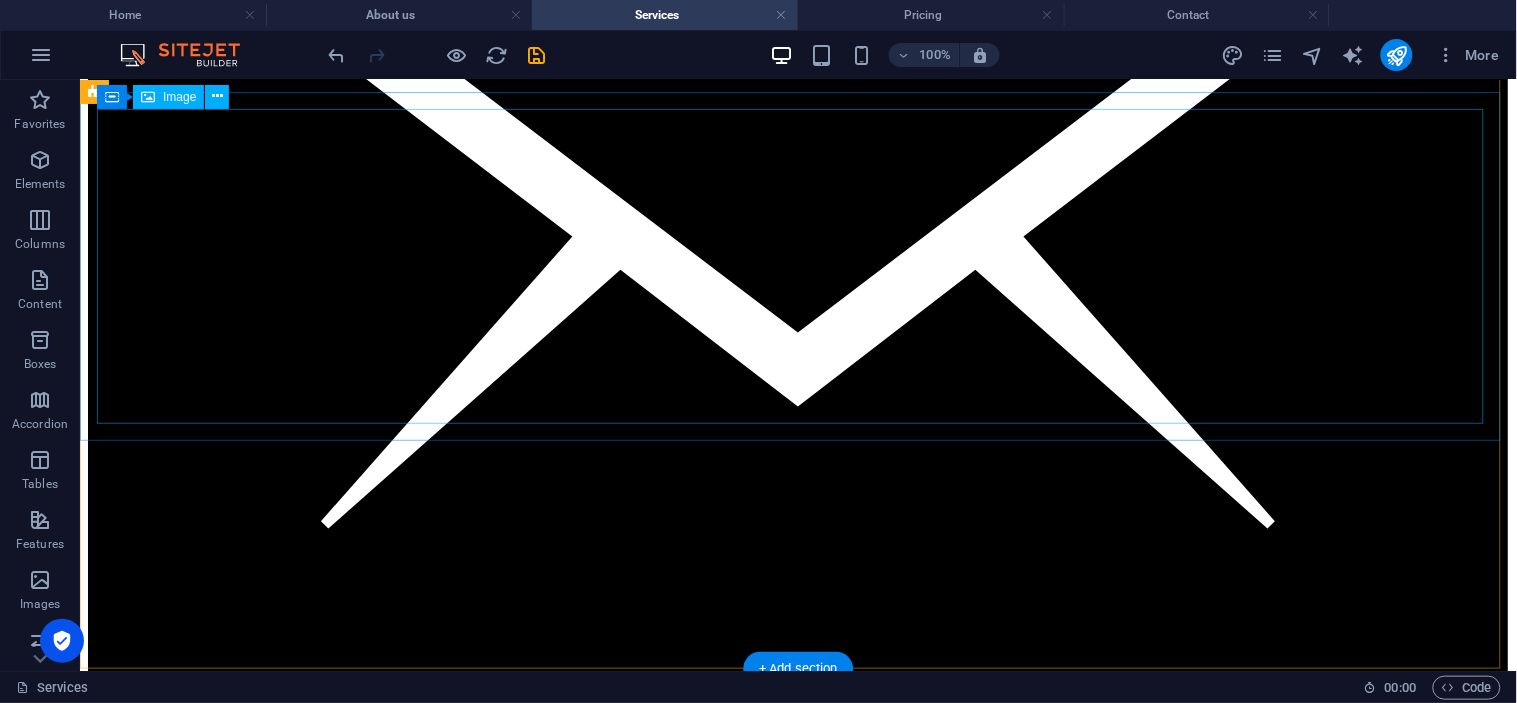 scroll, scrollTop: 2343, scrollLeft: 0, axis: vertical 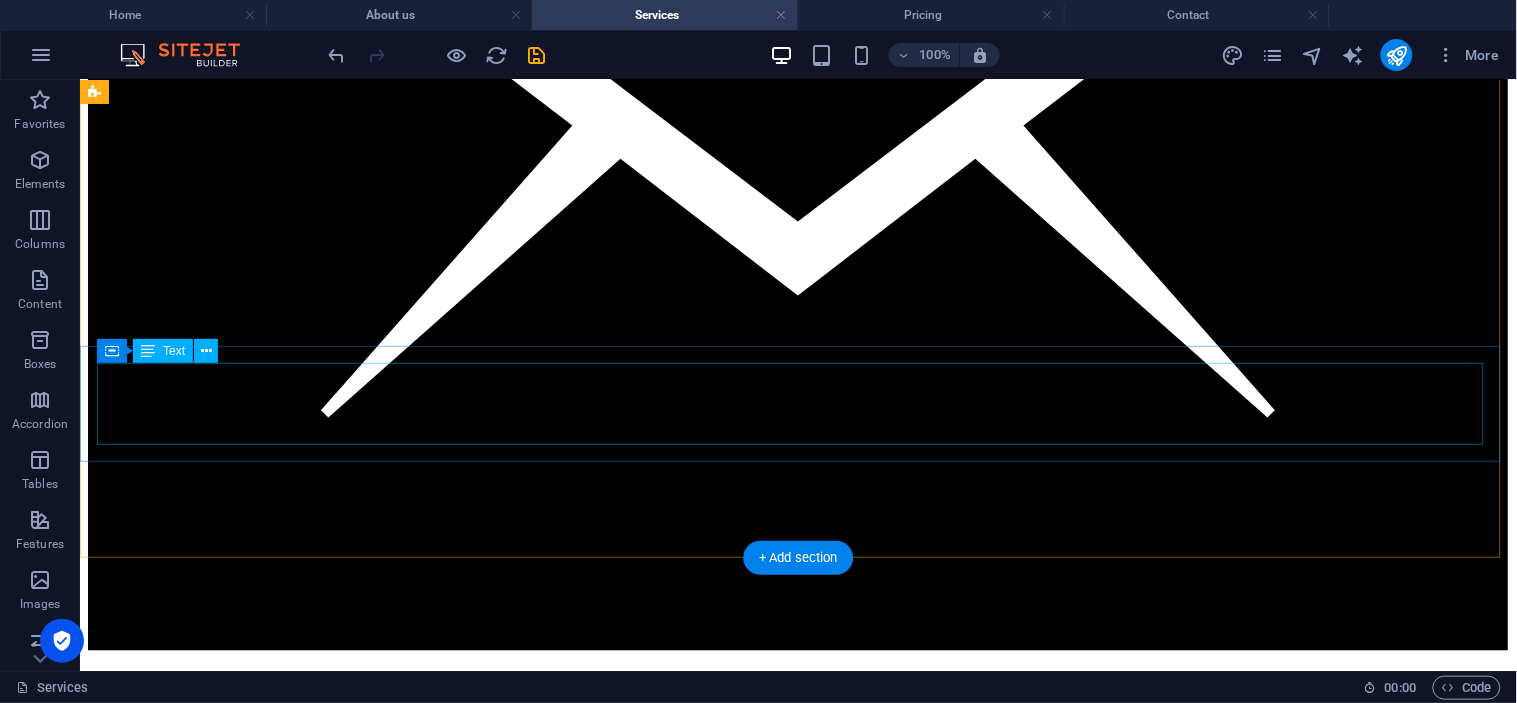 click on "Lorem ipsum dolor sit amet, consectetur adipisicing elit. Maiores ipsum repellat minus nihil. [PERSON_NAME], [PERSON_NAME], nam dignissimos ea repudiandae minima voluptatum magni pariatur possimus quia accusamus harum facilis corporis animi nisi. Enim, pariatur, impedit quia repellat harum ipsam laboriosam voluptas dicta illum nisi obcaecati reprehenderit quis placeat recusandae tenetur aperiam." at bounding box center (797, 12323) 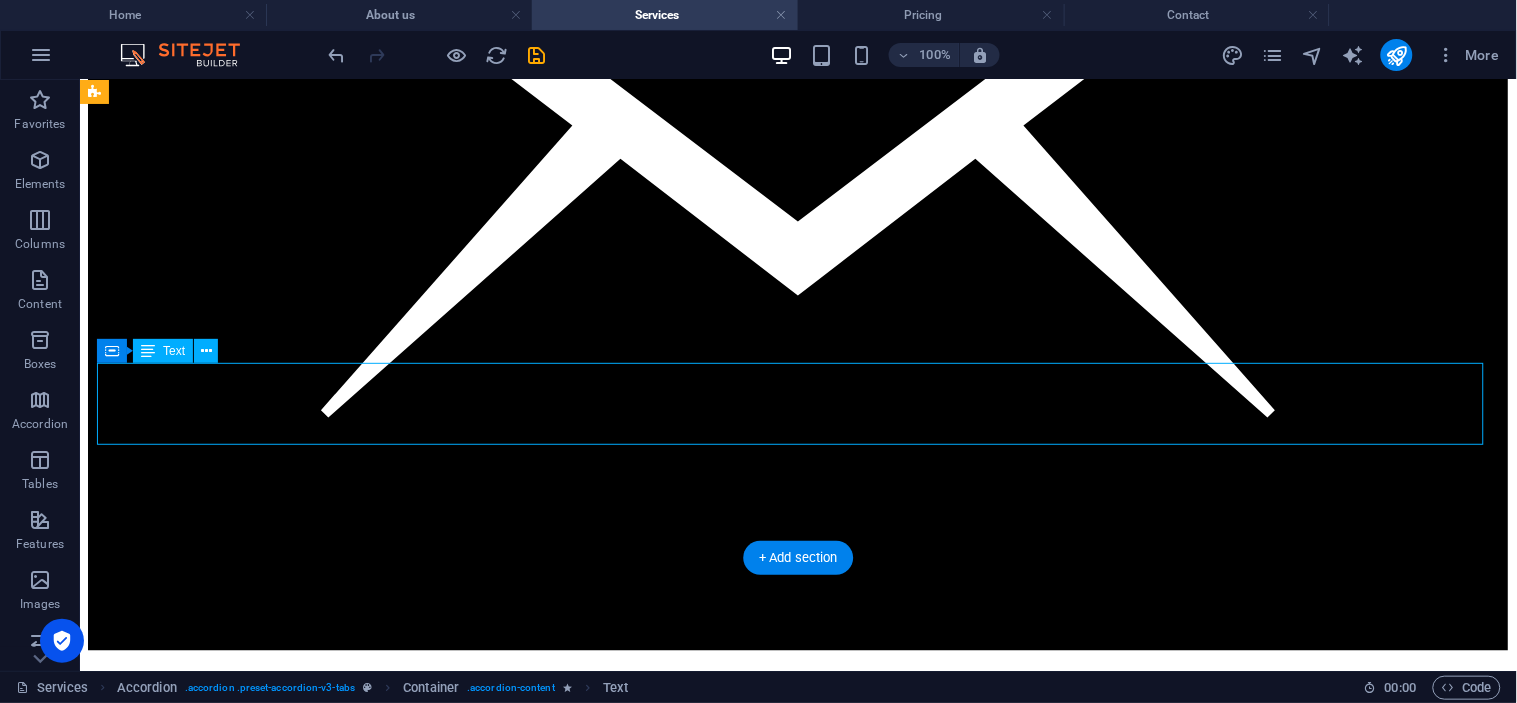 click on "Lorem ipsum dolor sit amet, consectetur adipisicing elit. Maiores ipsum repellat minus nihil. [PERSON_NAME], [PERSON_NAME], nam dignissimos ea repudiandae minima voluptatum magni pariatur possimus quia accusamus harum facilis corporis animi nisi. Enim, pariatur, impedit quia repellat harum ipsam laboriosam voluptas dicta illum nisi obcaecati reprehenderit quis placeat recusandae tenetur aperiam." at bounding box center [797, 12323] 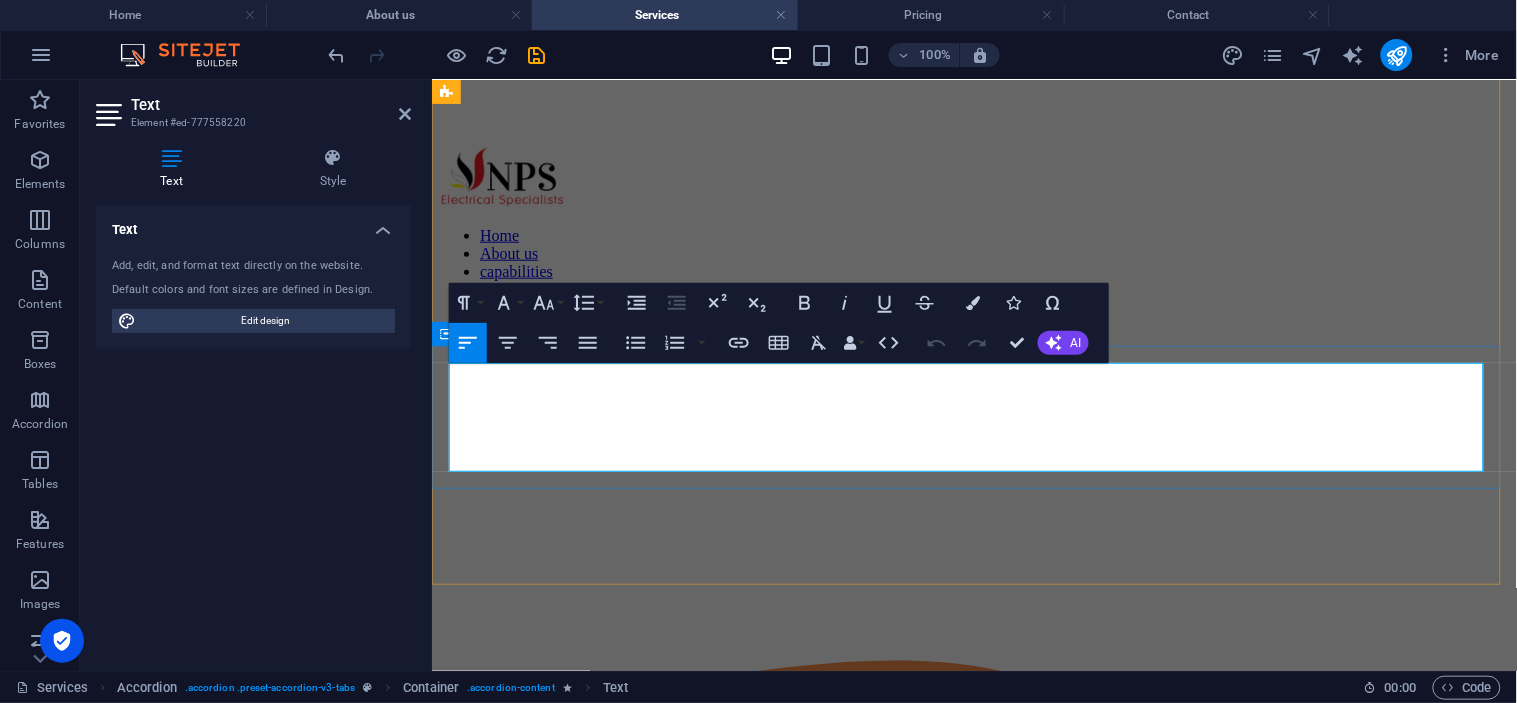 drag, startPoint x: 735, startPoint y: 455, endPoint x: 437, endPoint y: 362, distance: 312.17462 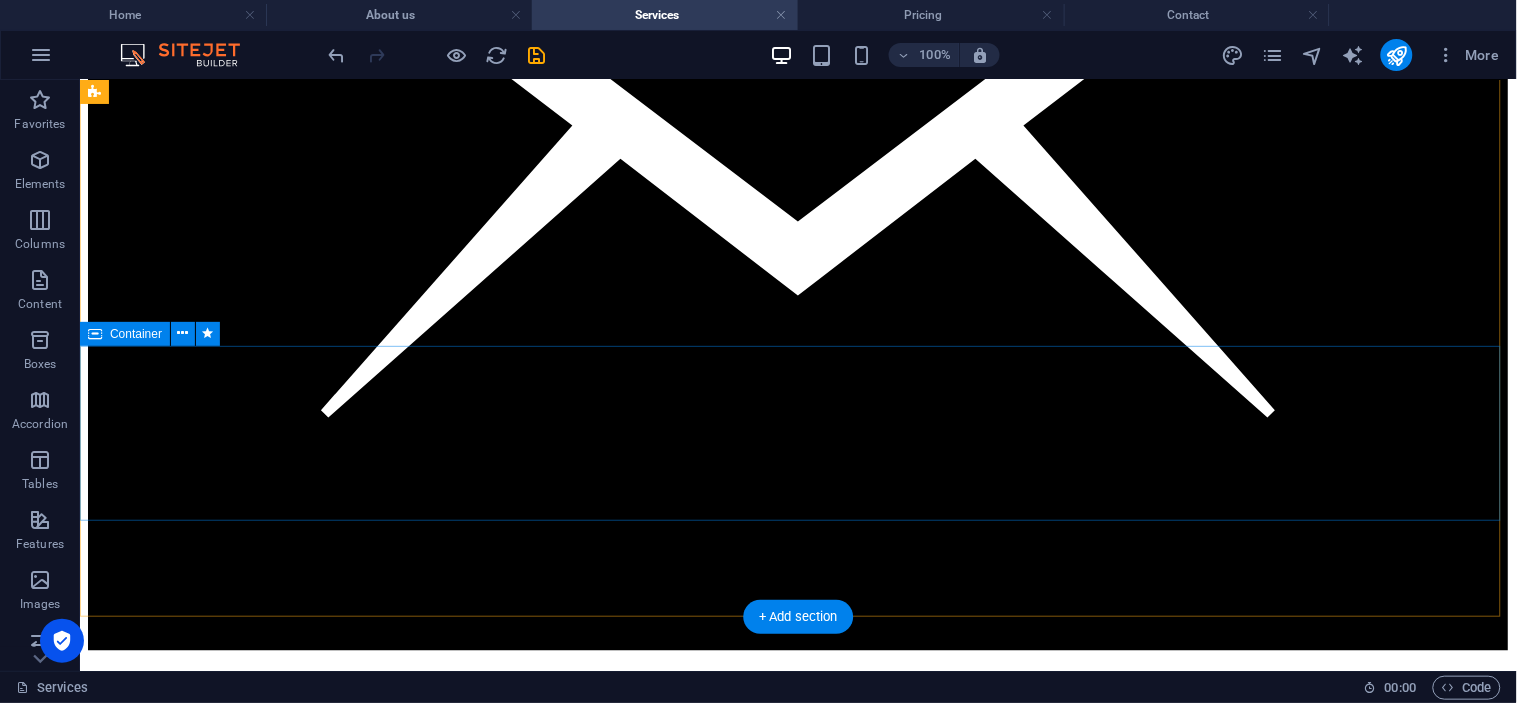 click on "Add elements" at bounding box center (738, 12406) 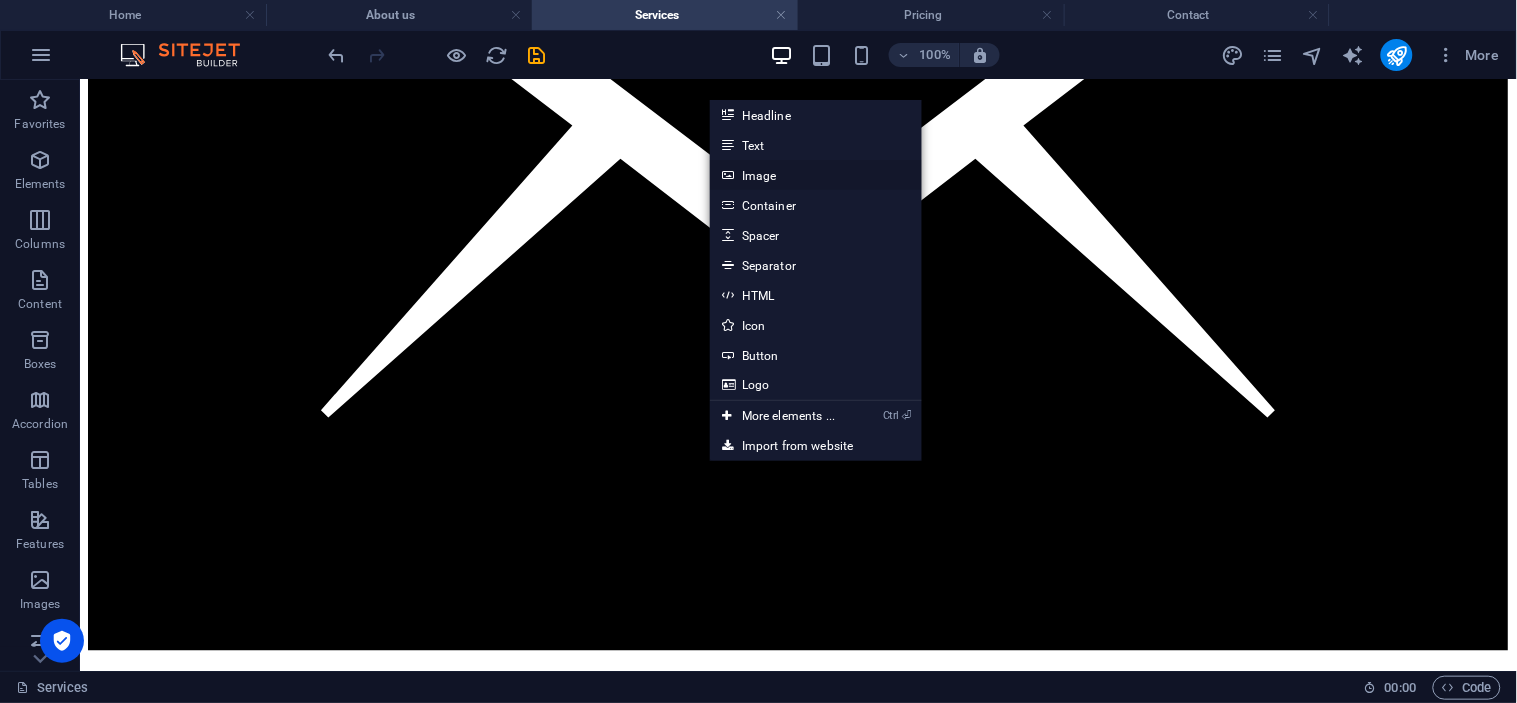 click at bounding box center (727, 175) 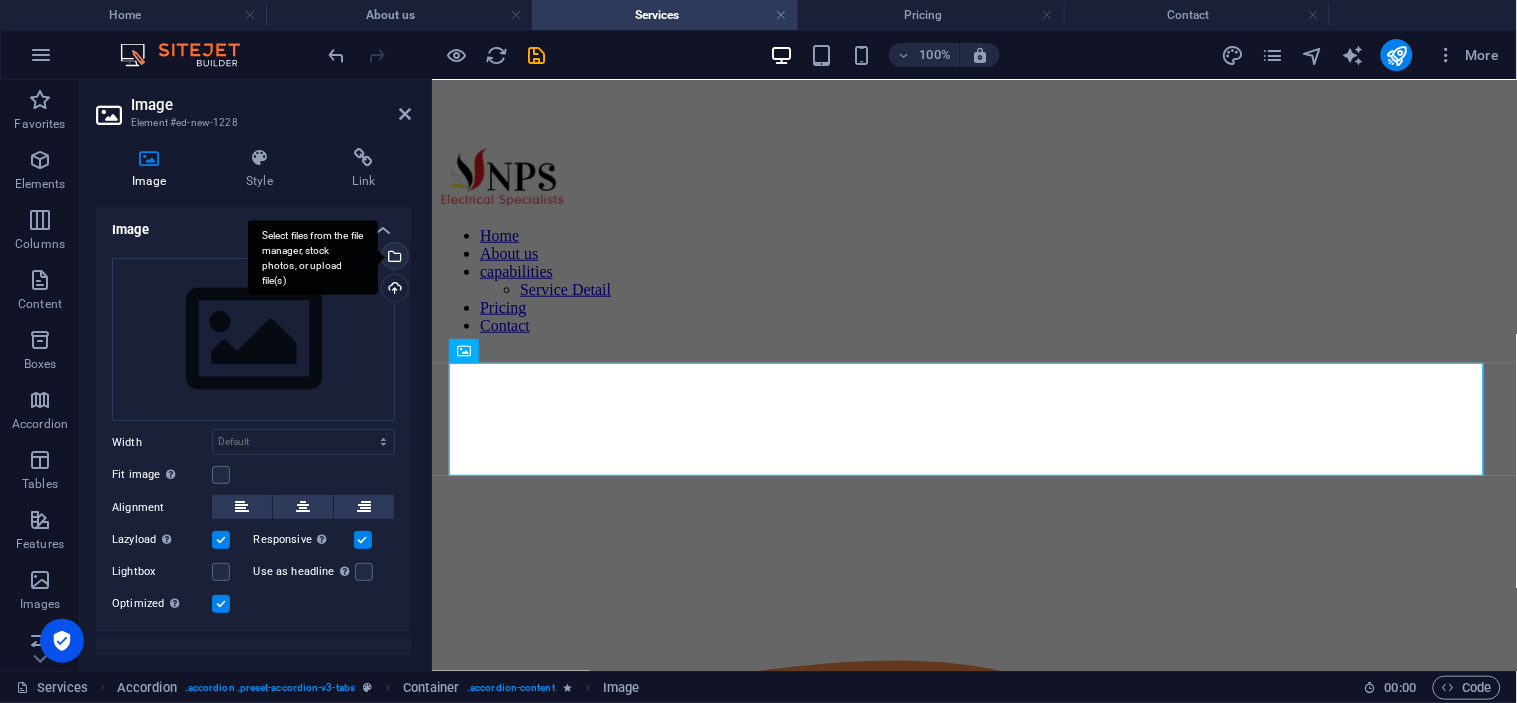 click on "Select files from the file manager, stock photos, or upload file(s)" at bounding box center [393, 258] 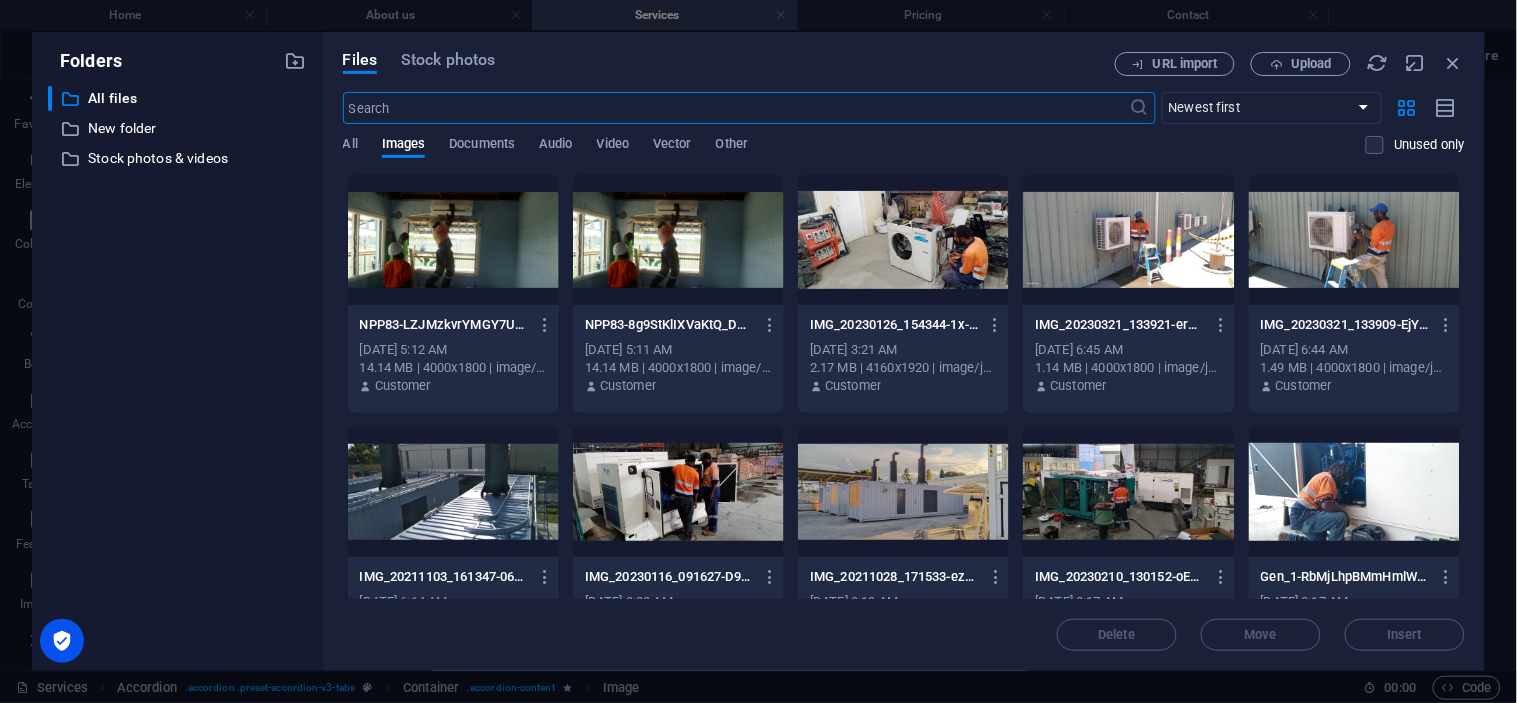 scroll, scrollTop: 2340, scrollLeft: 0, axis: vertical 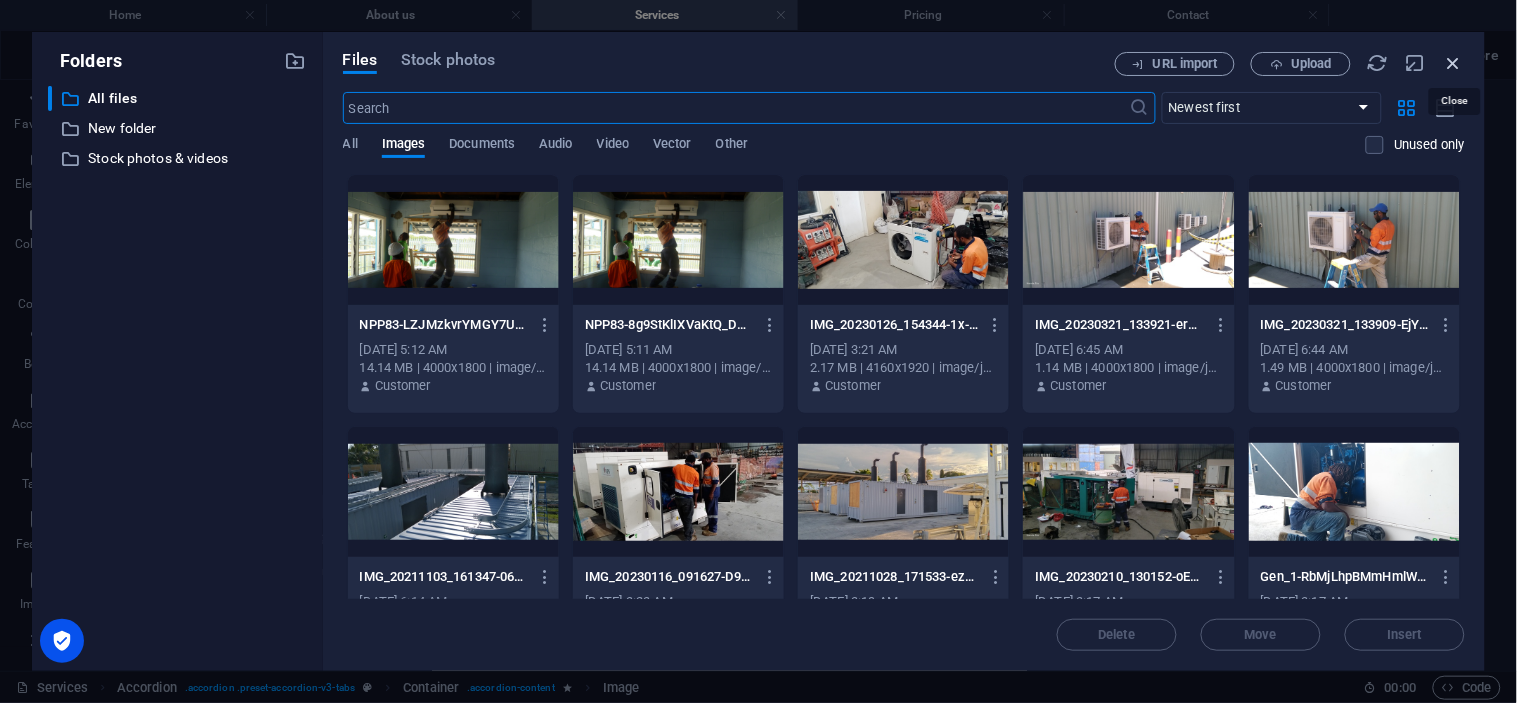 drag, startPoint x: 1456, startPoint y: 65, endPoint x: 816, endPoint y: 111, distance: 641.651 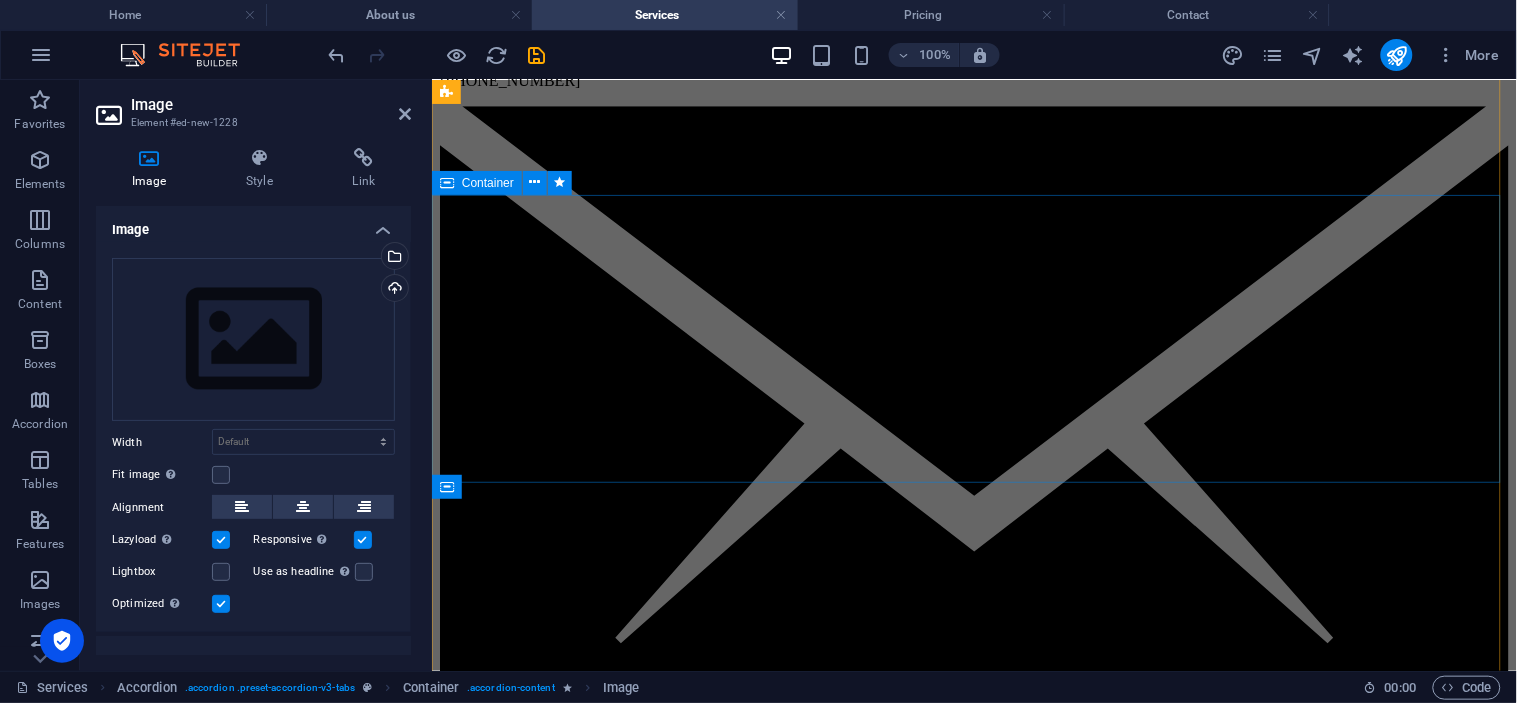 scroll, scrollTop: 1451, scrollLeft: 0, axis: vertical 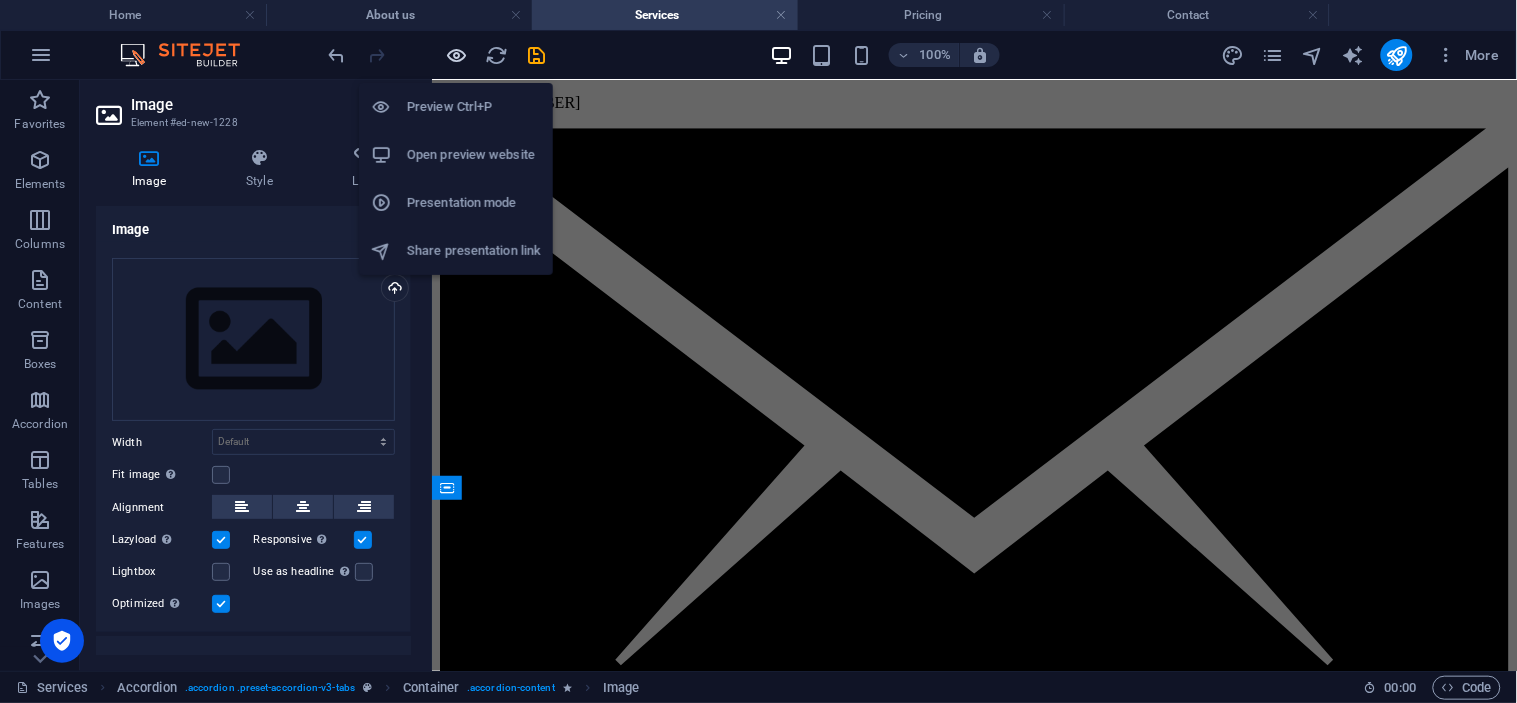 click at bounding box center (457, 55) 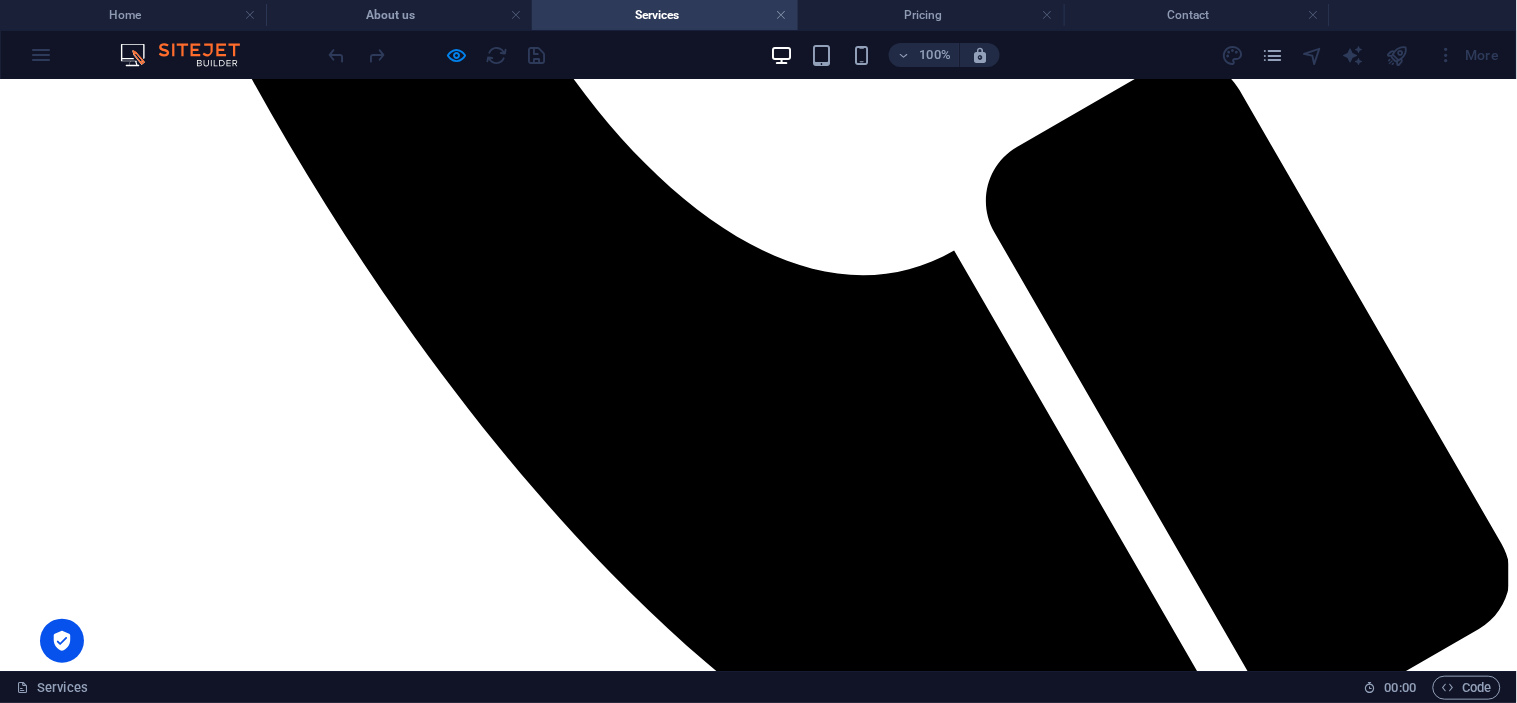 scroll, scrollTop: 1274, scrollLeft: 0, axis: vertical 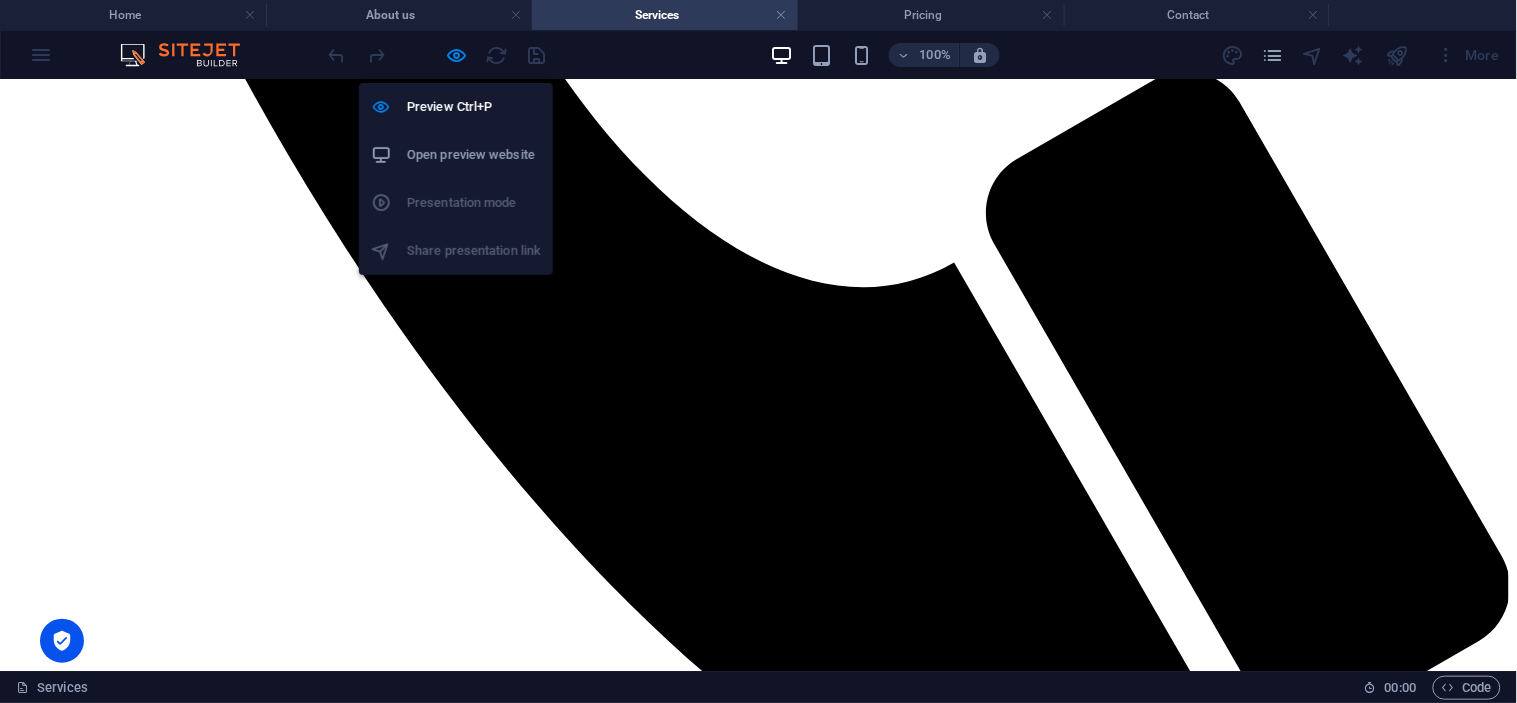 click on "About us" at bounding box center (399, 15) 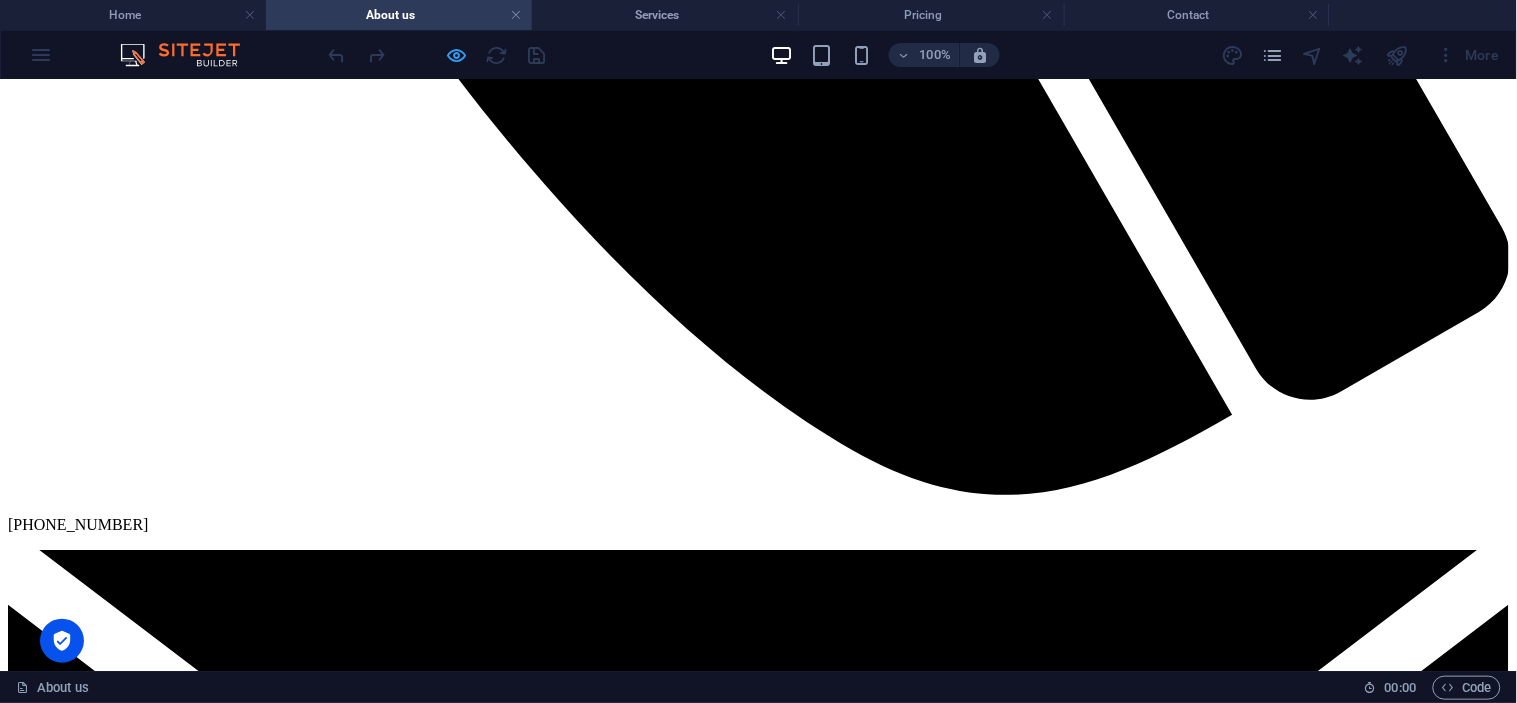 scroll, scrollTop: 0, scrollLeft: 0, axis: both 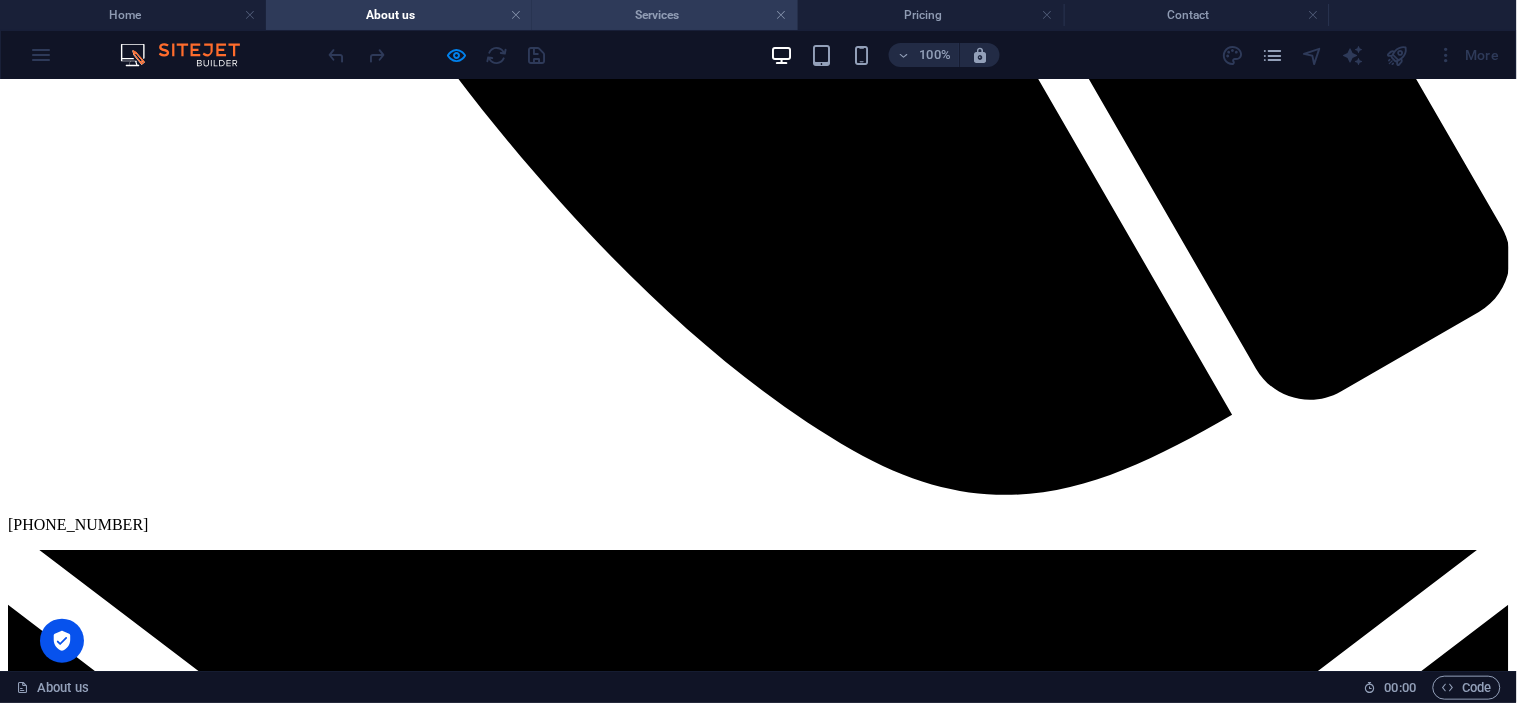click on "Services" at bounding box center [665, 15] 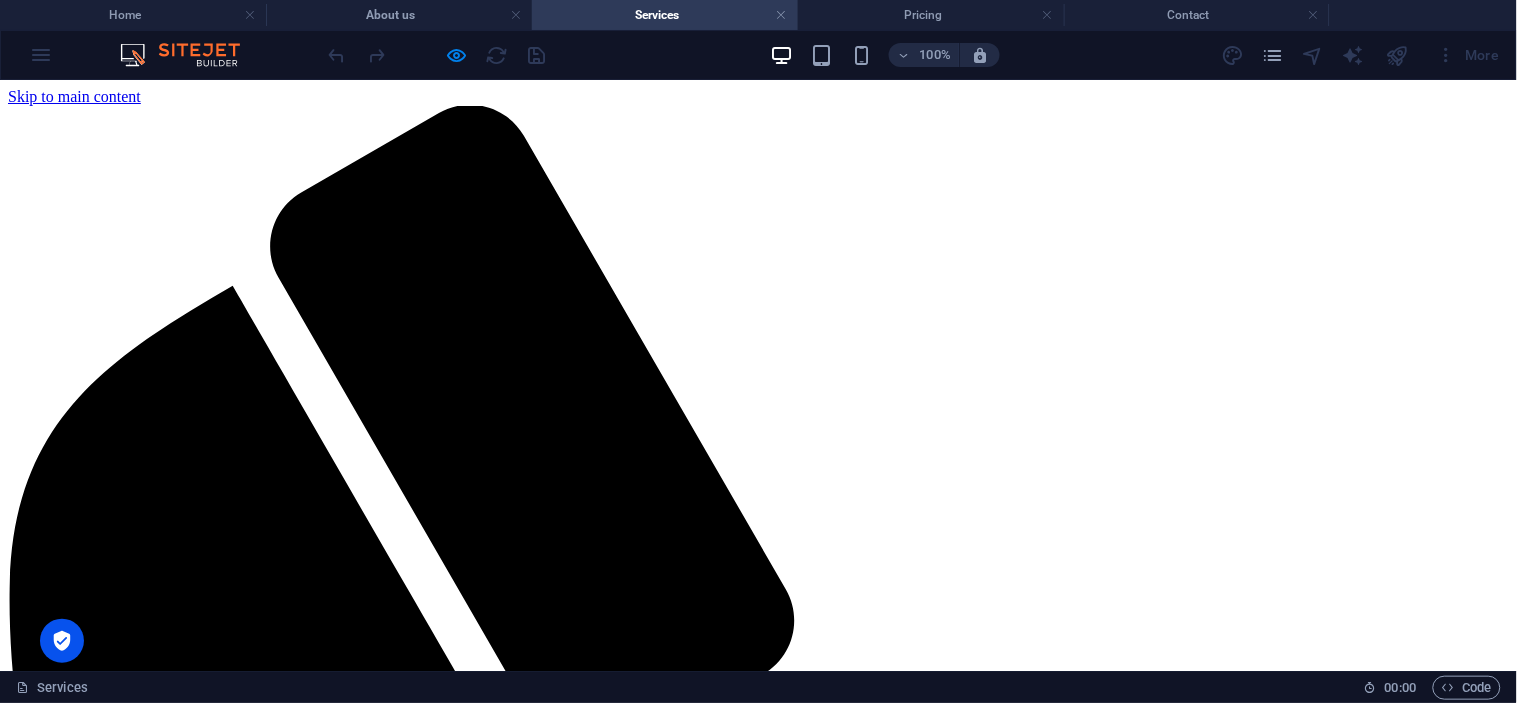 scroll, scrollTop: 1274, scrollLeft: 0, axis: vertical 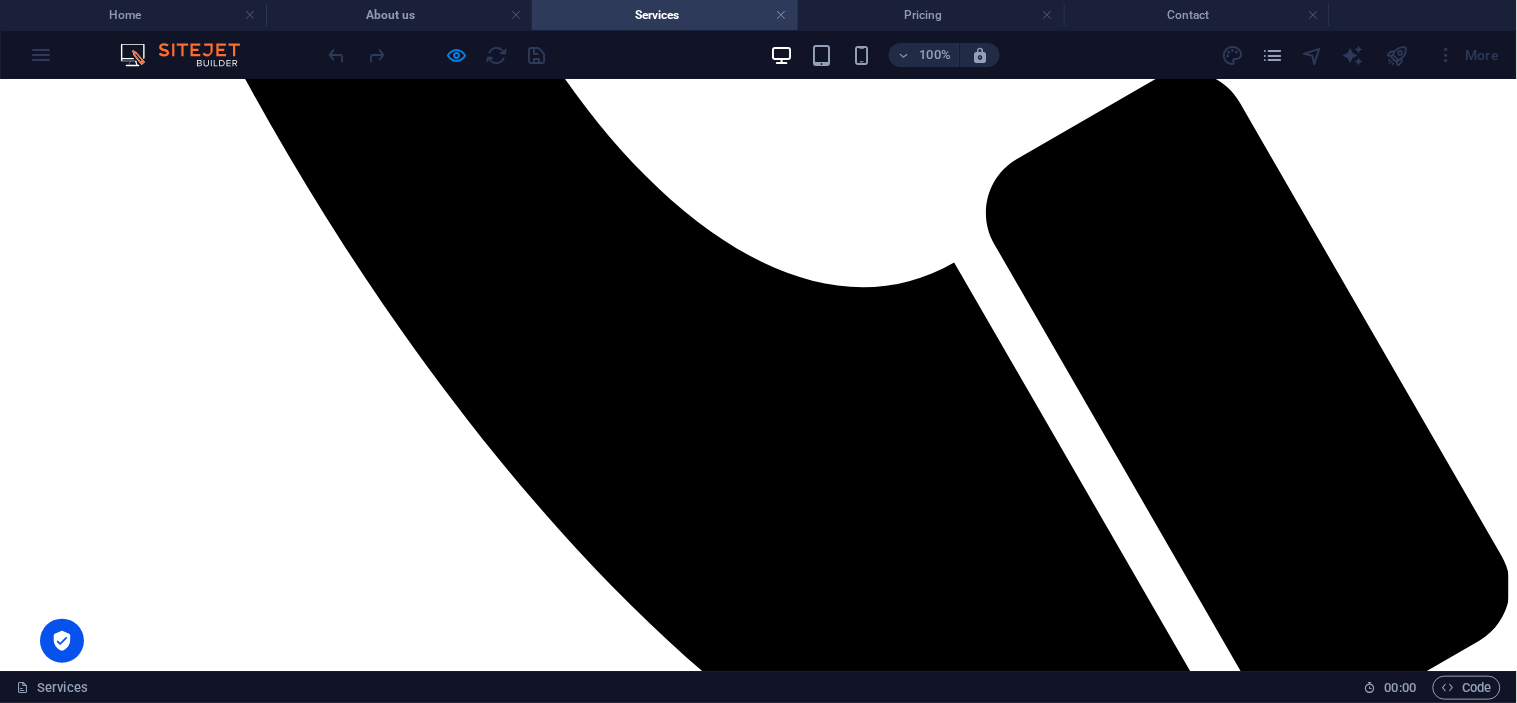click at bounding box center (758, 13063) 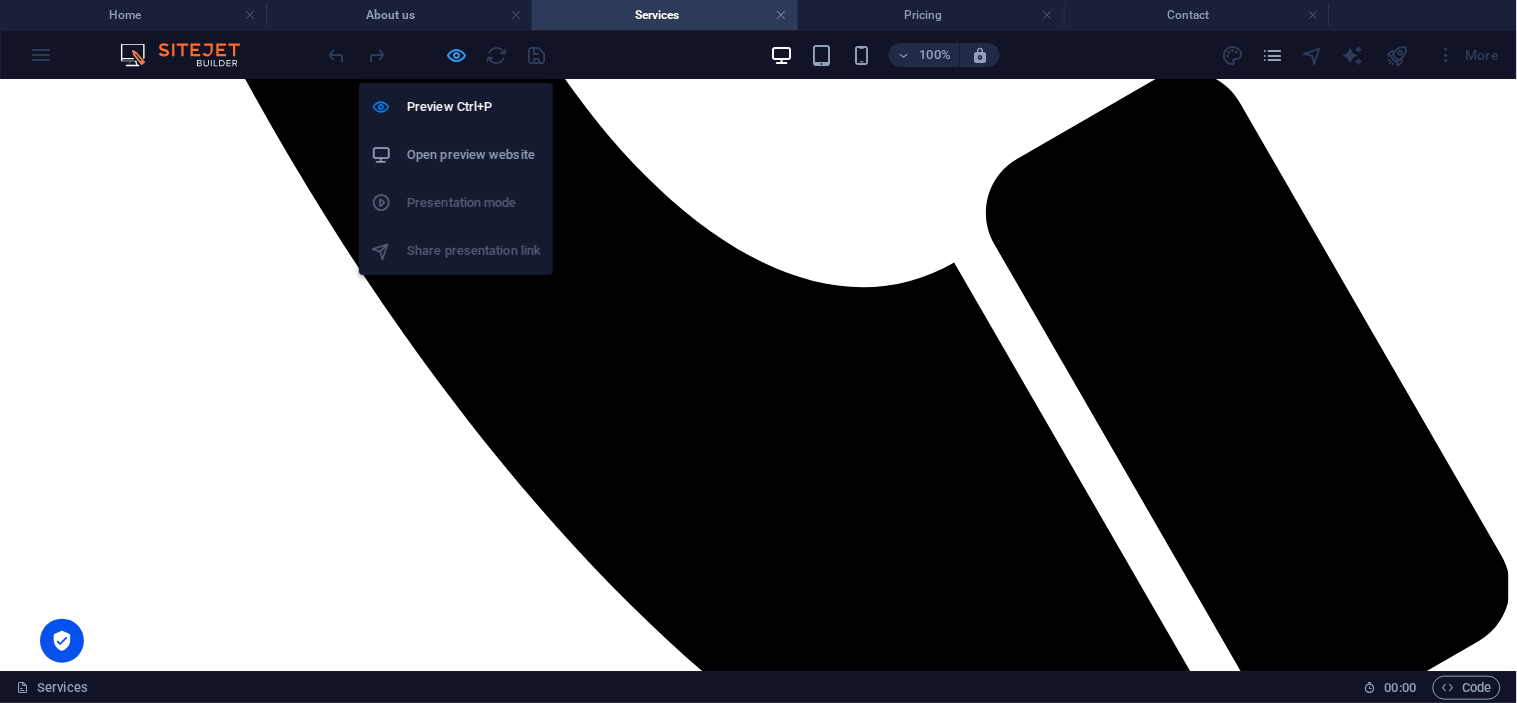 click at bounding box center [457, 55] 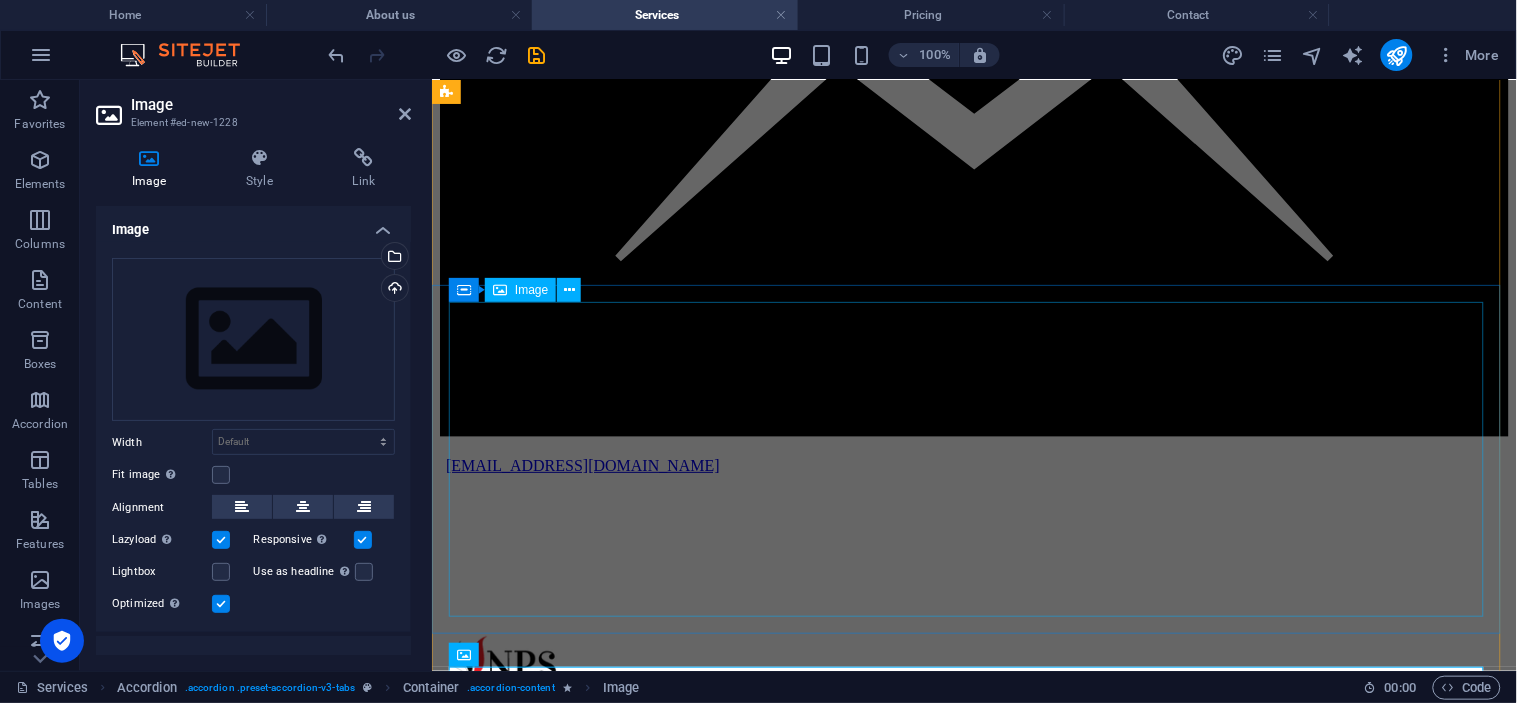 scroll, scrollTop: 1832, scrollLeft: 0, axis: vertical 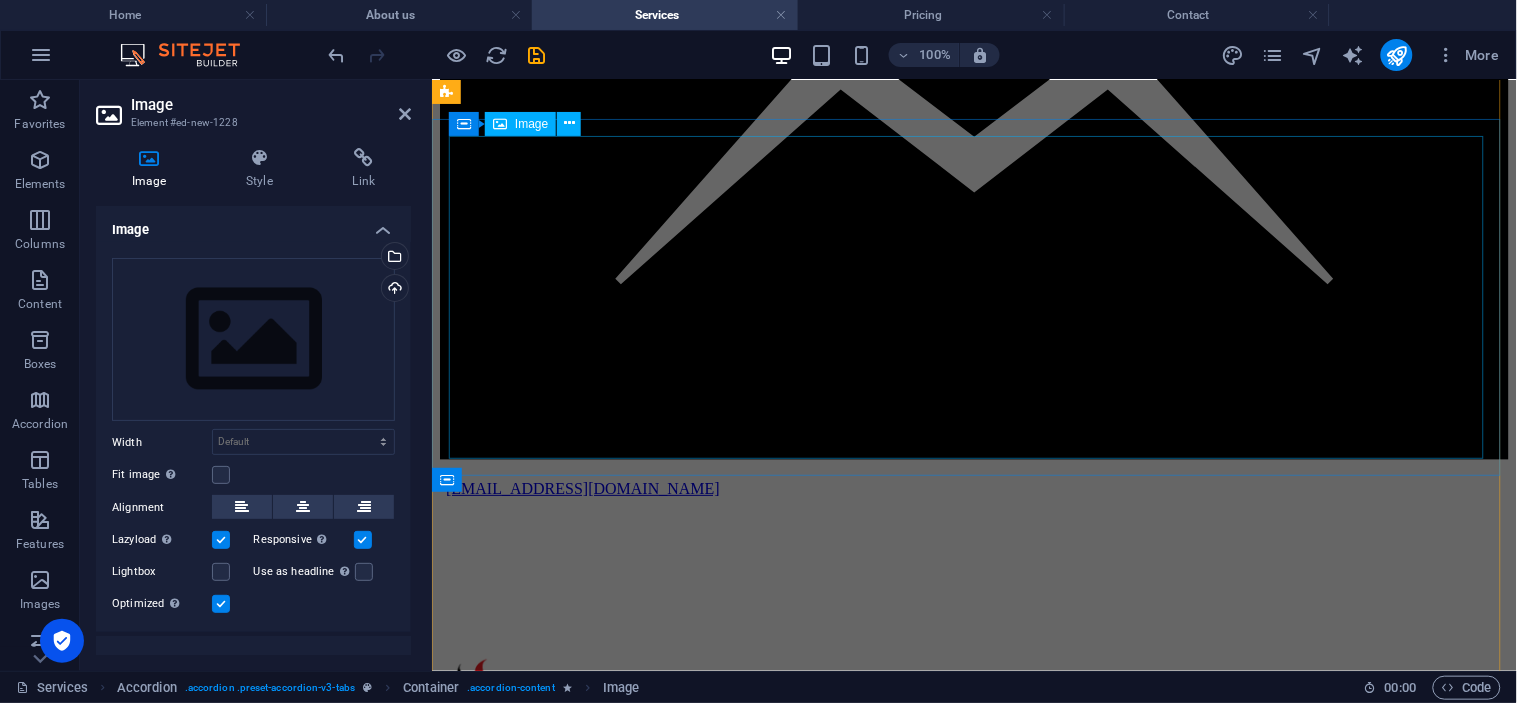click at bounding box center [973, 9376] 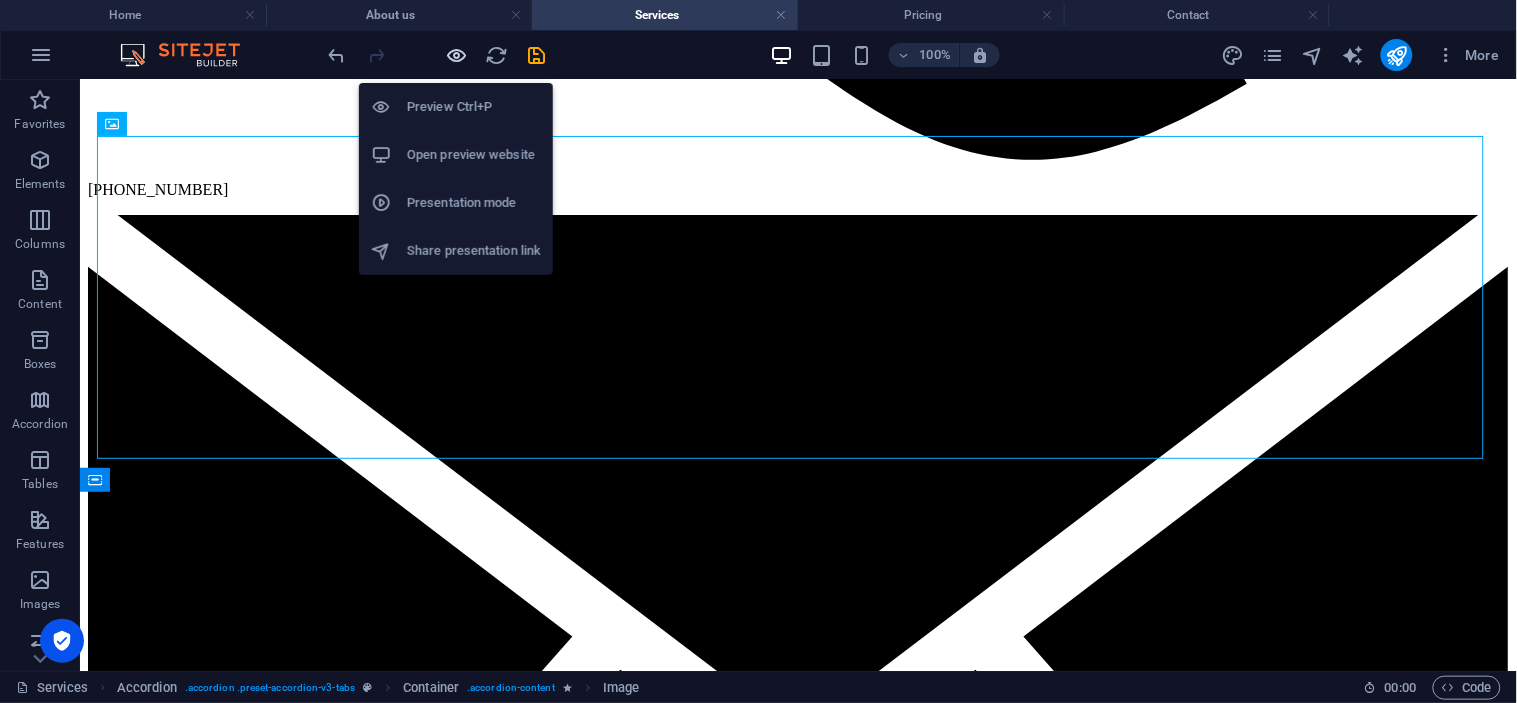 click at bounding box center [457, 55] 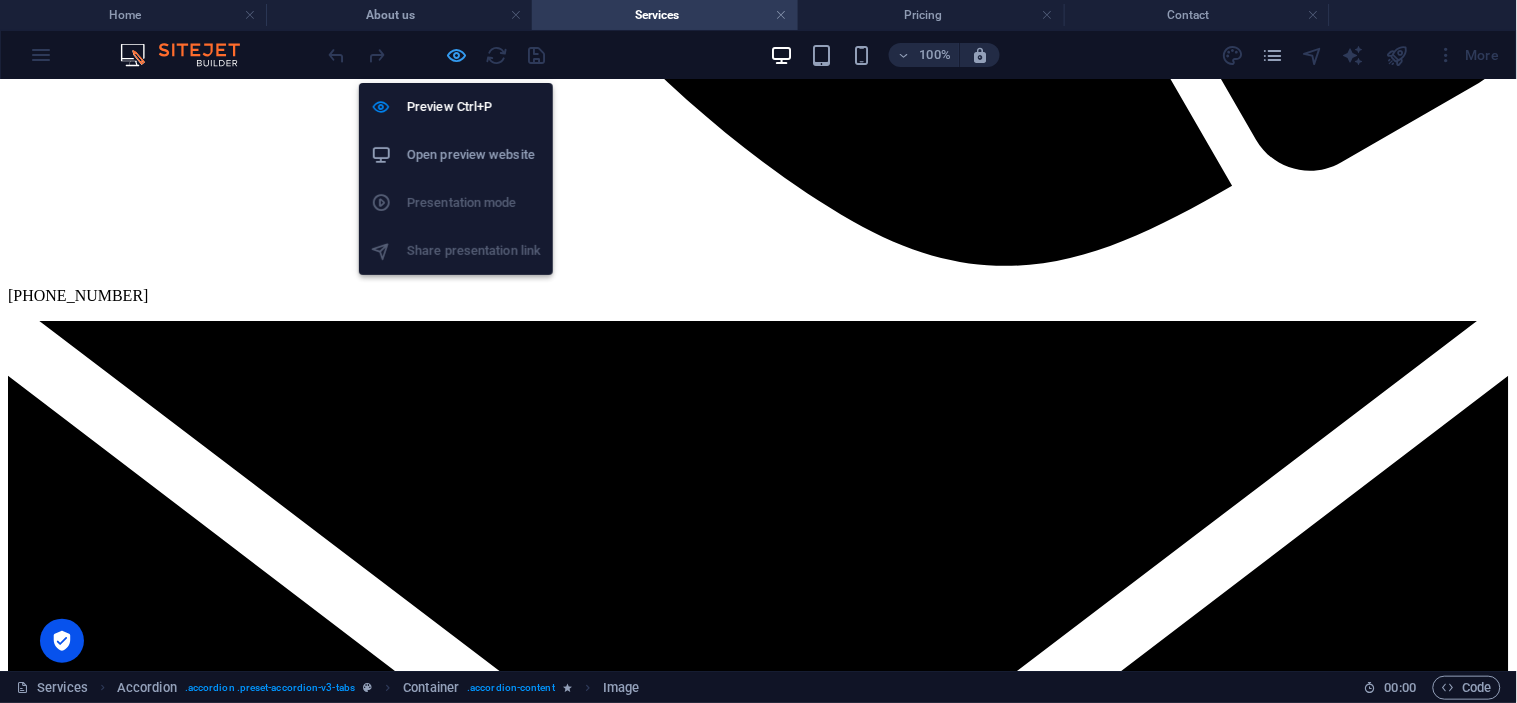 scroll, scrollTop: 1828, scrollLeft: 0, axis: vertical 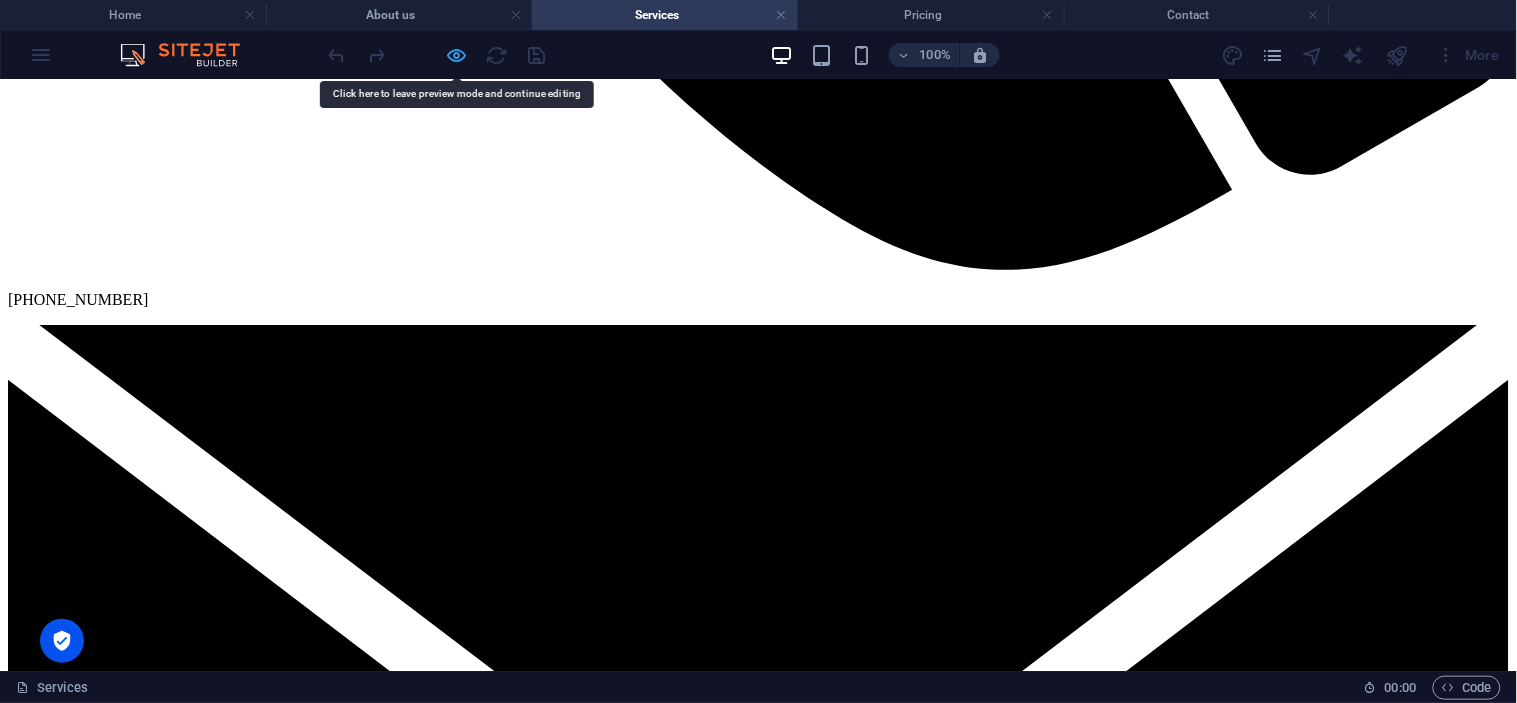 drag, startPoint x: 805, startPoint y: 44, endPoint x: 462, endPoint y: 54, distance: 343.14575 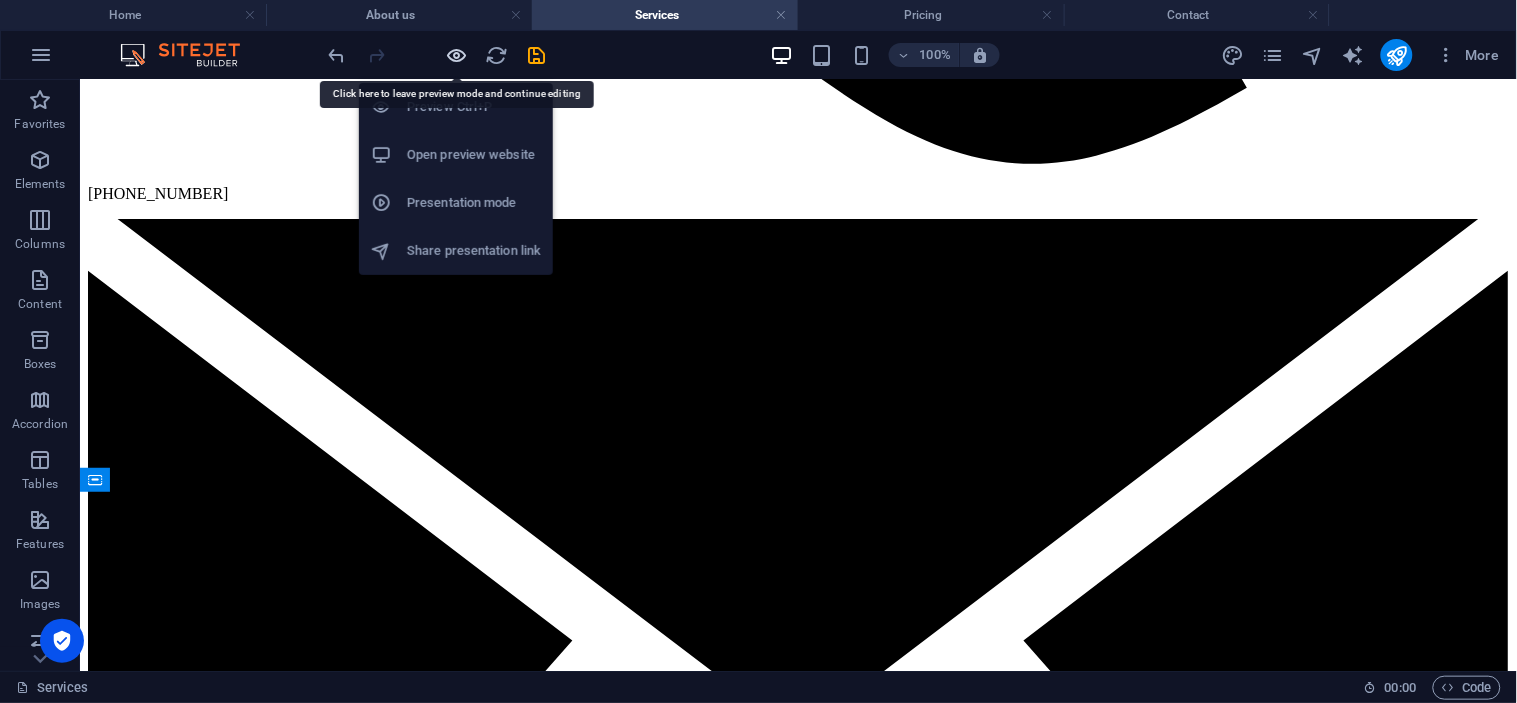 scroll, scrollTop: 1832, scrollLeft: 0, axis: vertical 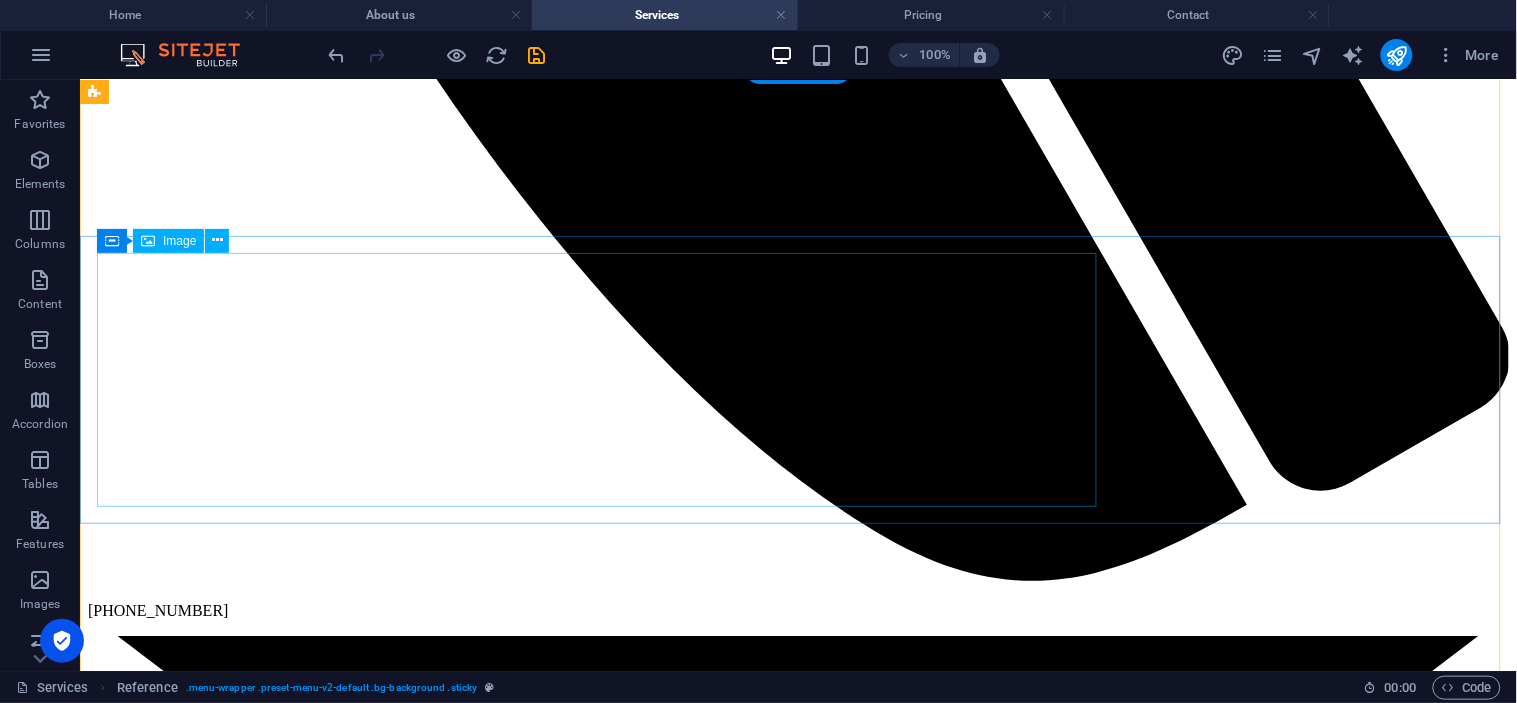 click at bounding box center [797, 12282] 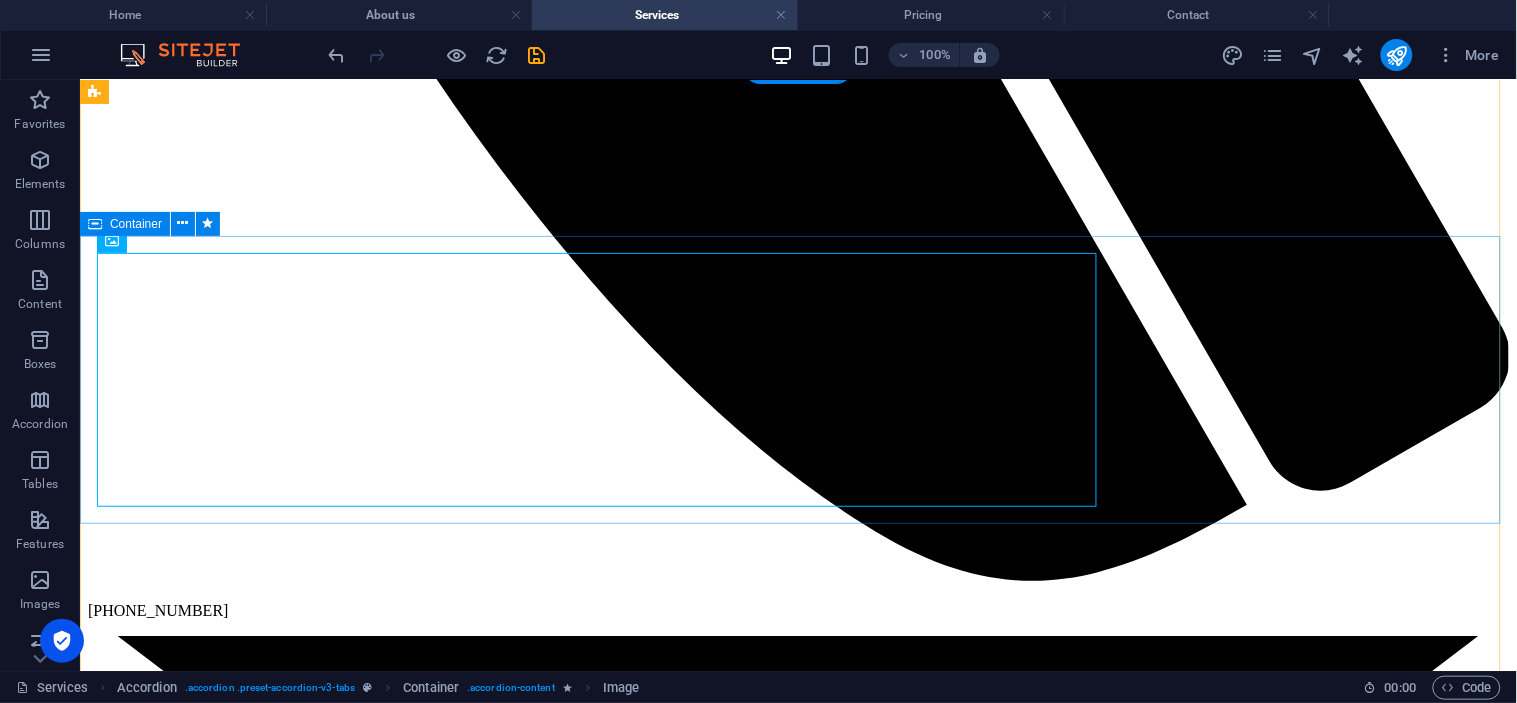 click at bounding box center (797, 12282) 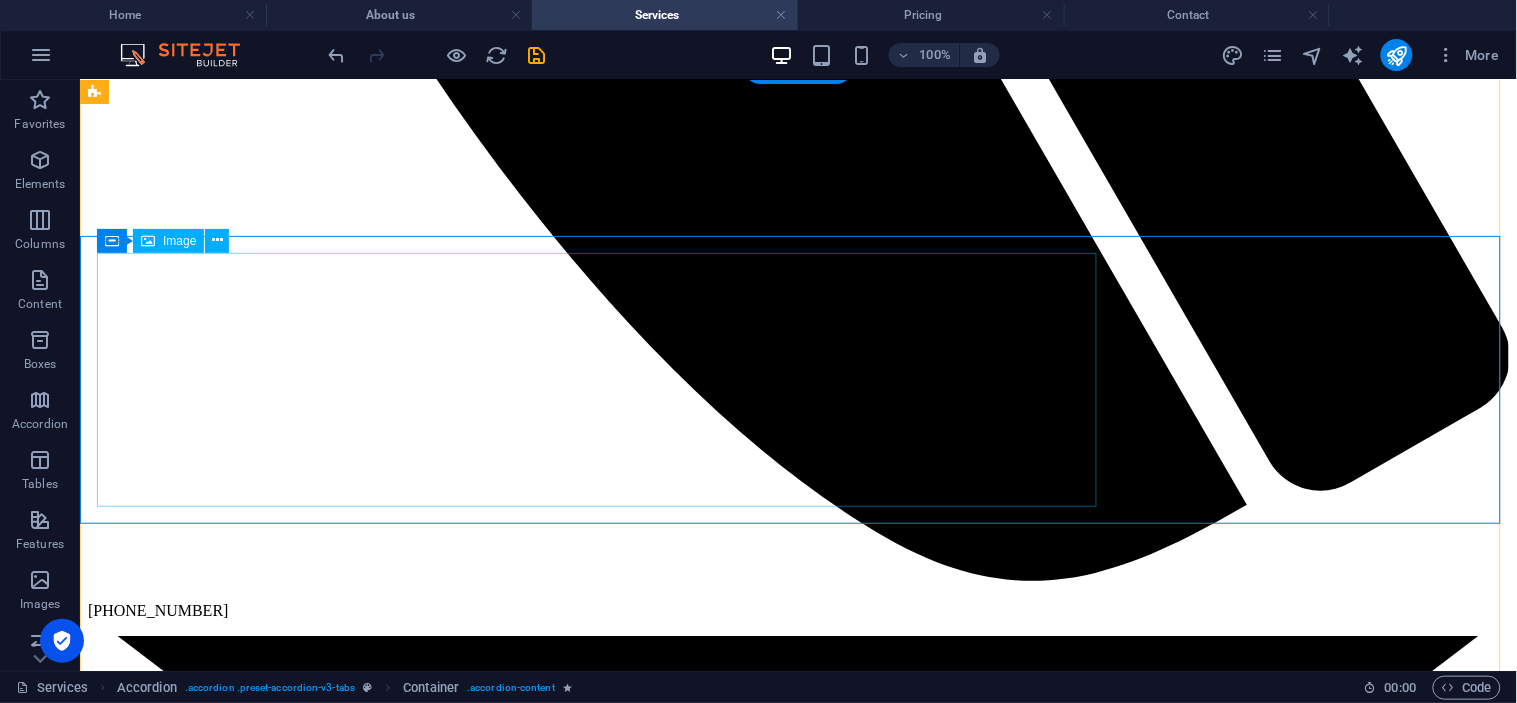 click at bounding box center (797, 12282) 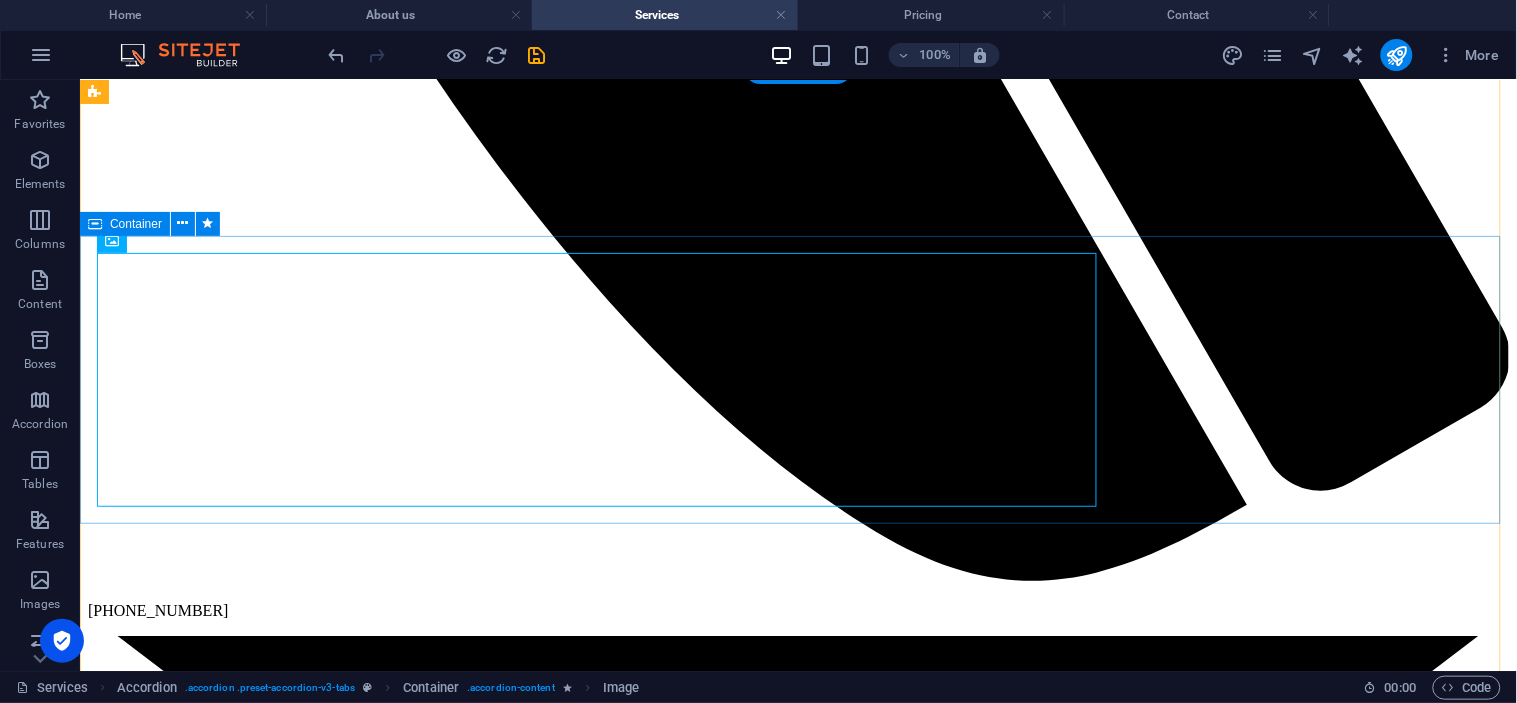click at bounding box center [797, 12282] 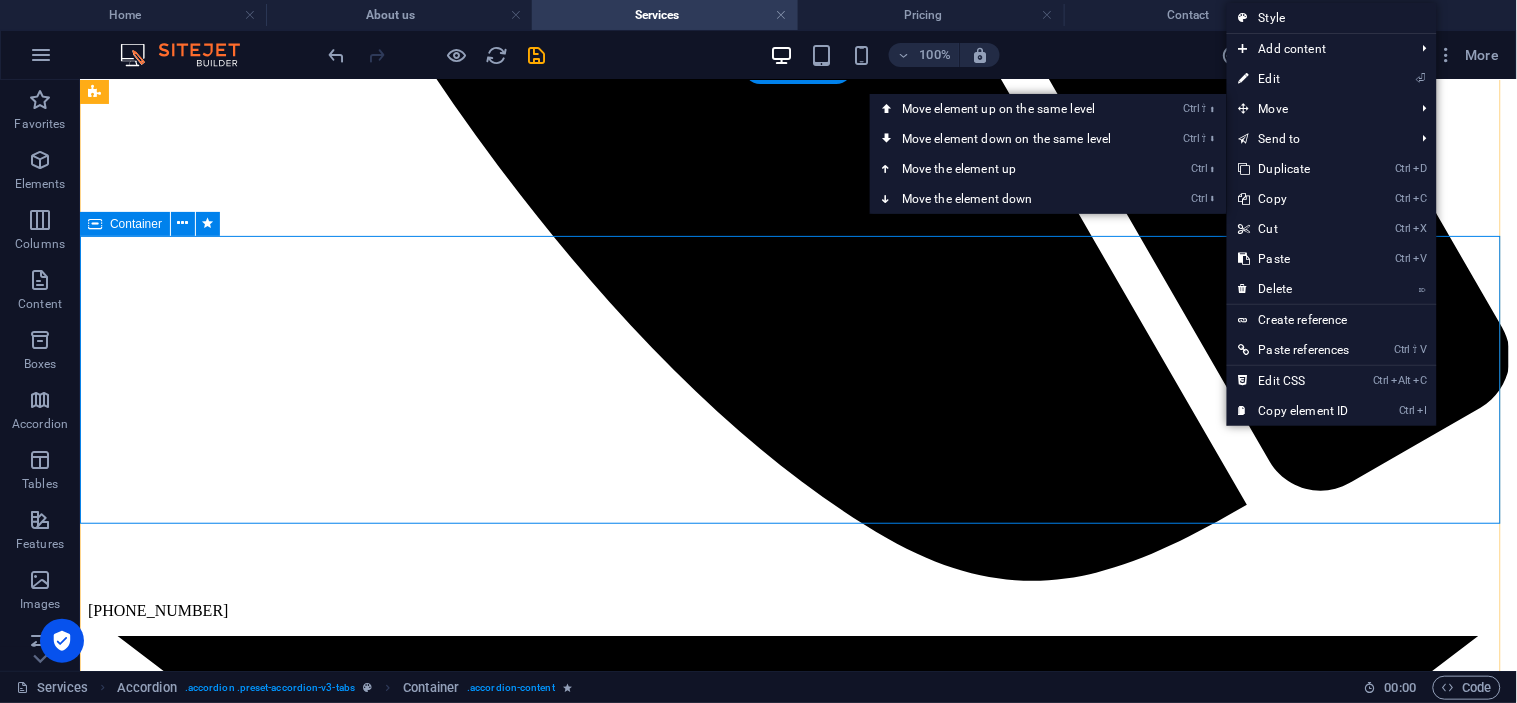 click at bounding box center (797, 12282) 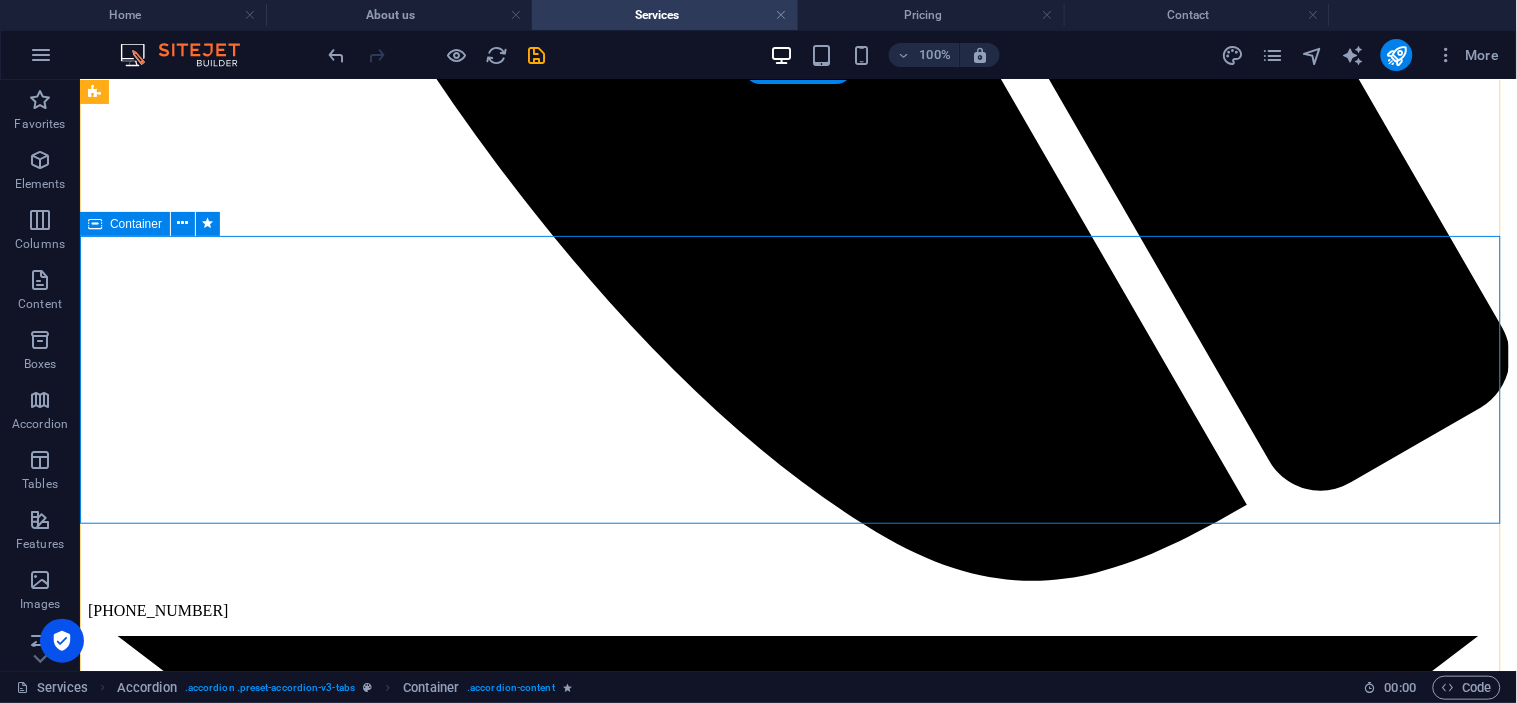 click at bounding box center [797, 12282] 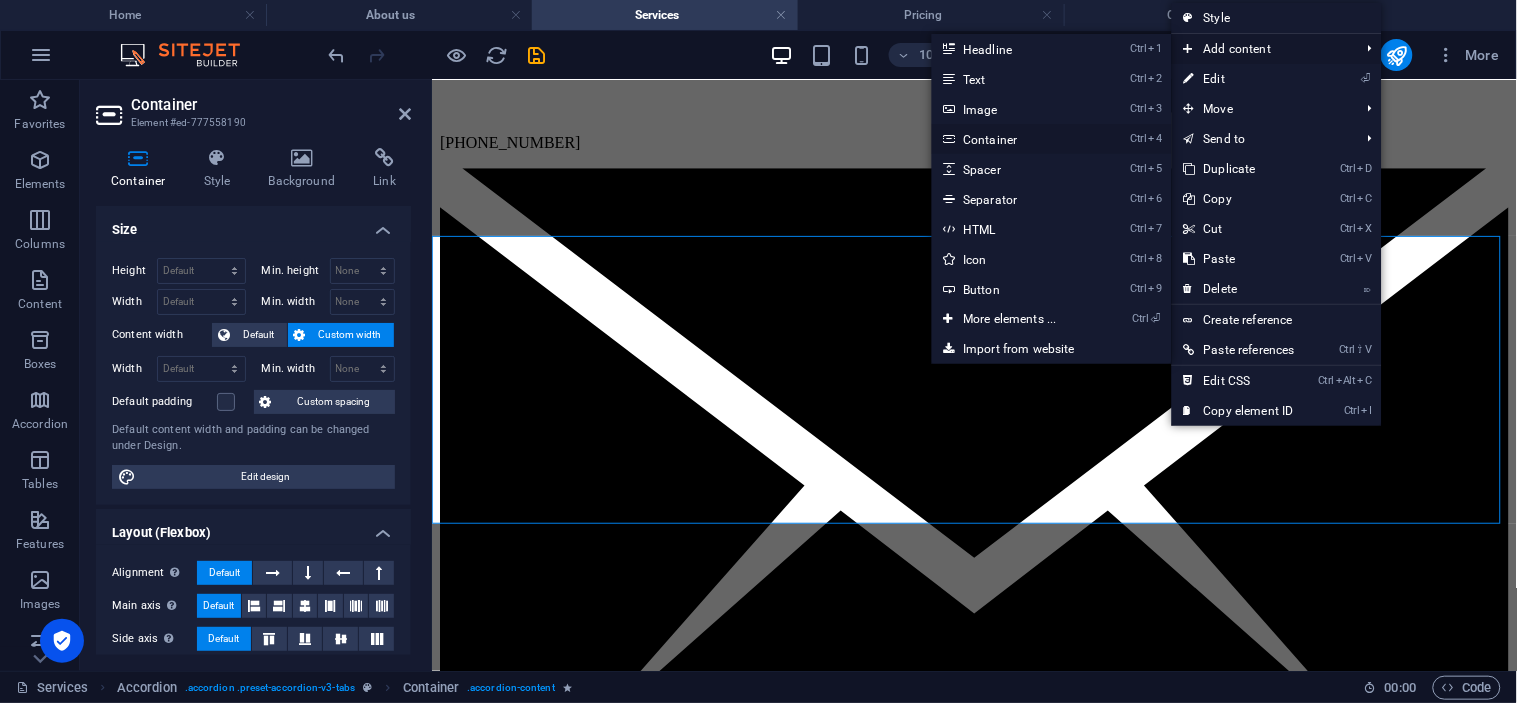 click on "Ctrl 4  Container" at bounding box center (1013, 139) 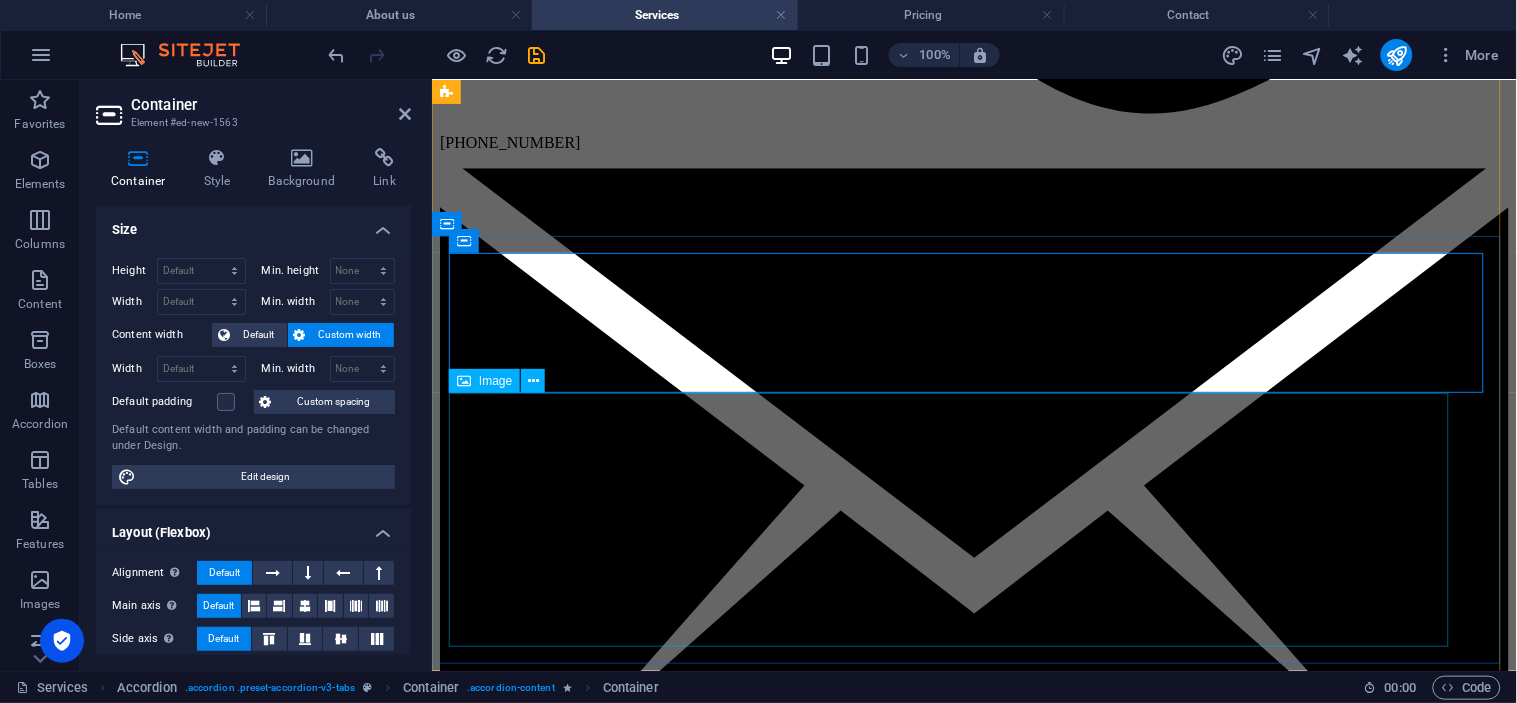 drag, startPoint x: 1225, startPoint y: 344, endPoint x: 1354, endPoint y: 502, distance: 203.97304 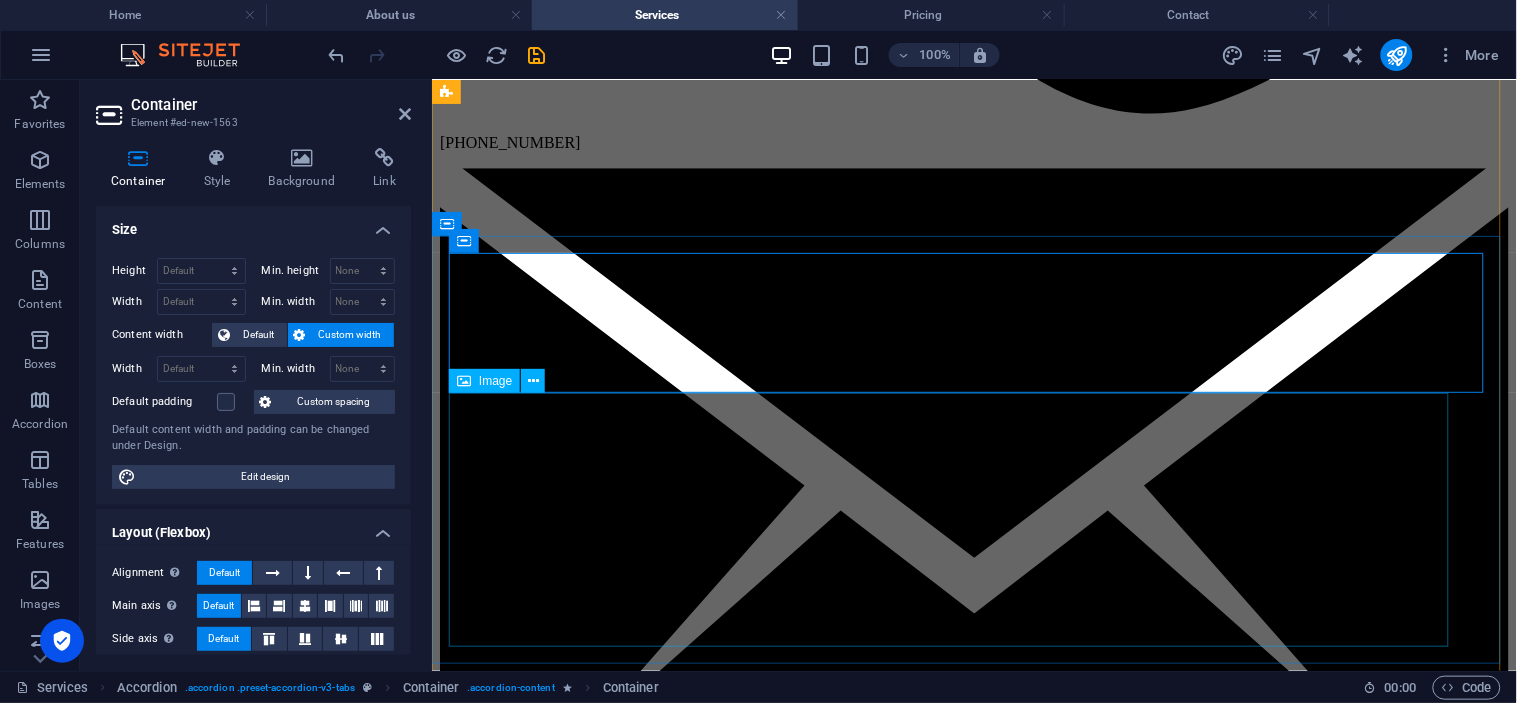 click on "Drop content here or  Add elements  Paste clipboard" at bounding box center [973, 9517] 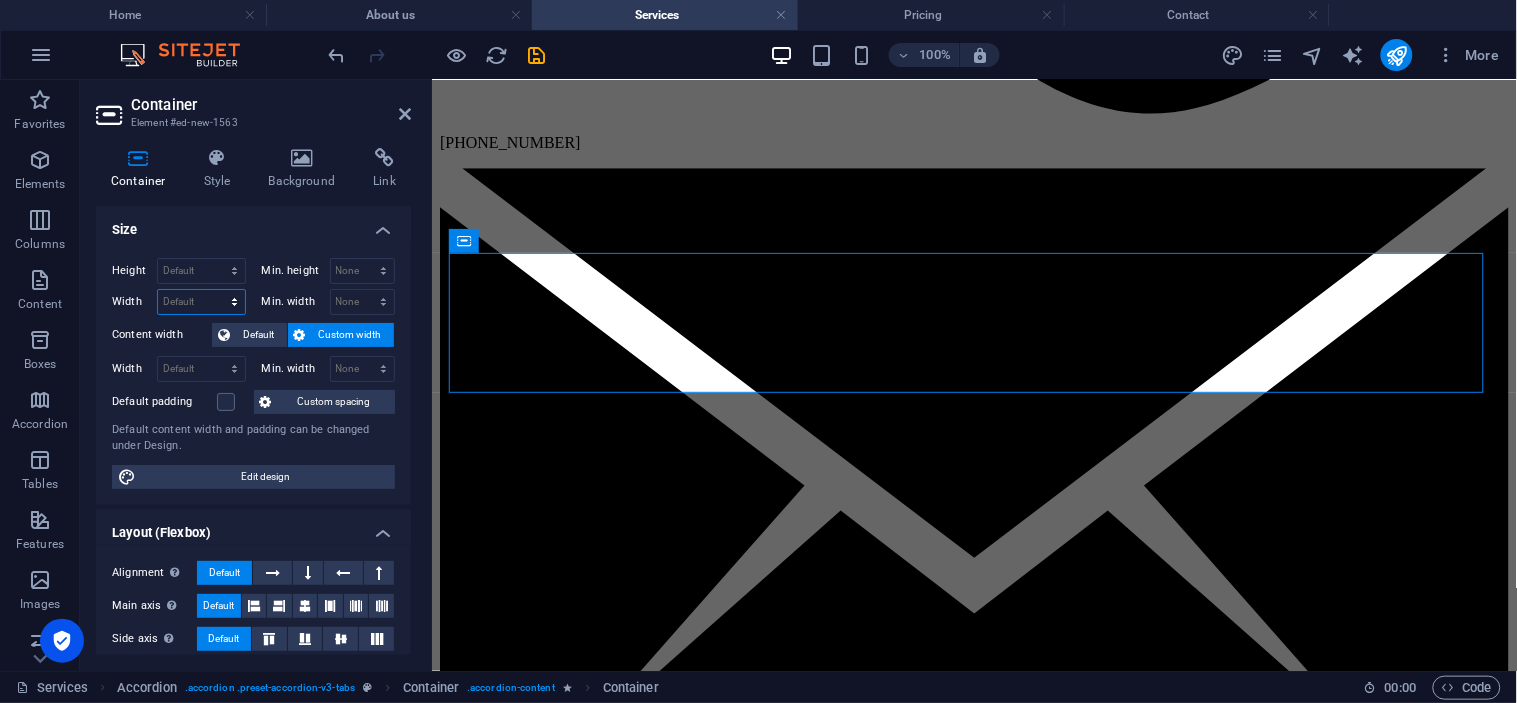 click on "Default px rem % em vh vw" at bounding box center (201, 302) 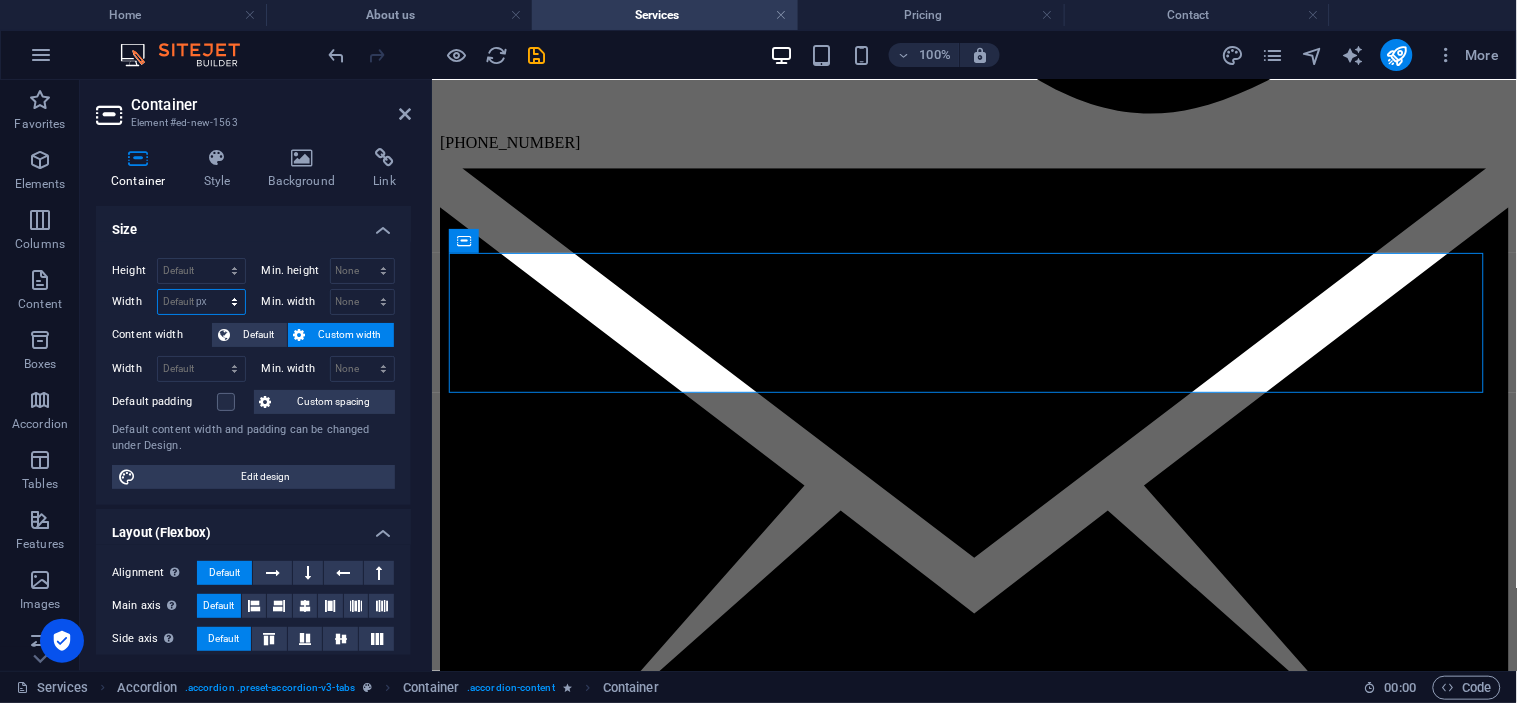 click on "Default px rem % em vh vw" at bounding box center [201, 302] 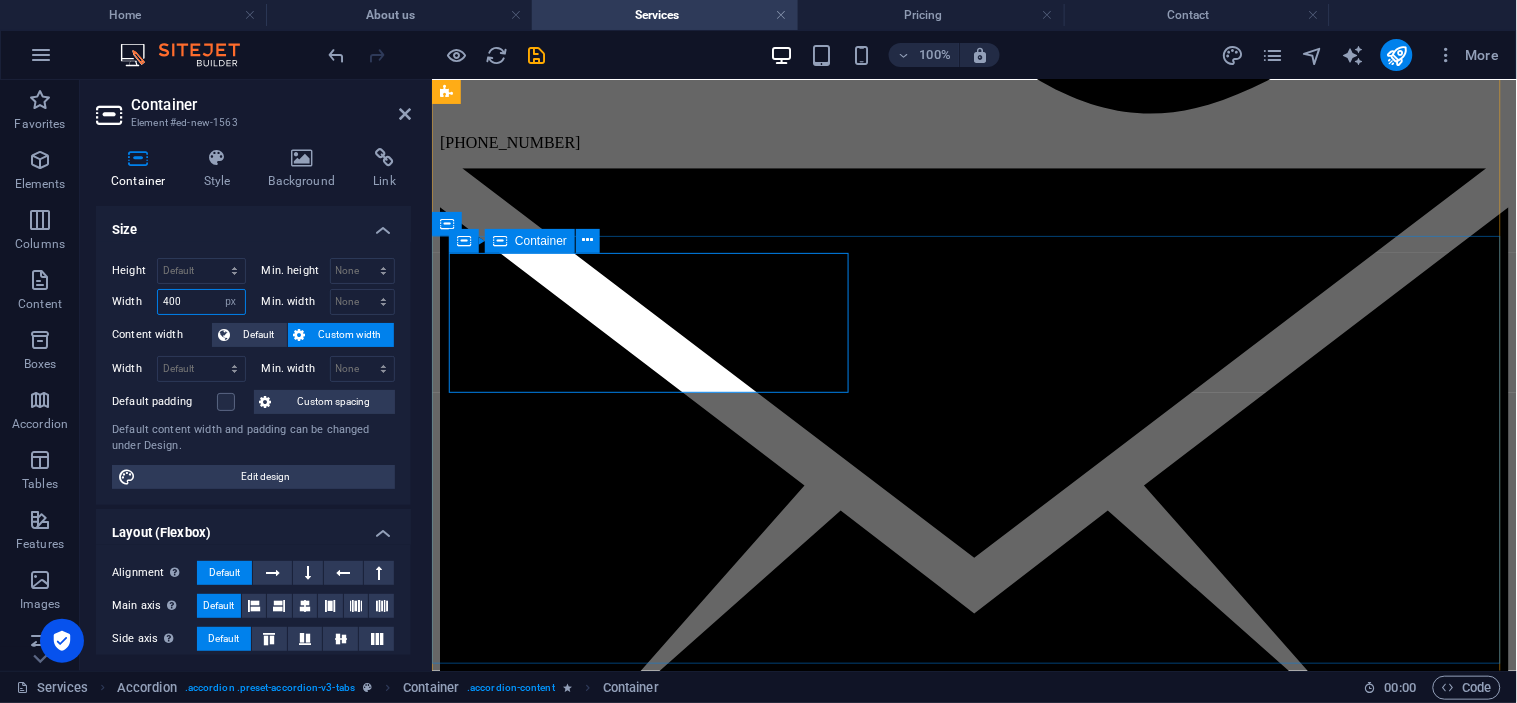 type on "400" 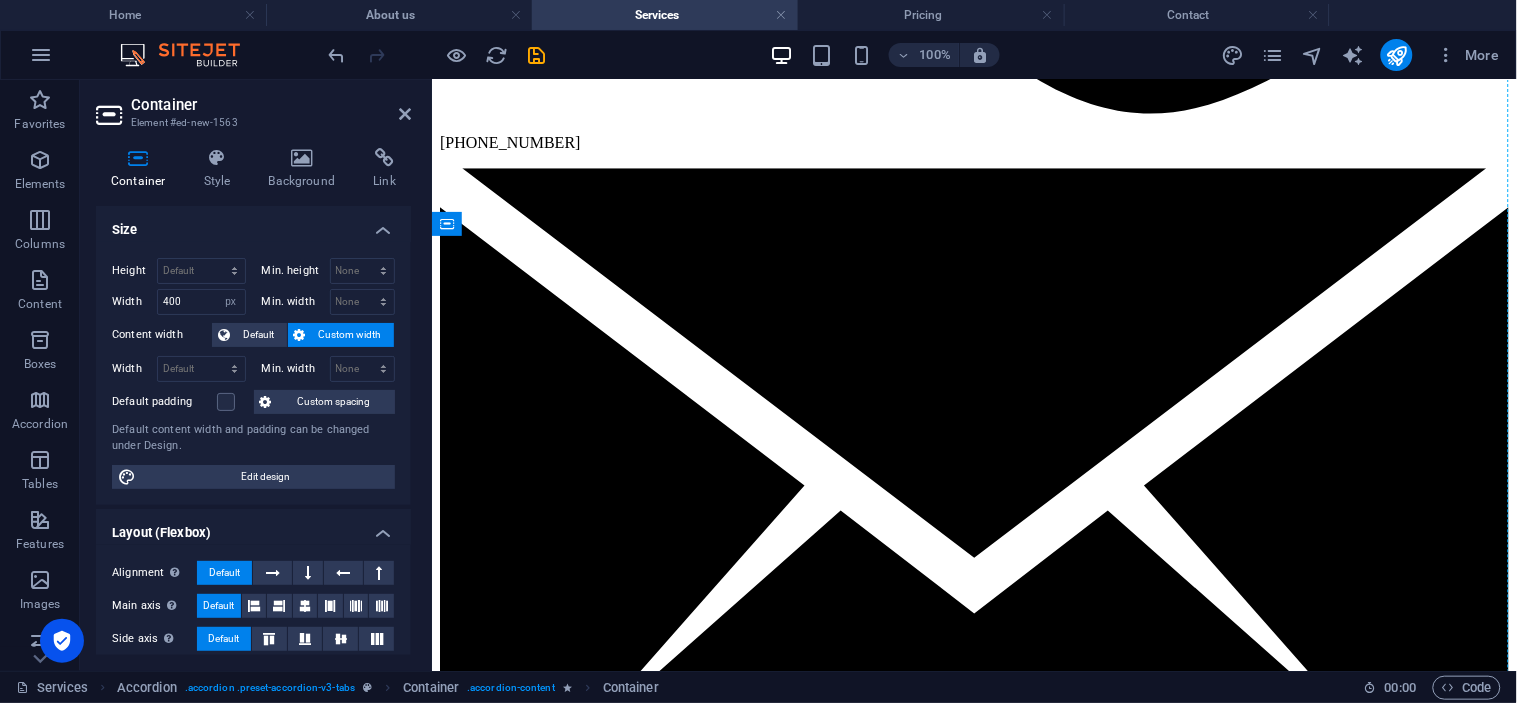 drag, startPoint x: 781, startPoint y: 279, endPoint x: 1344, endPoint y: 479, distance: 597.4688 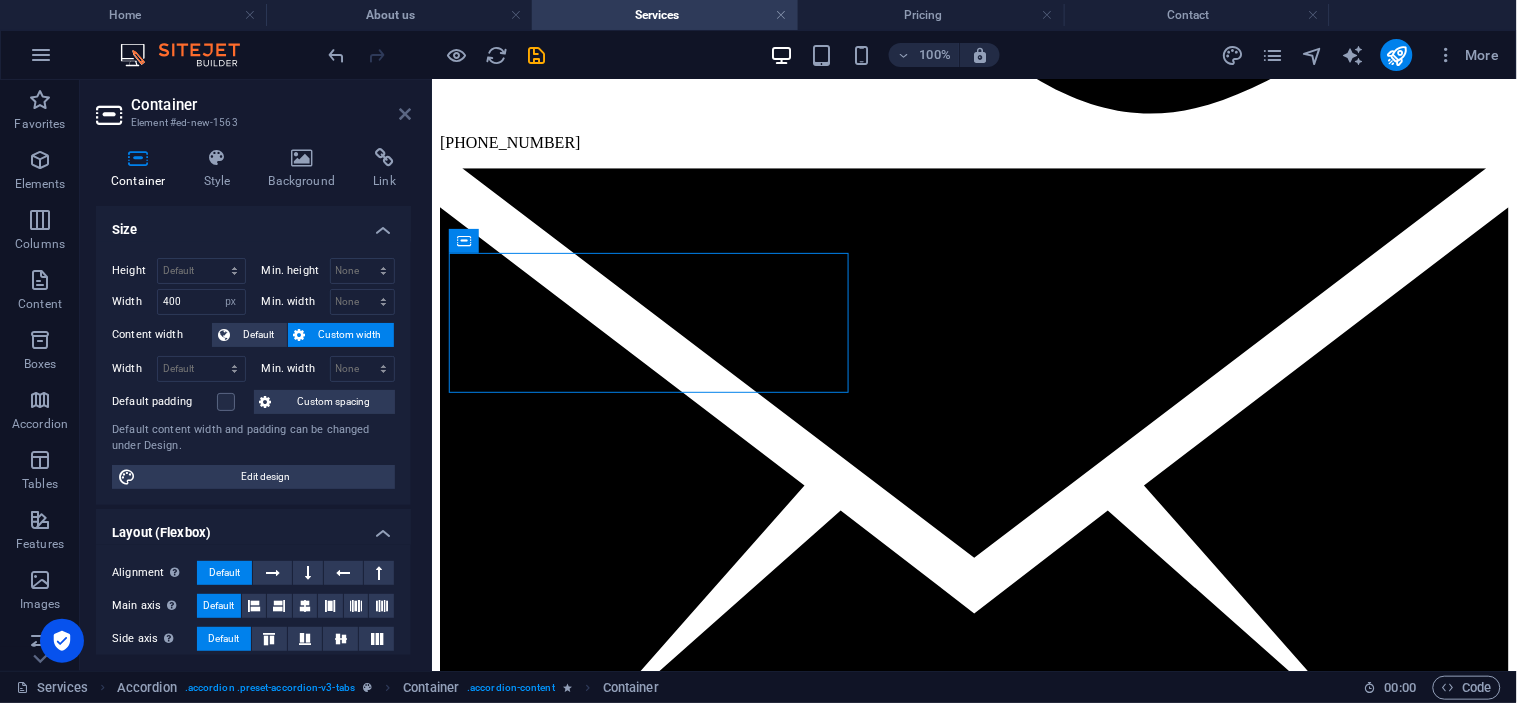click at bounding box center [405, 114] 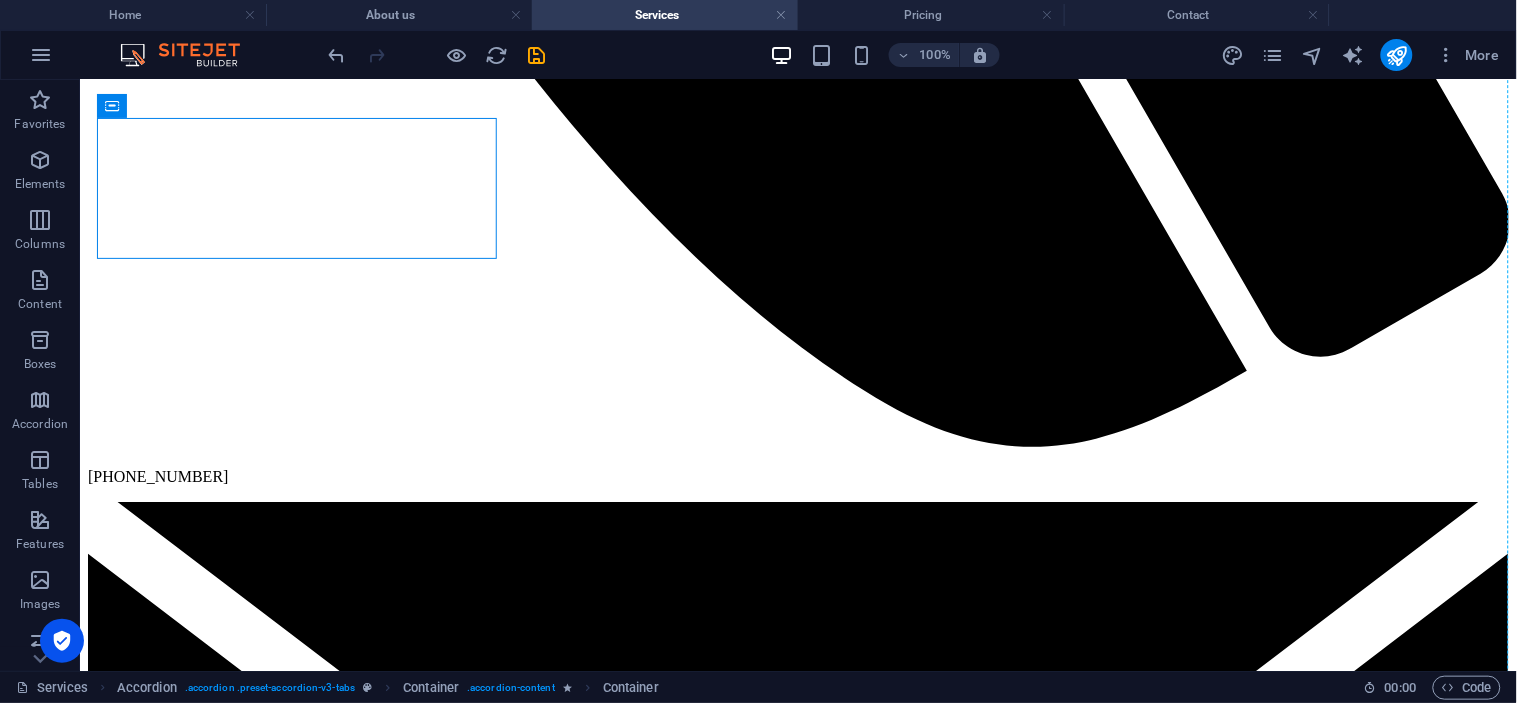 drag, startPoint x: 539, startPoint y: 311, endPoint x: 1126, endPoint y: 351, distance: 588.36127 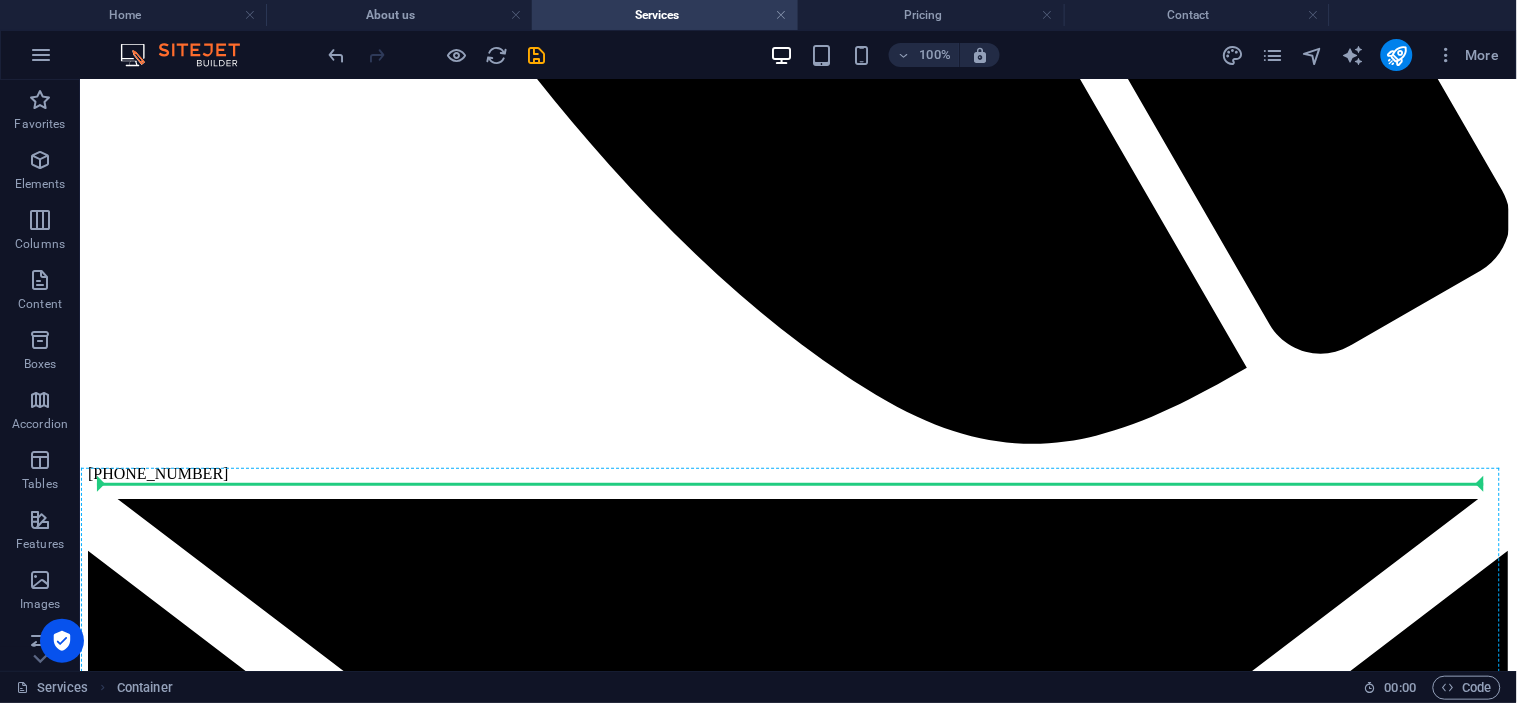scroll, scrollTop: 1635, scrollLeft: 0, axis: vertical 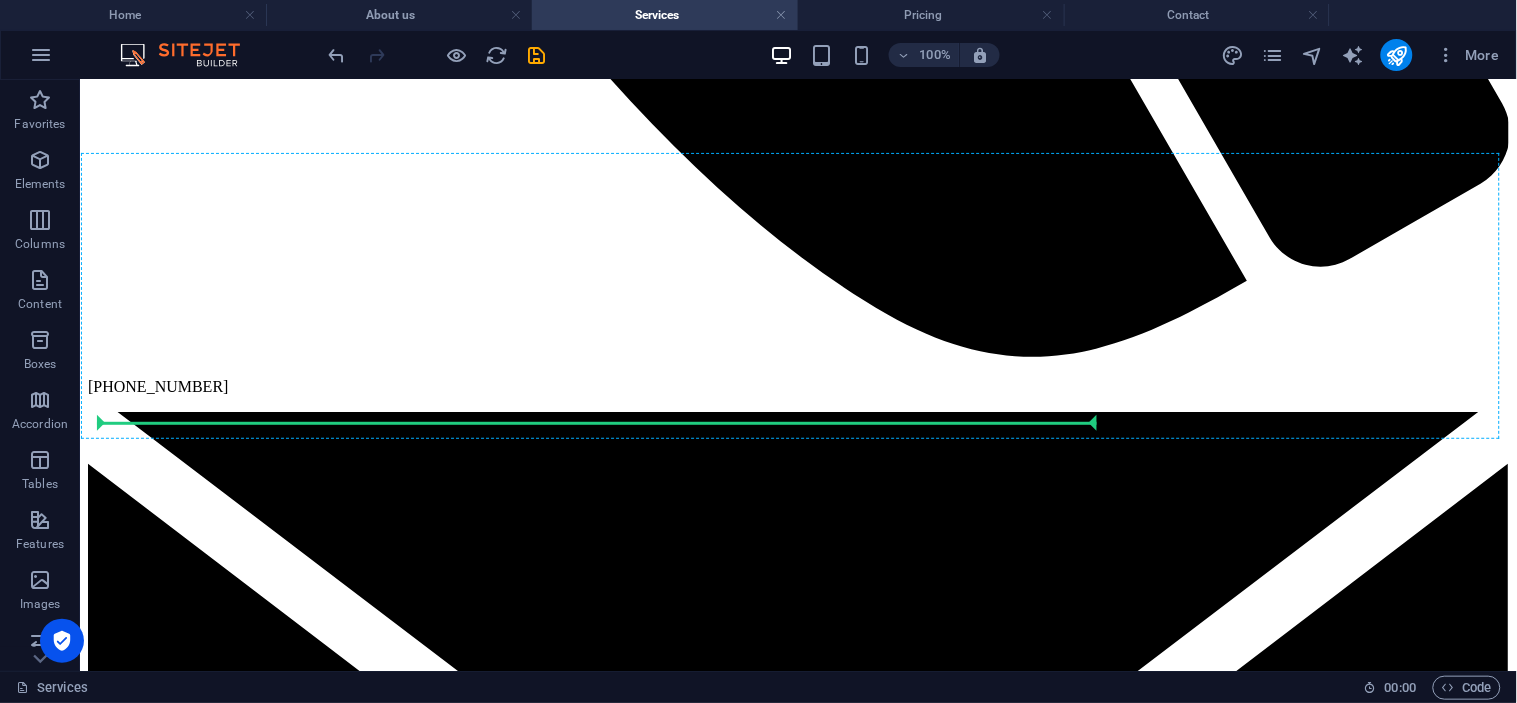 drag, startPoint x: 397, startPoint y: 336, endPoint x: 923, endPoint y: 350, distance: 526.1863 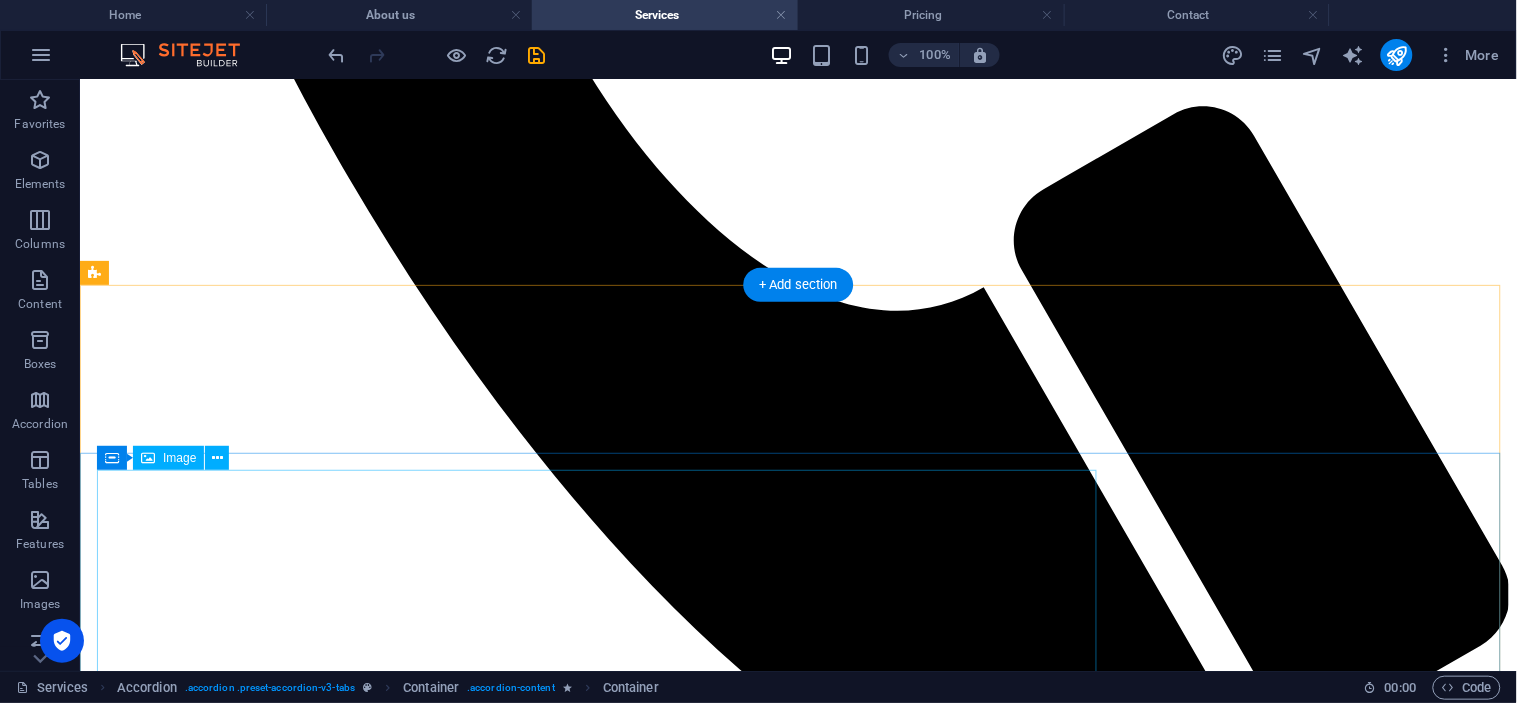 scroll, scrollTop: 1162, scrollLeft: 0, axis: vertical 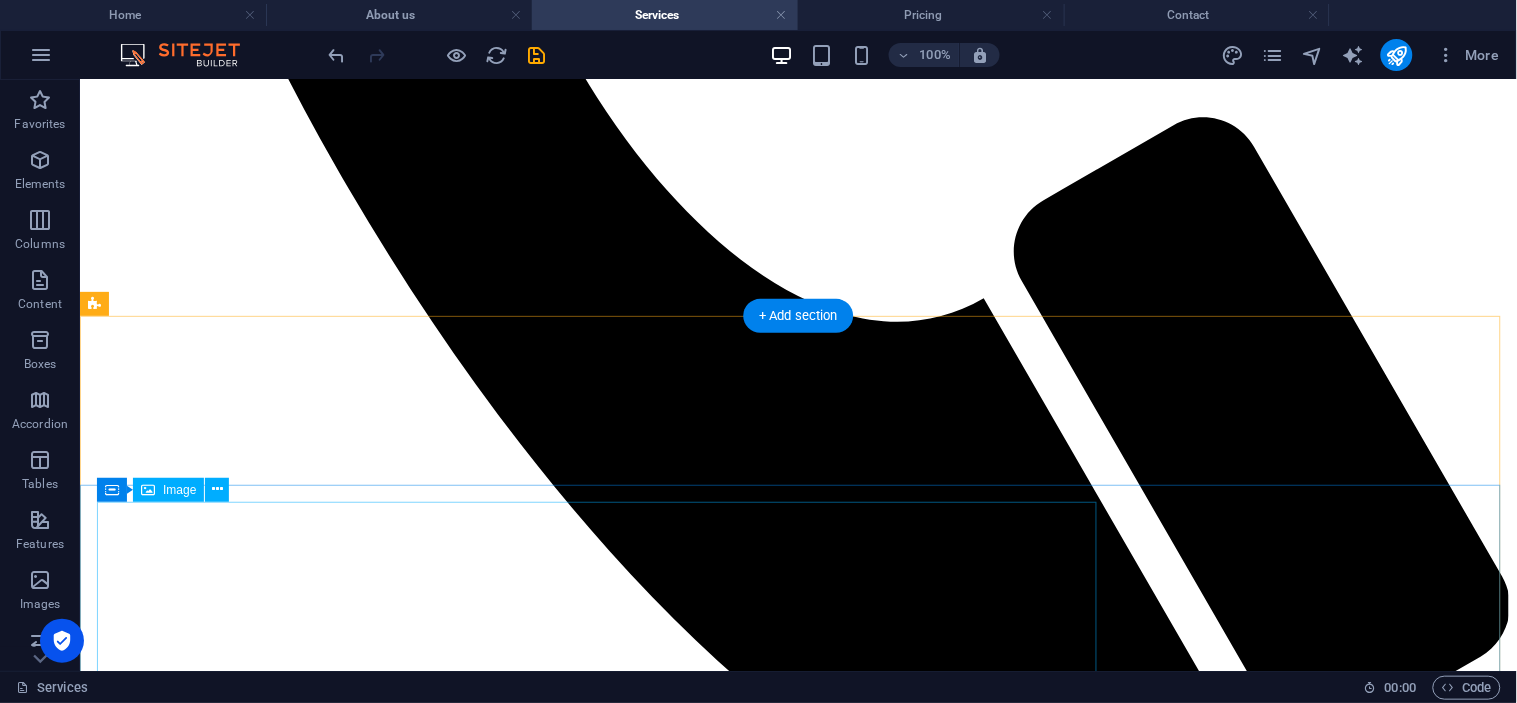 click at bounding box center (797, 12531) 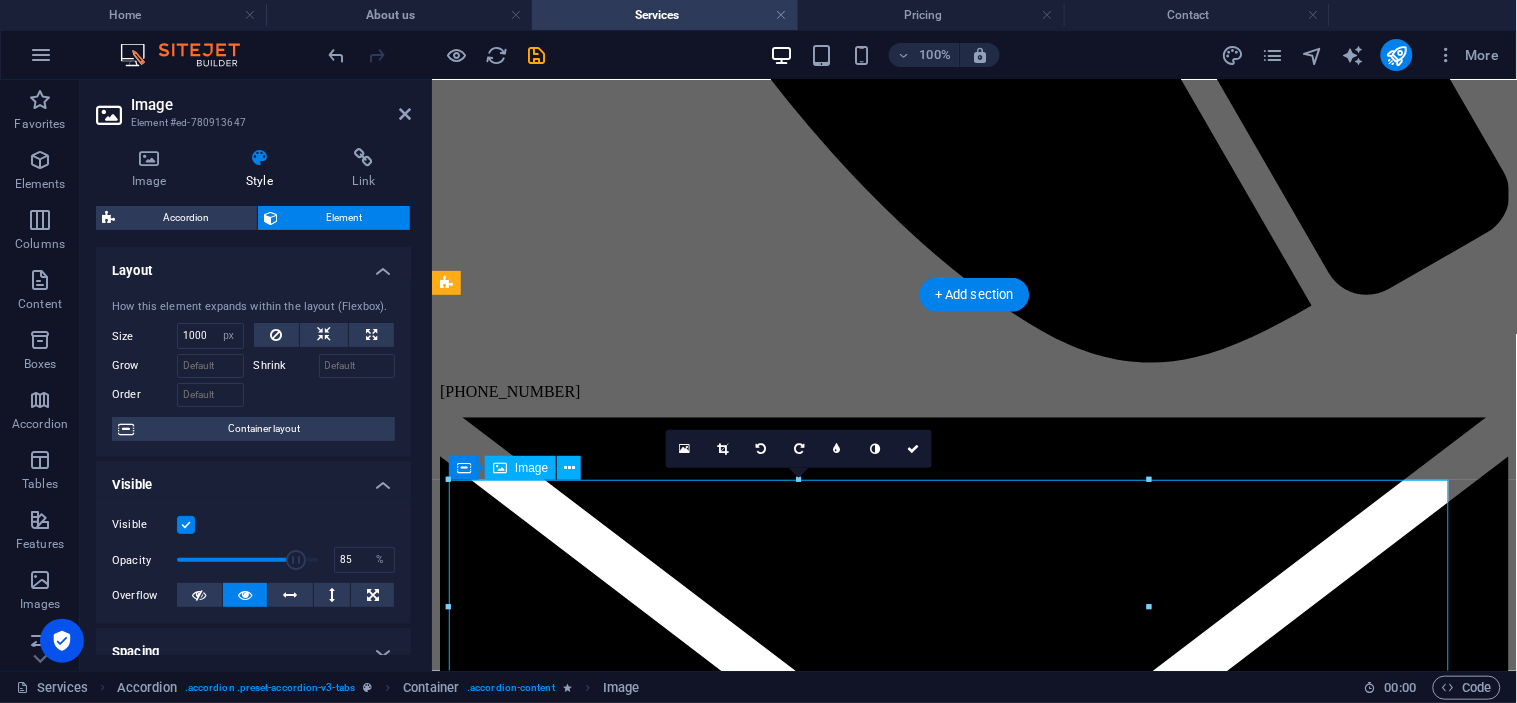 scroll, scrollTop: 1183, scrollLeft: 0, axis: vertical 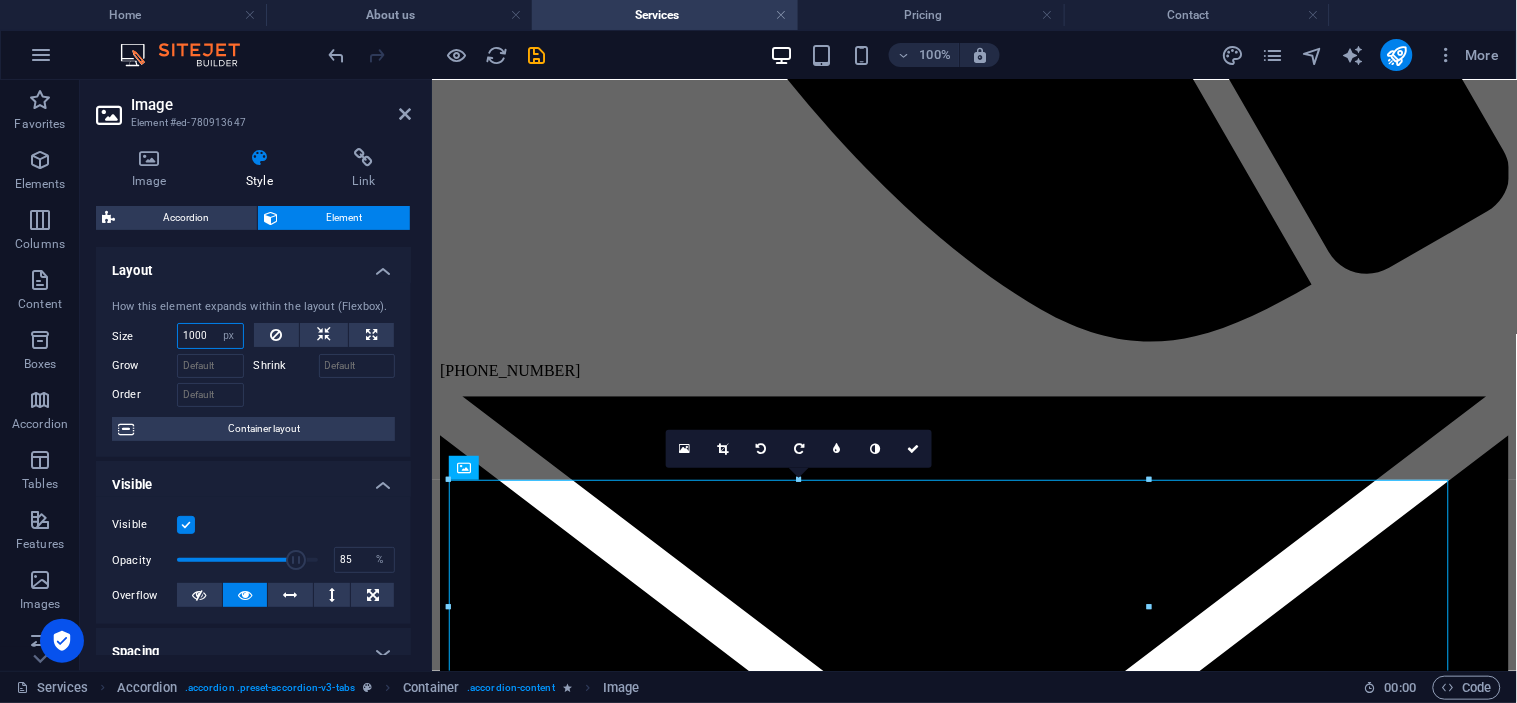 click on "1000" at bounding box center [210, 336] 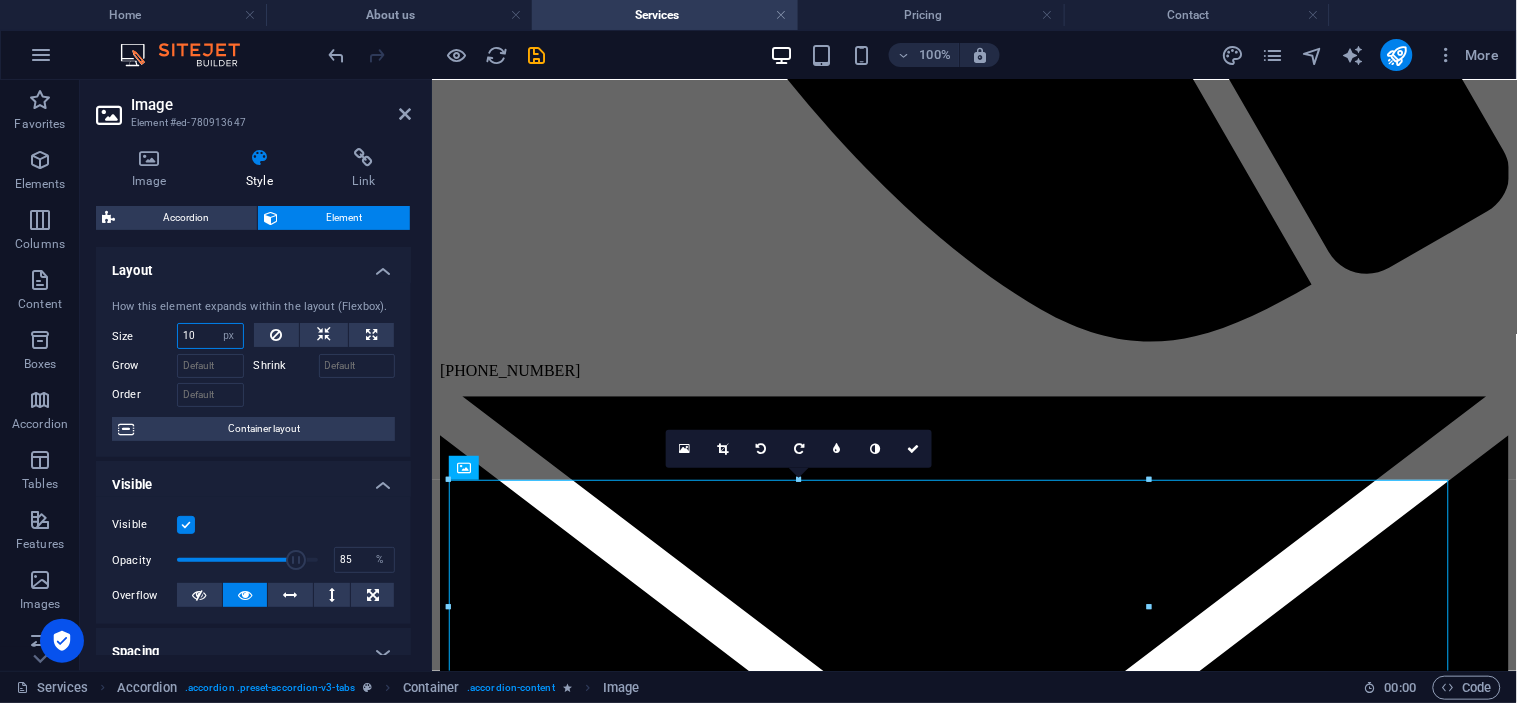 type on "1" 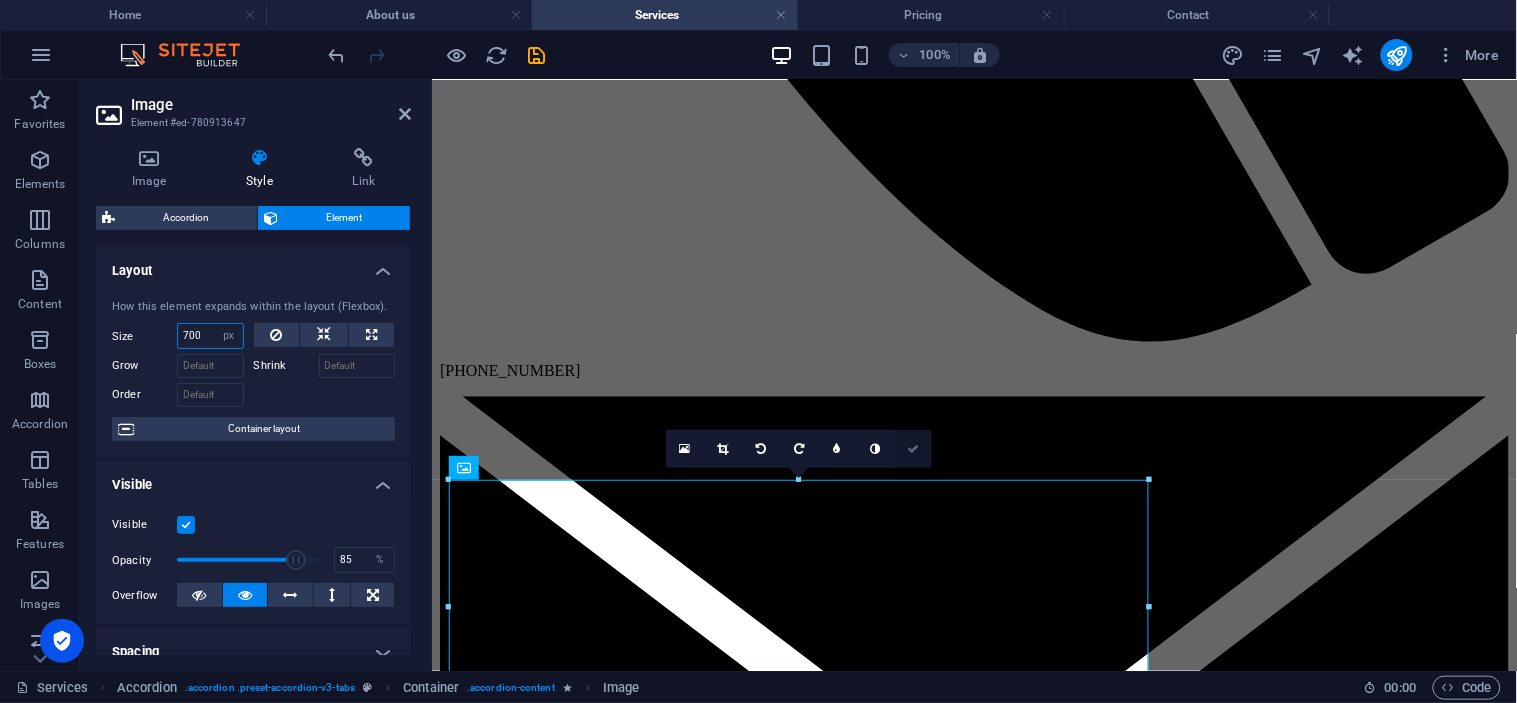type on "700" 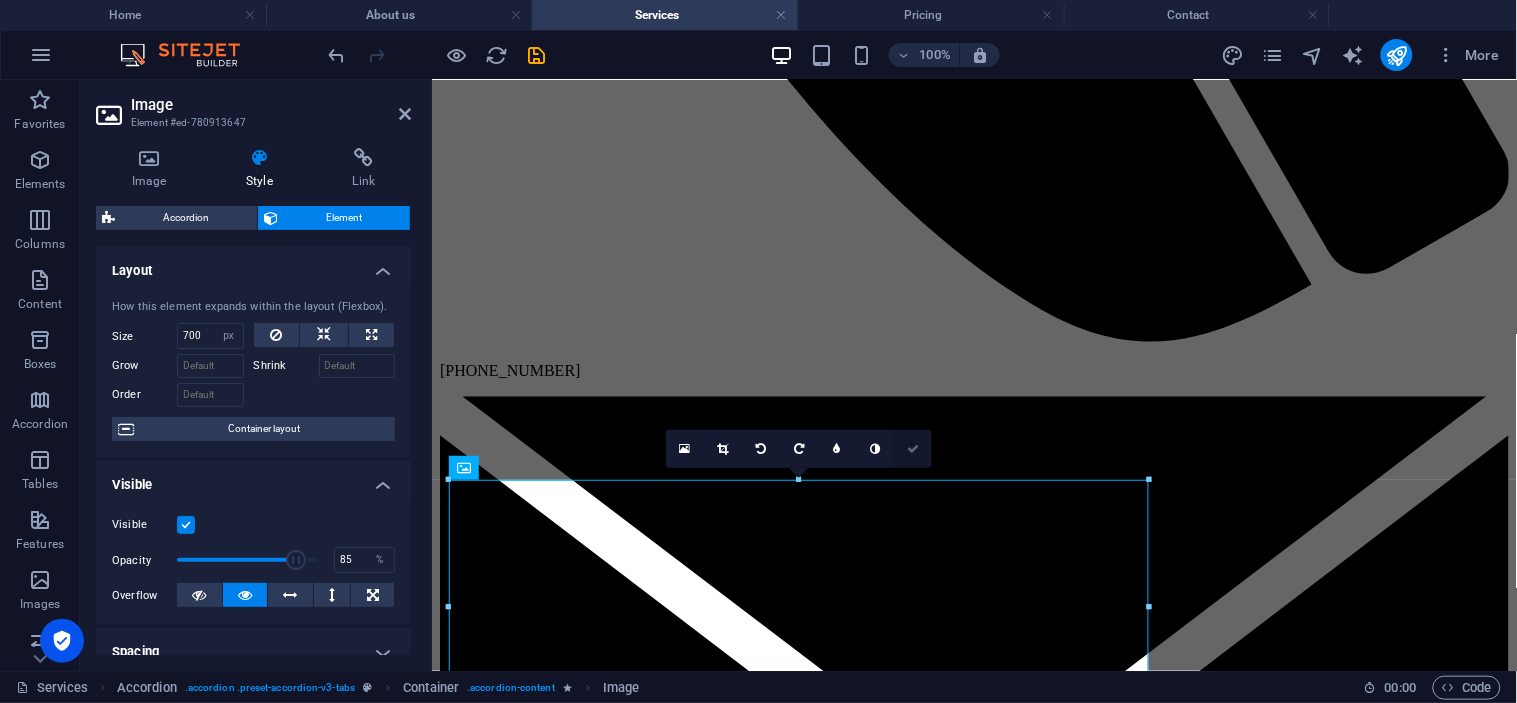 click at bounding box center (913, 449) 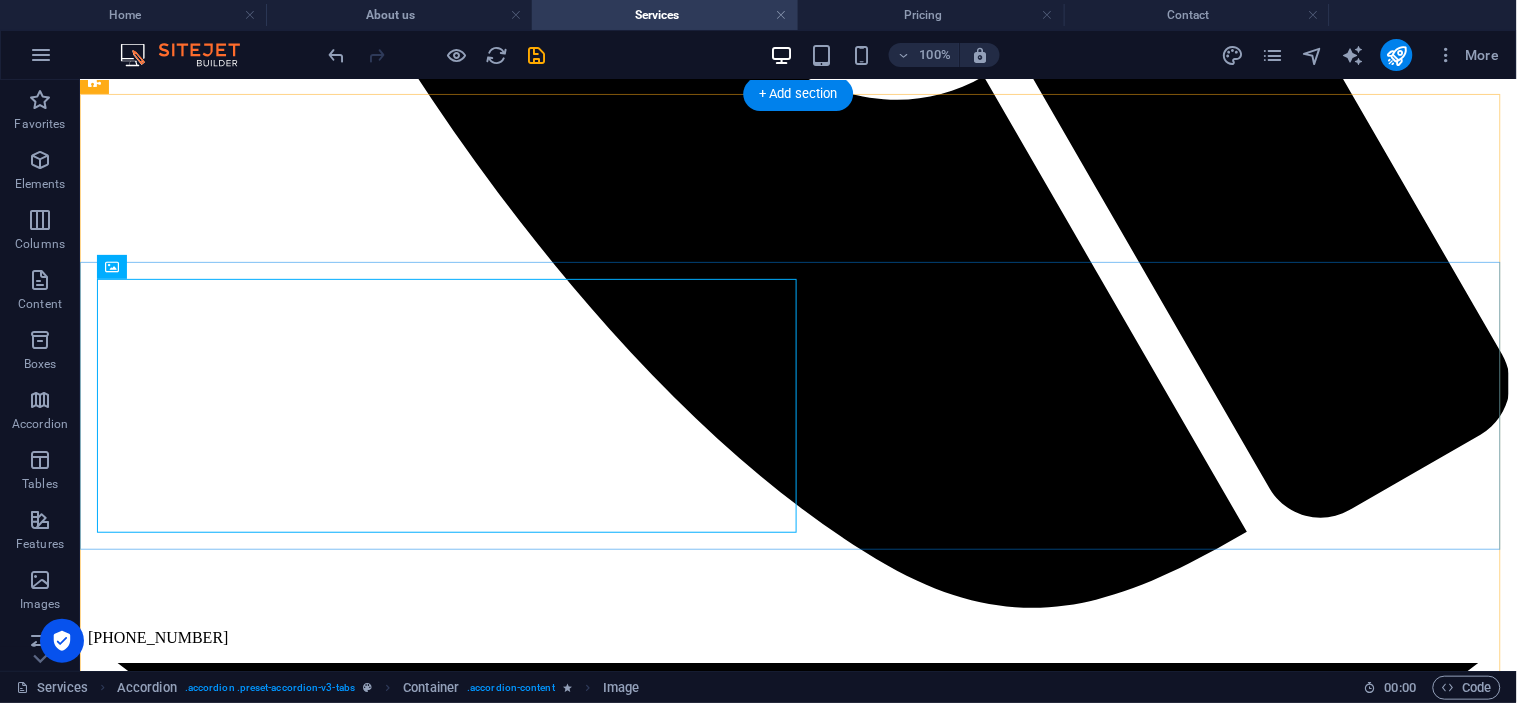scroll, scrollTop: 1273, scrollLeft: 0, axis: vertical 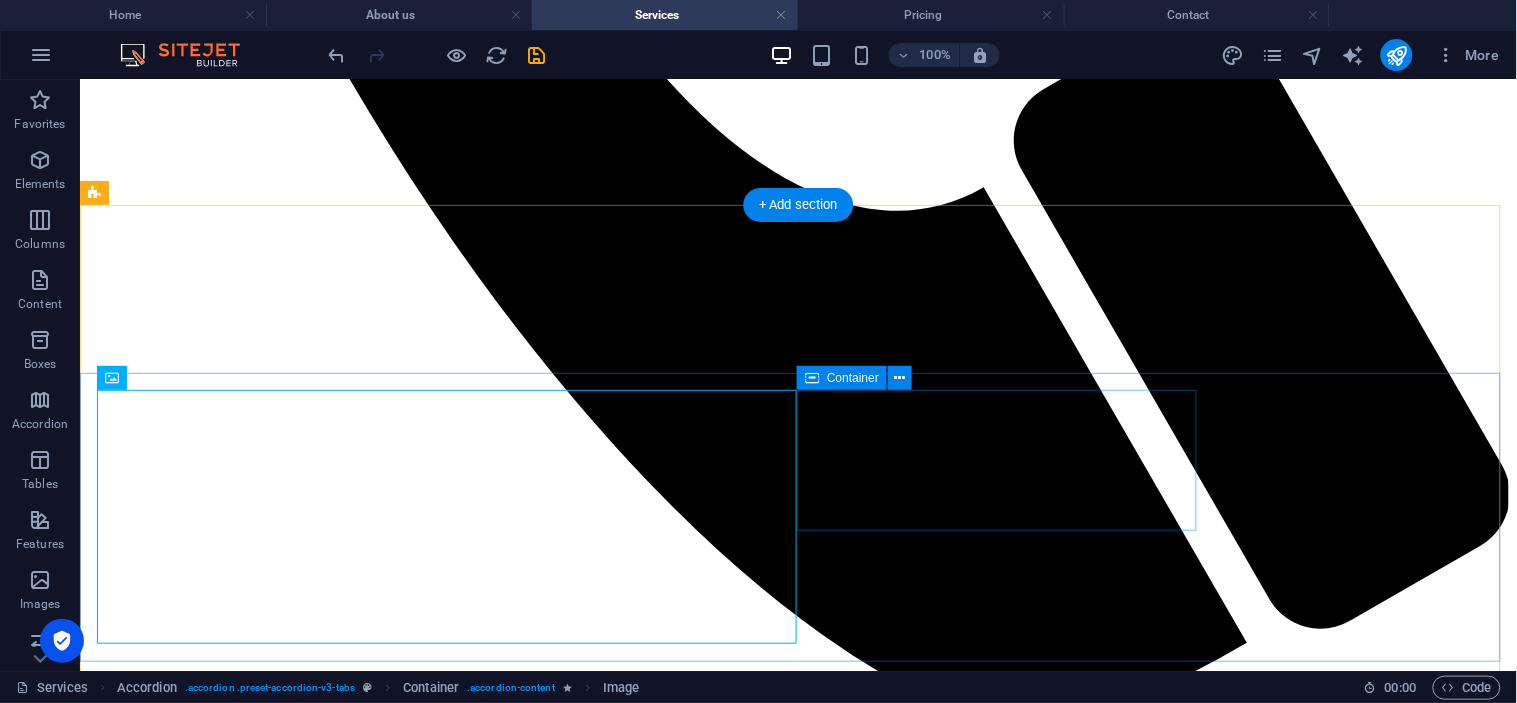 click on "Drop content here or  Add elements  Paste clipboard" at bounding box center (287, 12620) 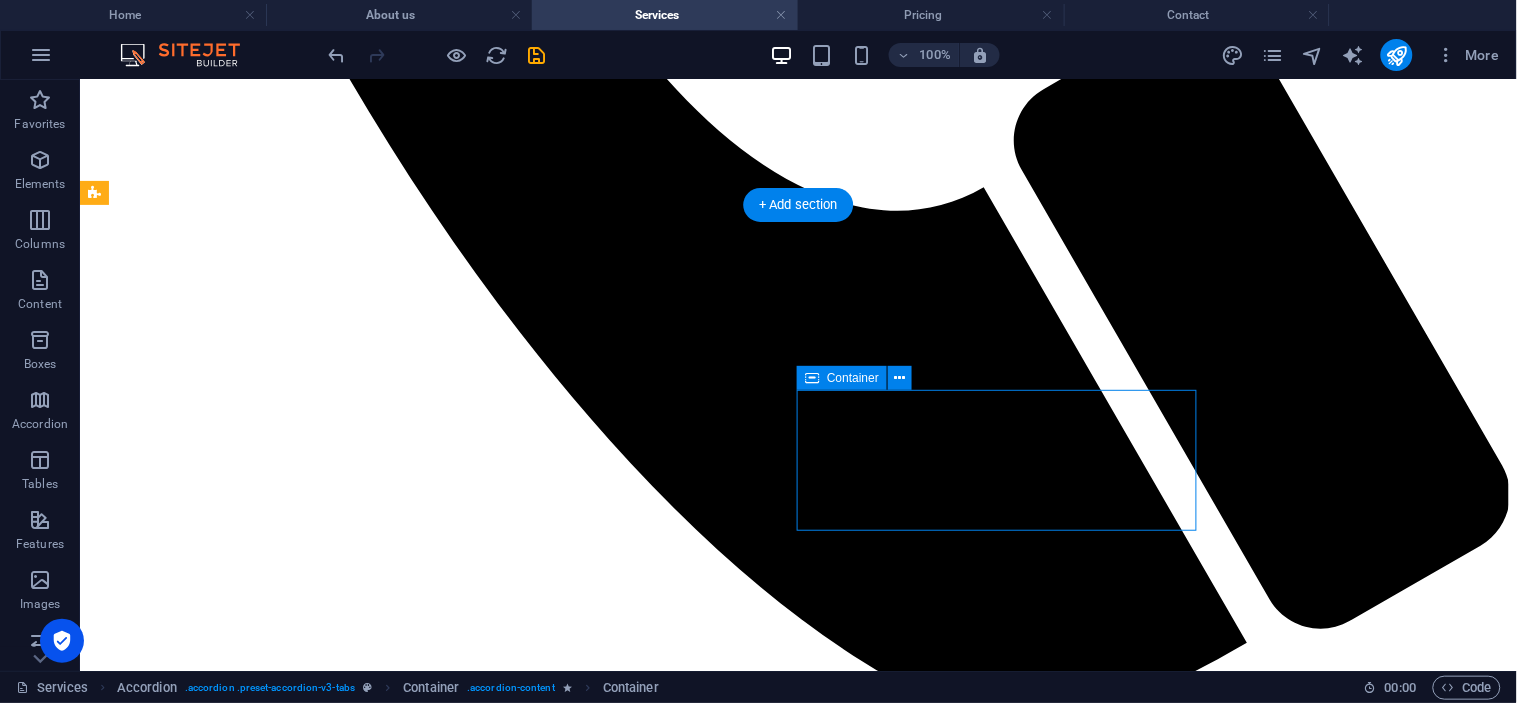 click on "Drop content here or  Add elements  Paste clipboard" at bounding box center (287, 12620) 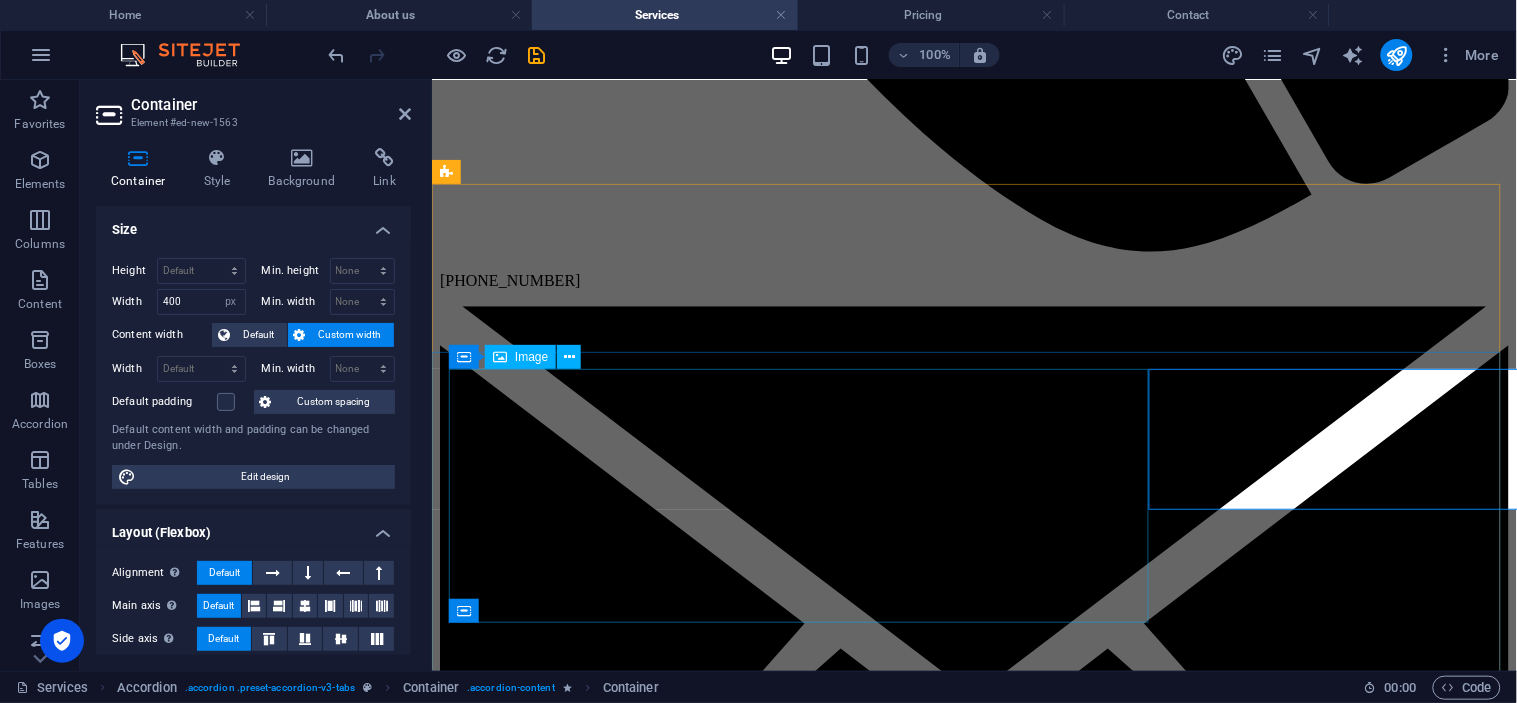 scroll, scrollTop: 1294, scrollLeft: 0, axis: vertical 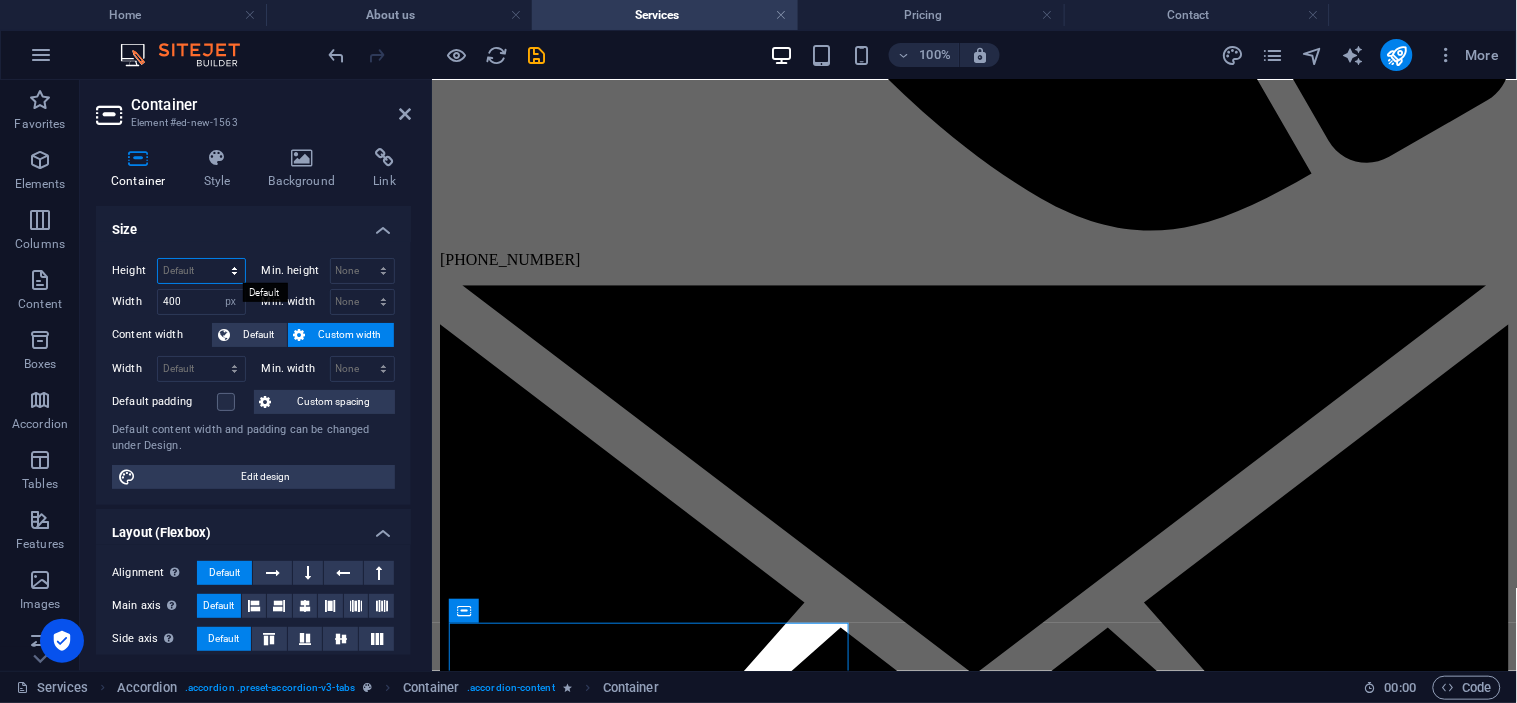 click on "Default px rem % vh vw" at bounding box center (201, 271) 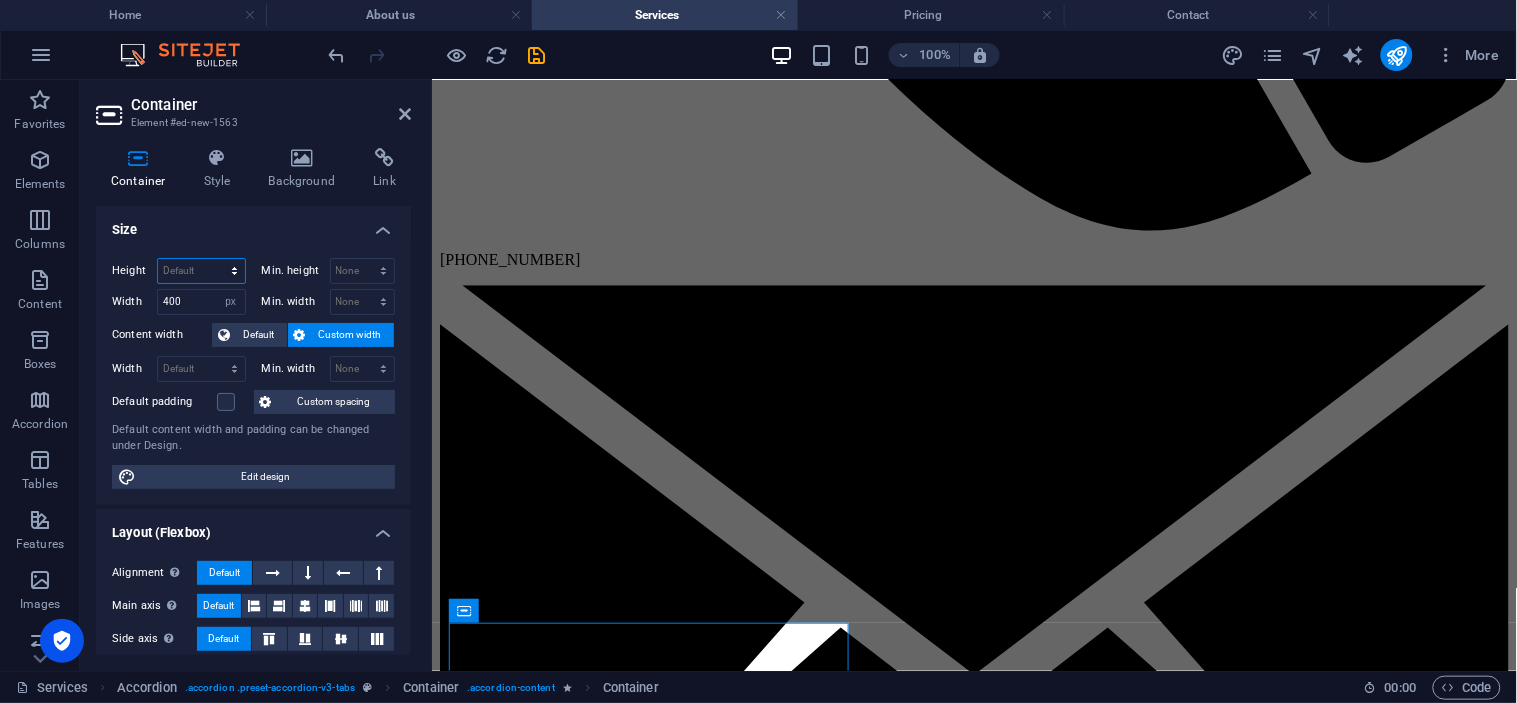 select on "px" 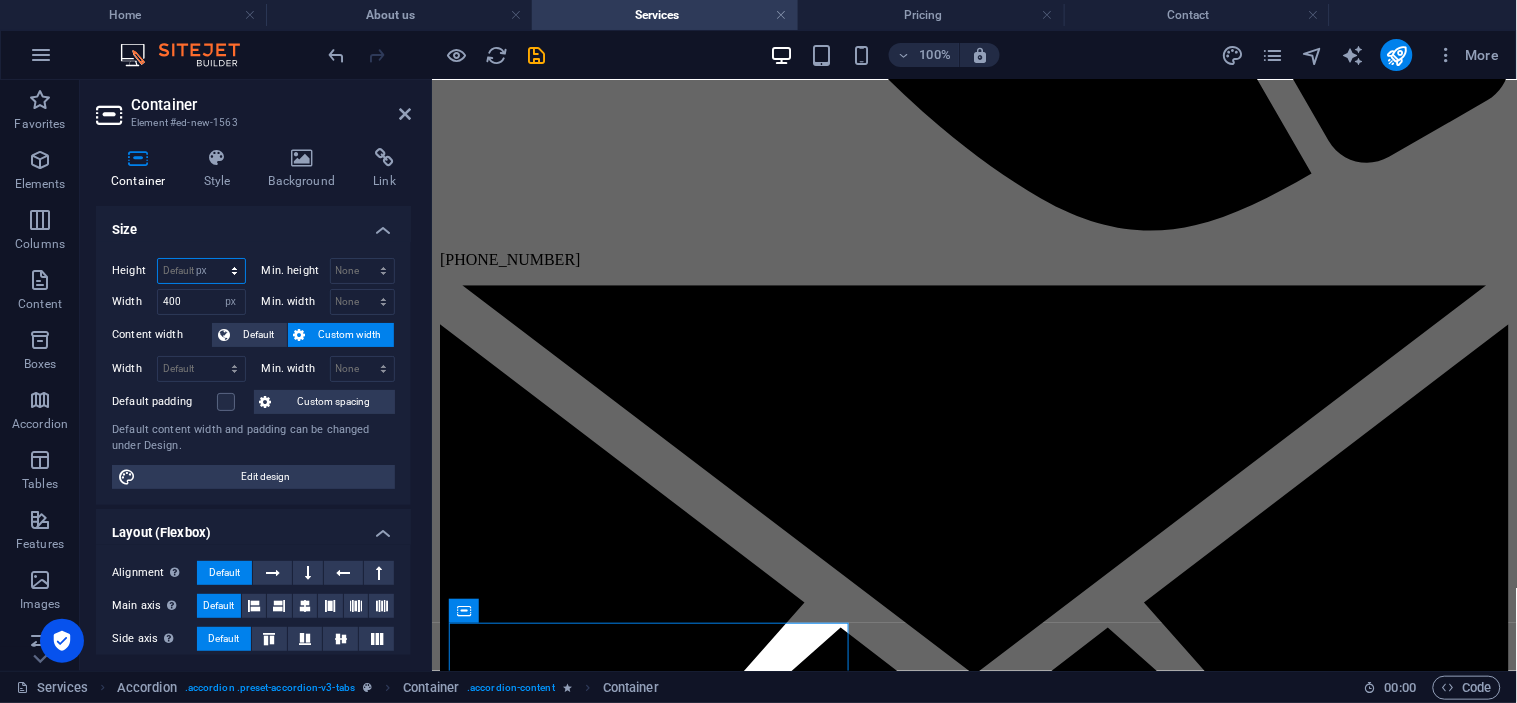 click on "Default px rem % vh vw" at bounding box center (201, 271) 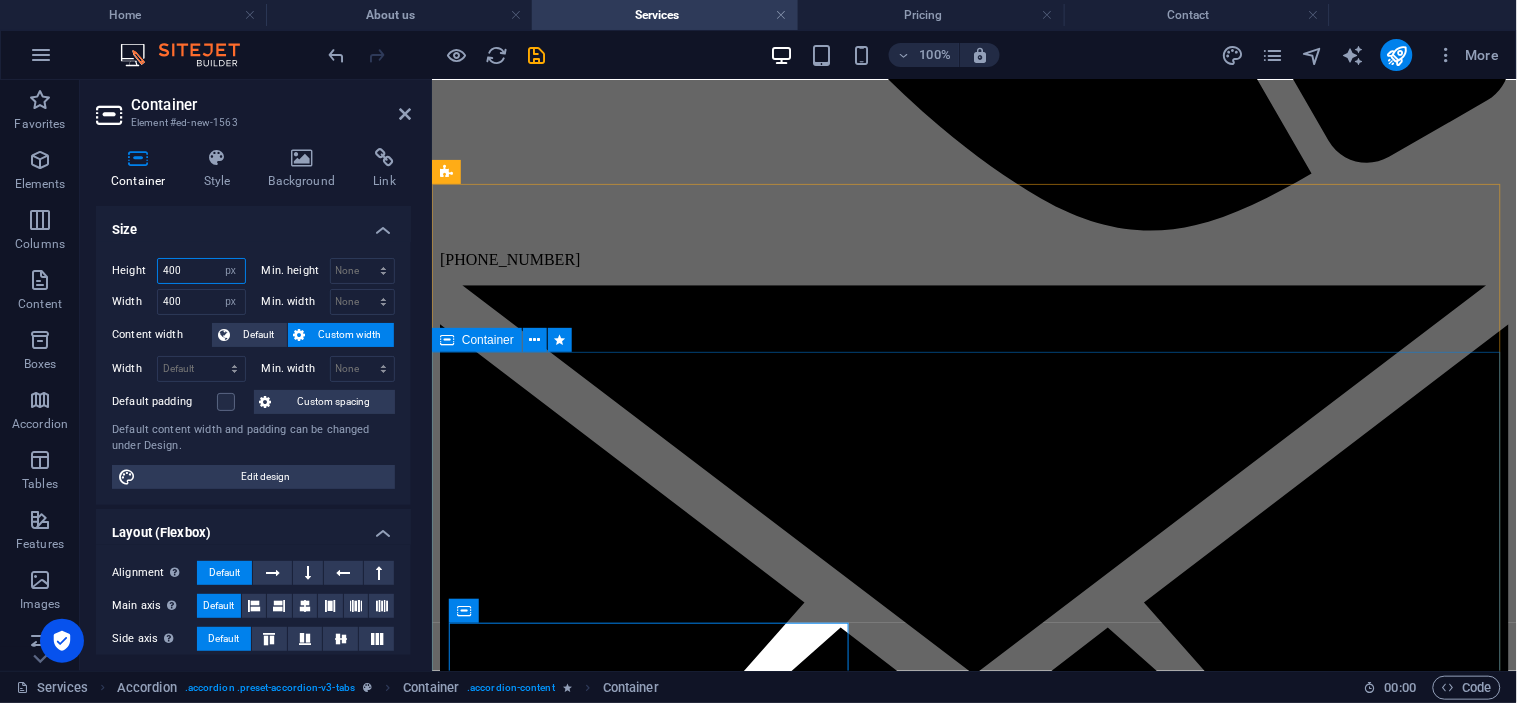 type on "400" 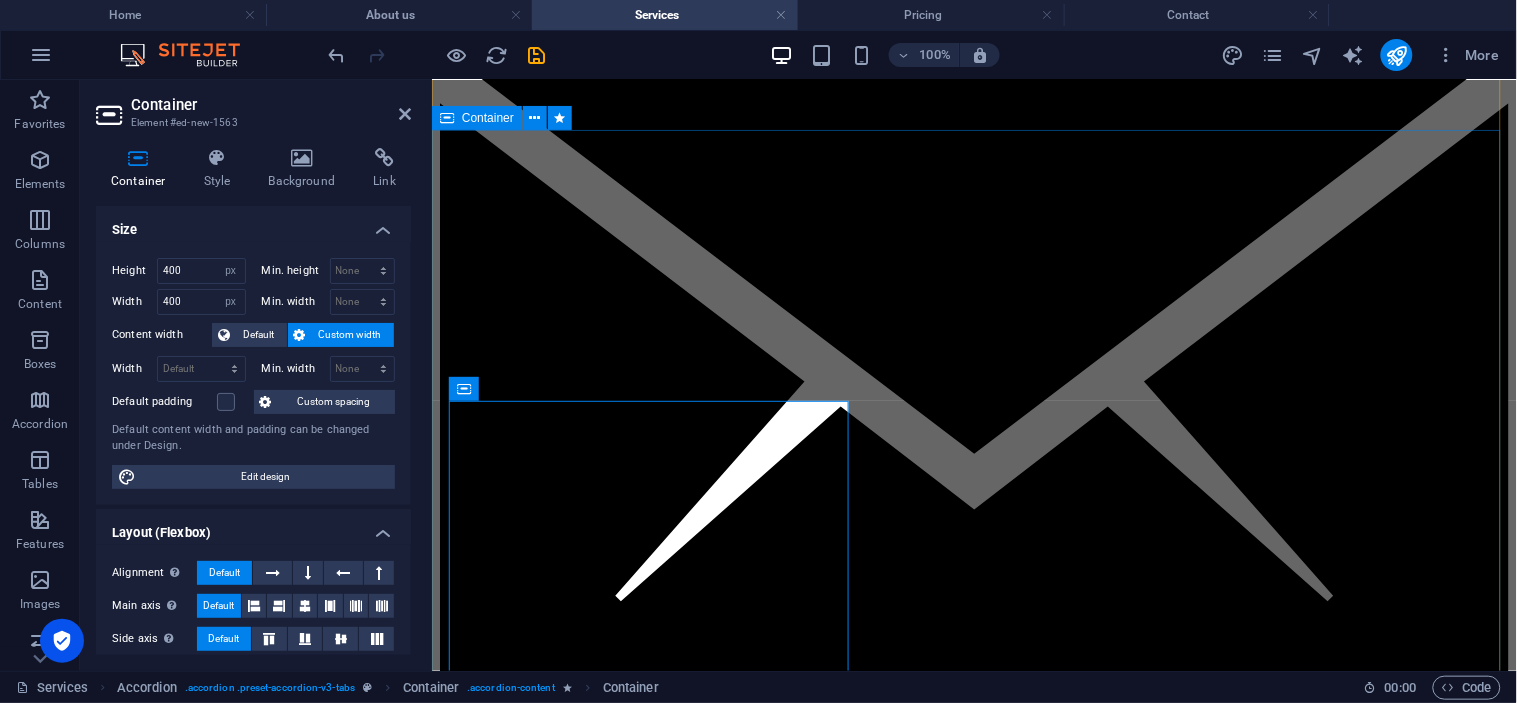 scroll, scrollTop: 1516, scrollLeft: 0, axis: vertical 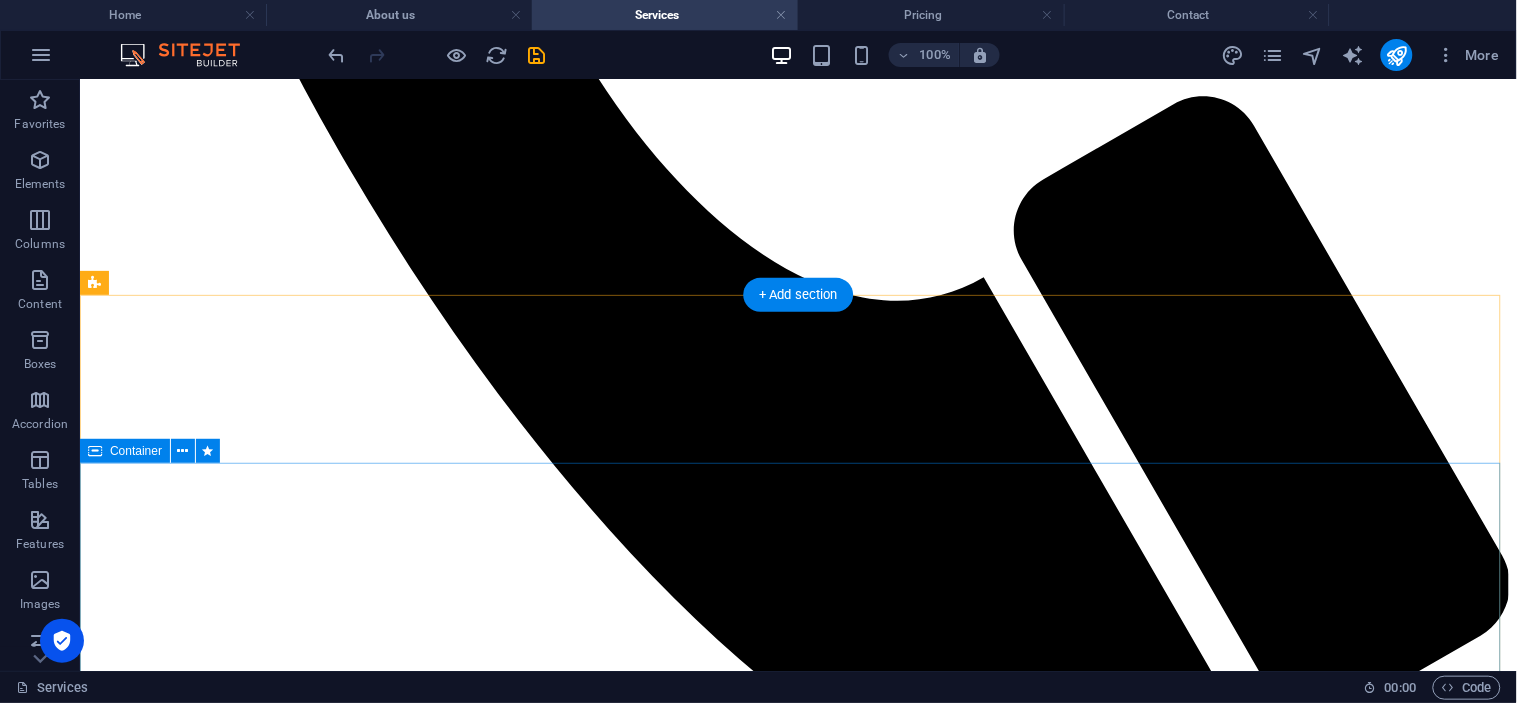 click at bounding box center (797, 12510) 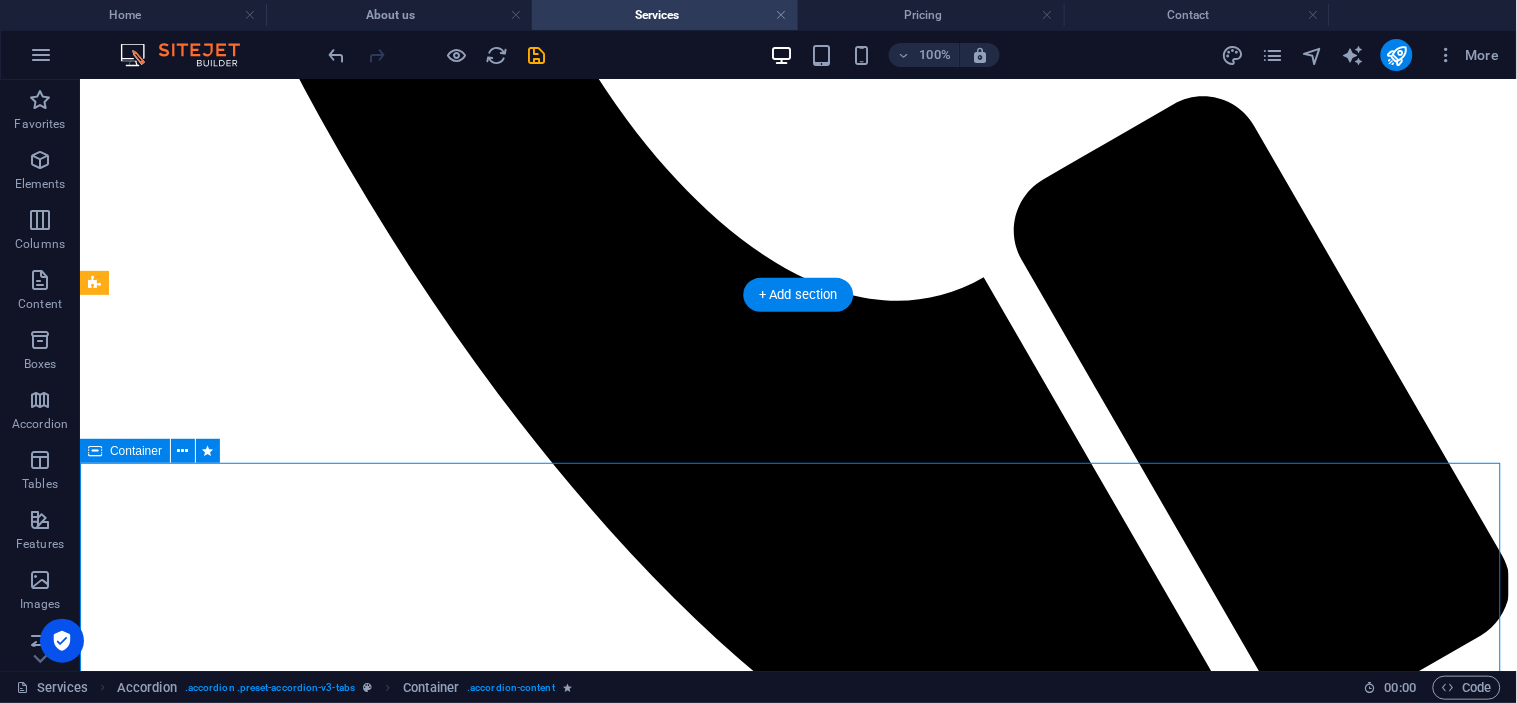click at bounding box center [797, 12510] 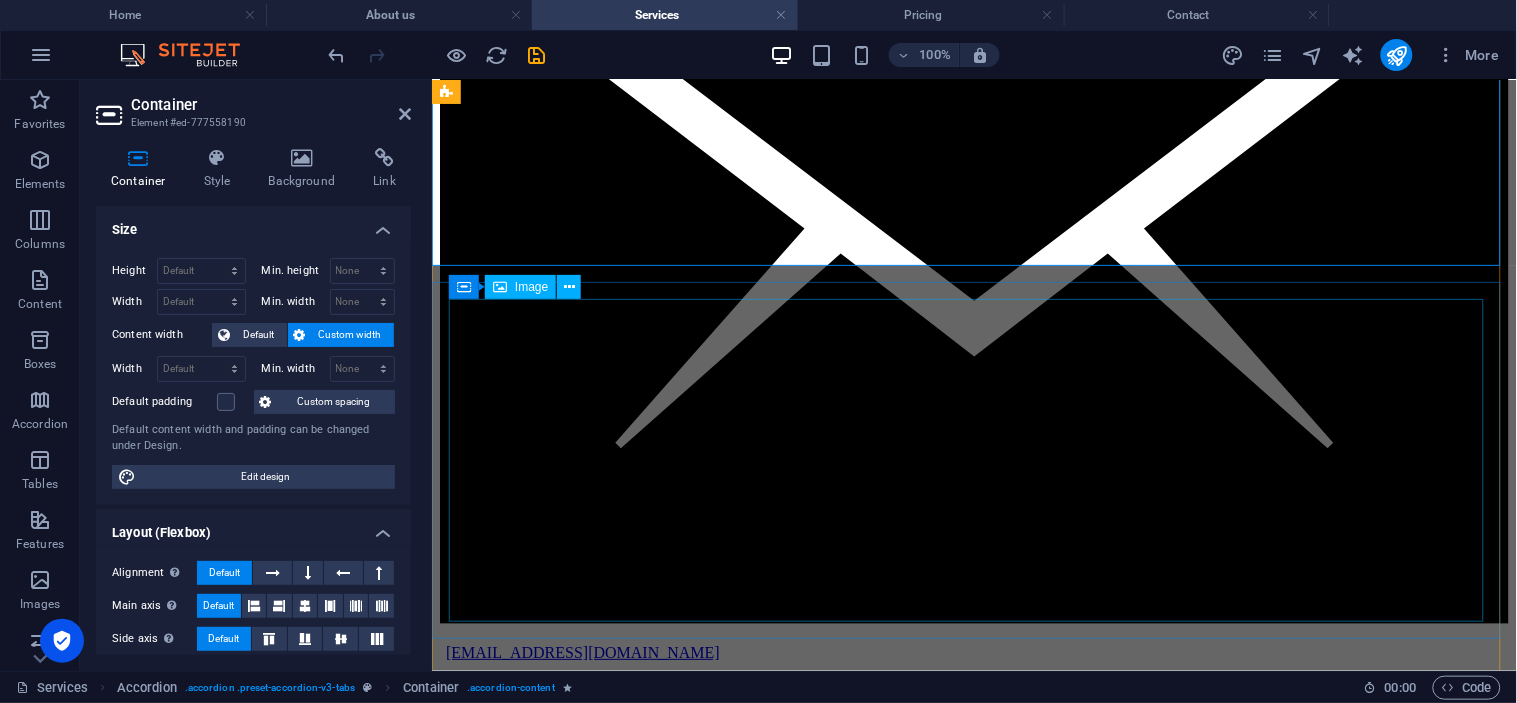 scroll, scrollTop: 1315, scrollLeft: 0, axis: vertical 